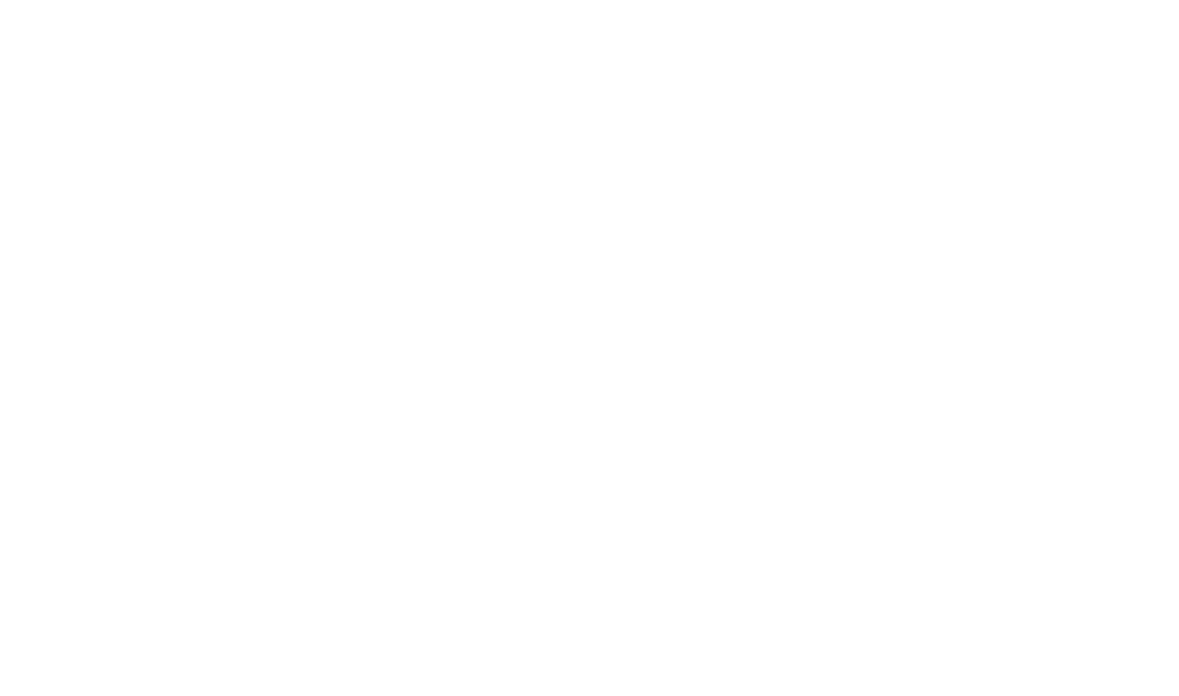 scroll, scrollTop: 0, scrollLeft: 0, axis: both 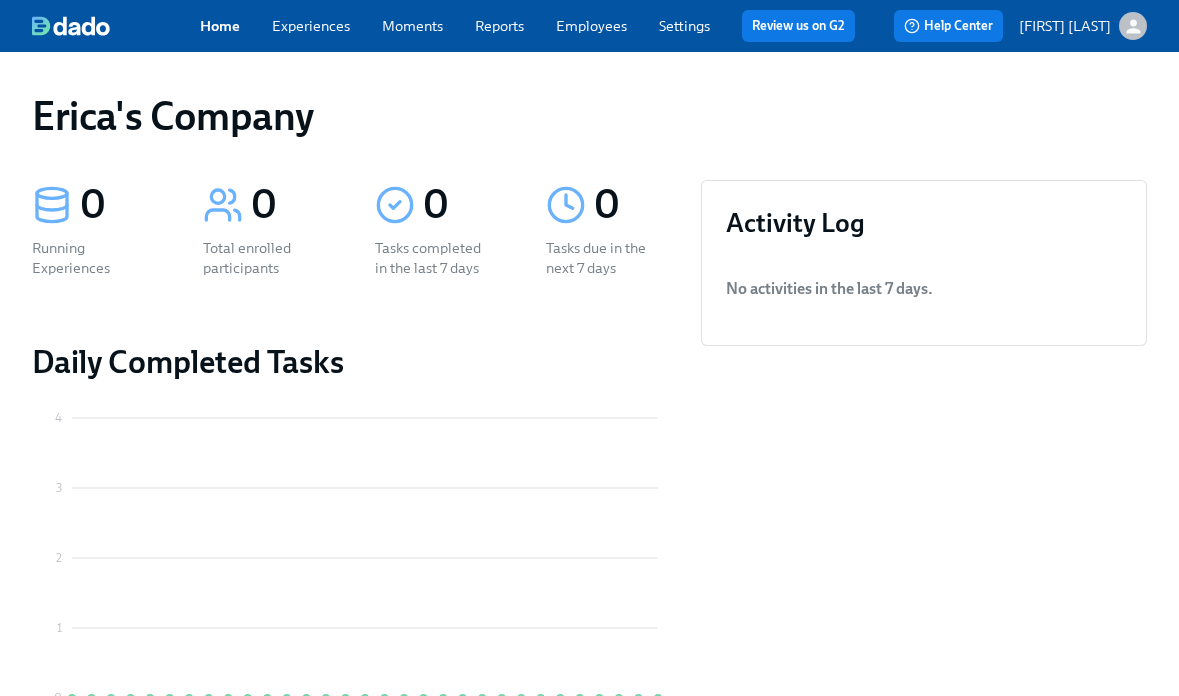click on "Settings" at bounding box center (684, 26) 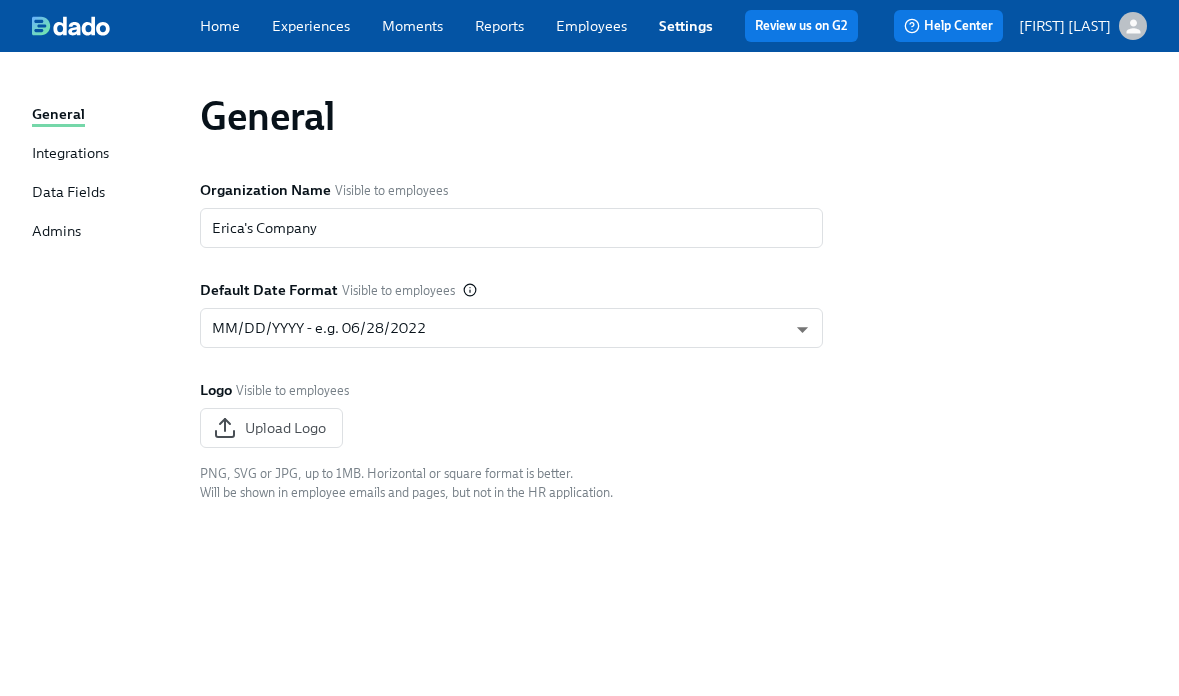 click on "Settings" at bounding box center (686, 26) 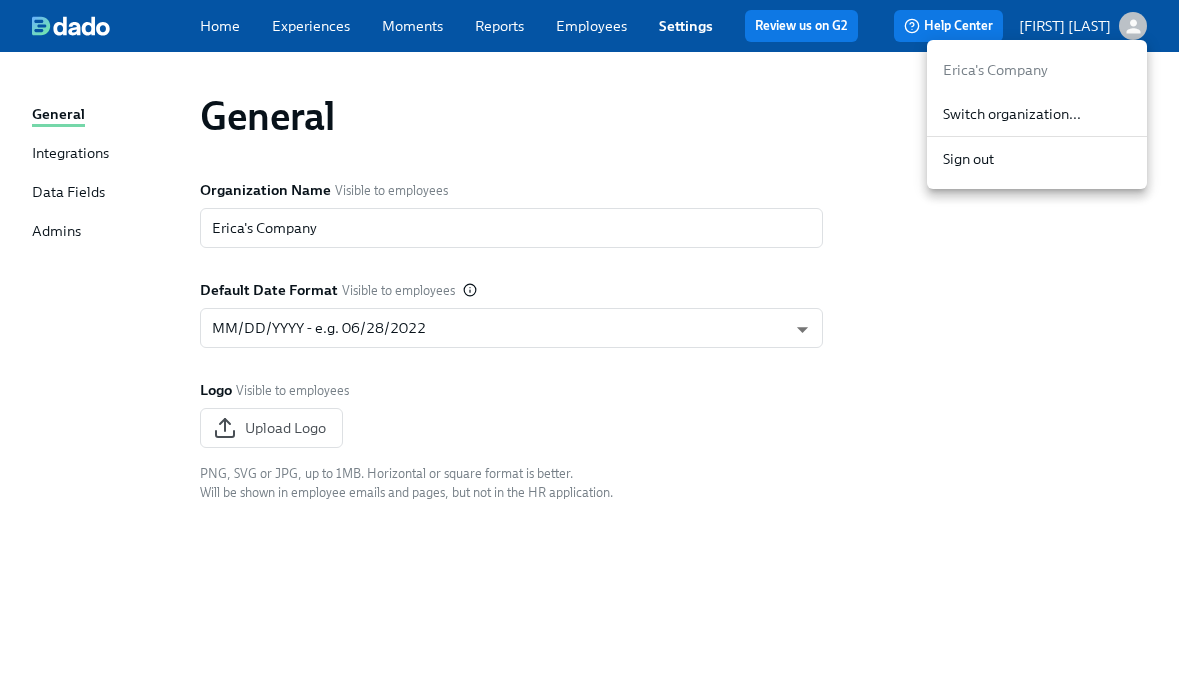 click on "Switch organization..." at bounding box center (1037, 114) 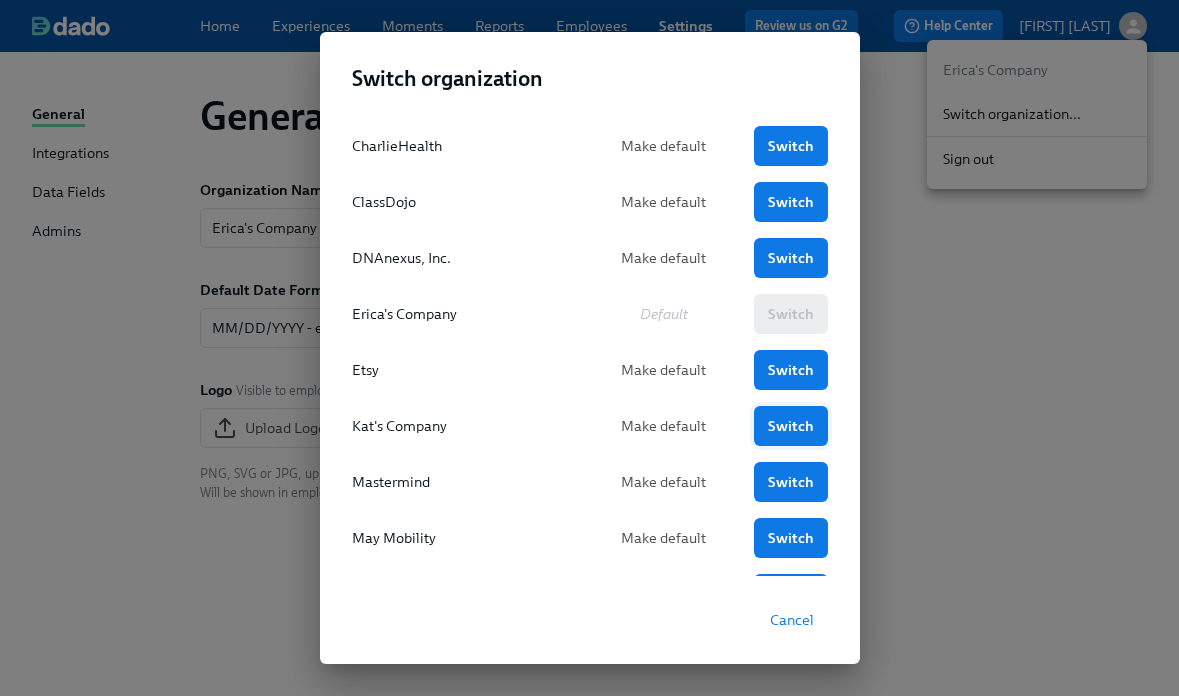 click on "Switch" at bounding box center [791, 426] 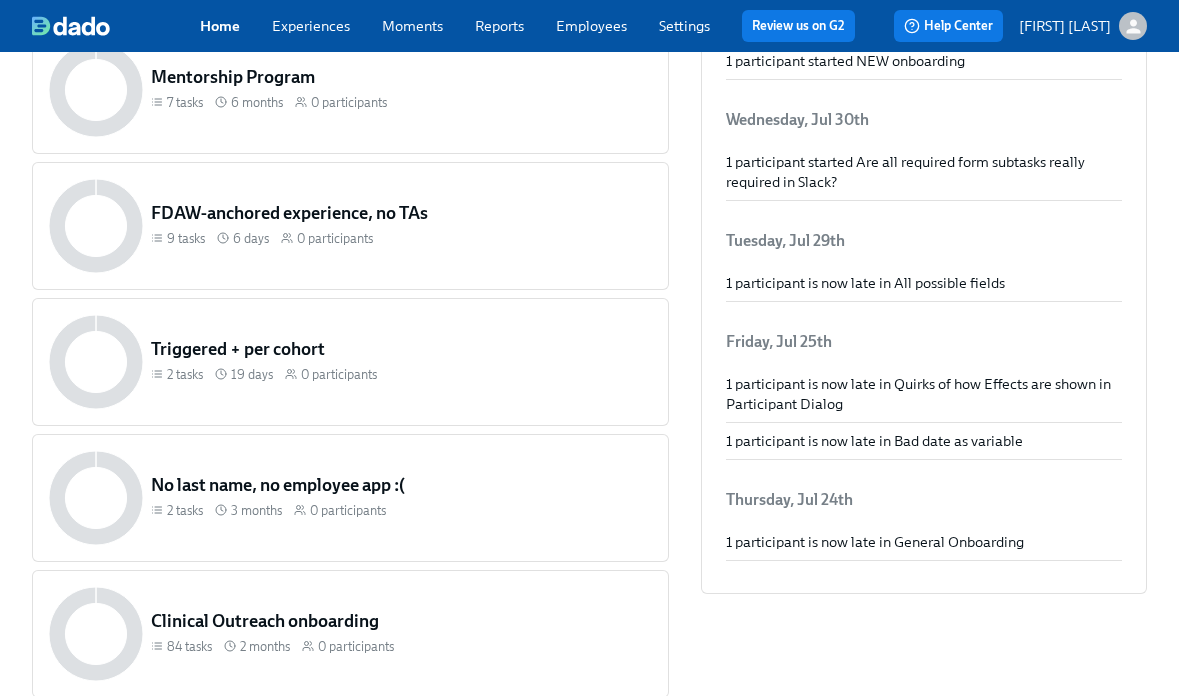 scroll, scrollTop: 843, scrollLeft: 0, axis: vertical 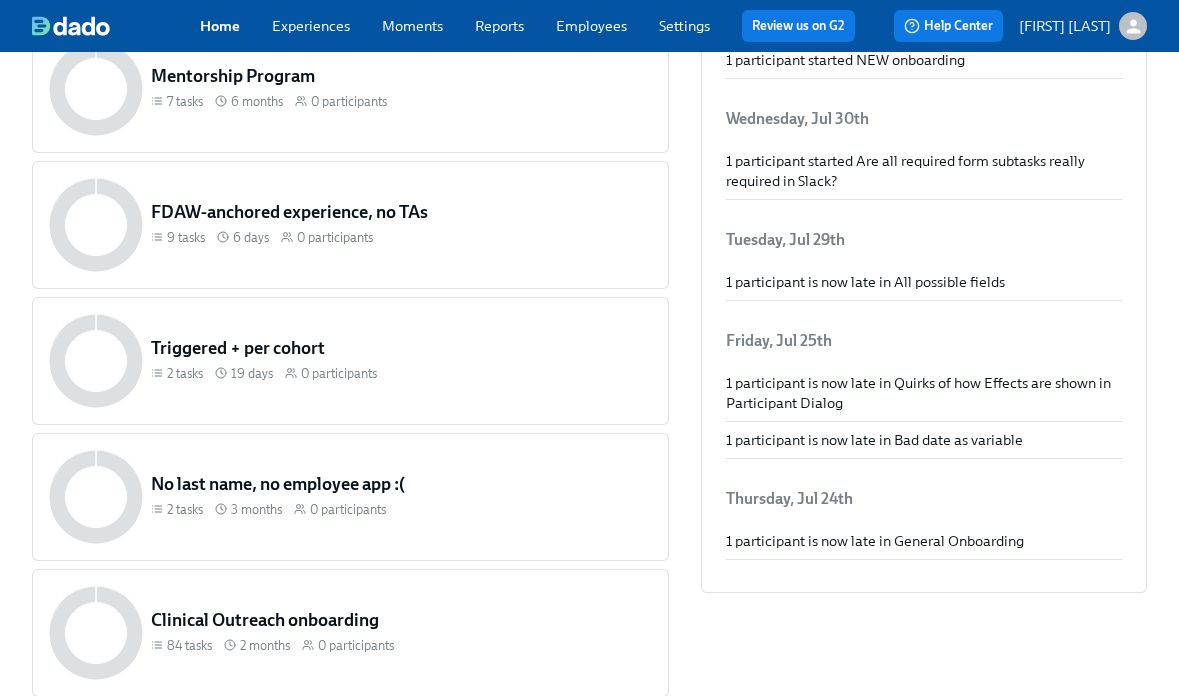 click on "Triggered + per cohort 2 tasks   19 days 0 participants" at bounding box center (401, 361) 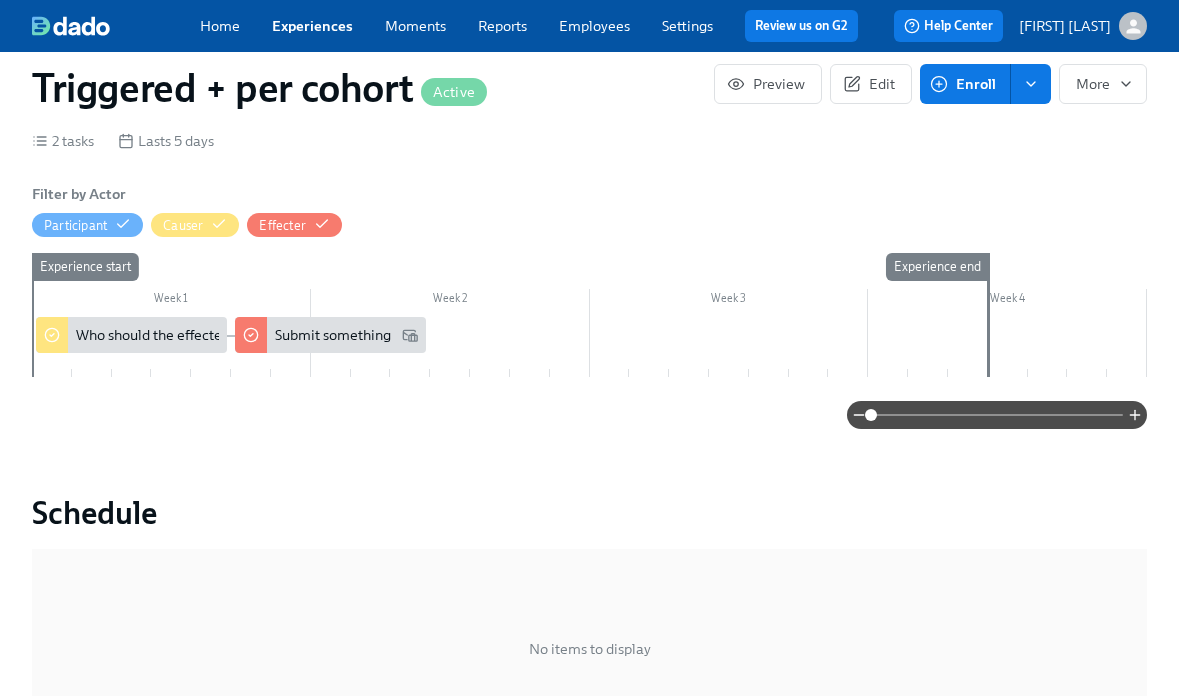 scroll, scrollTop: 0, scrollLeft: 0, axis: both 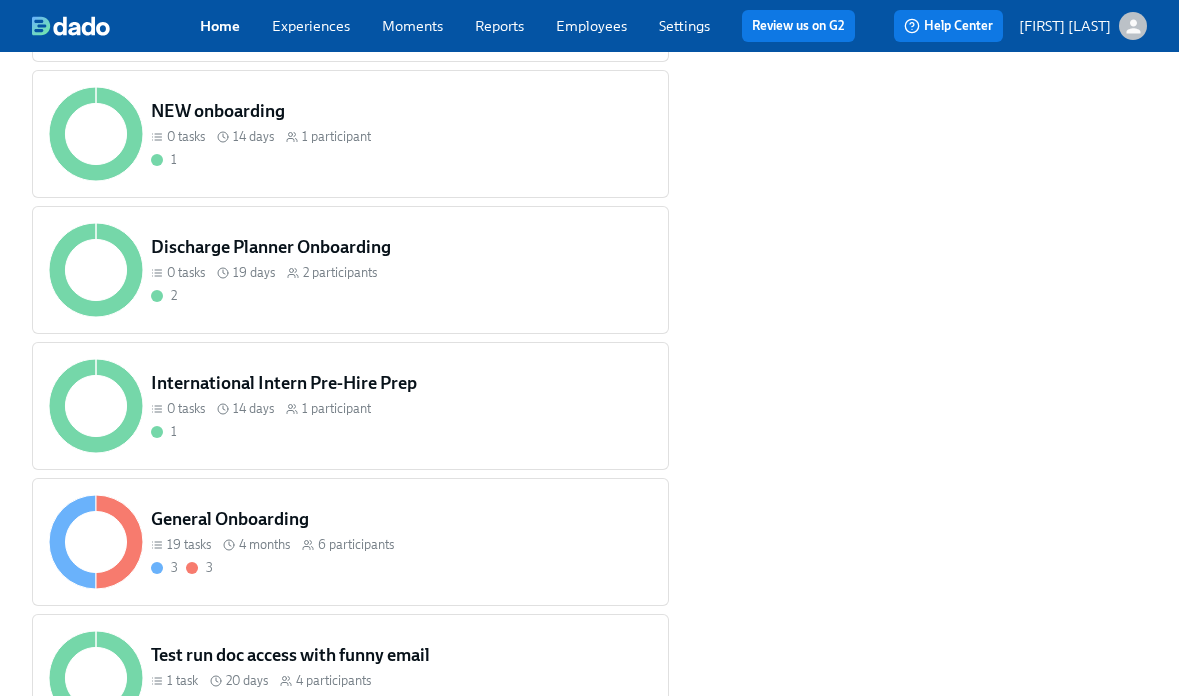 click on "0 tasks   14 days 1 participant" at bounding box center [401, 408] 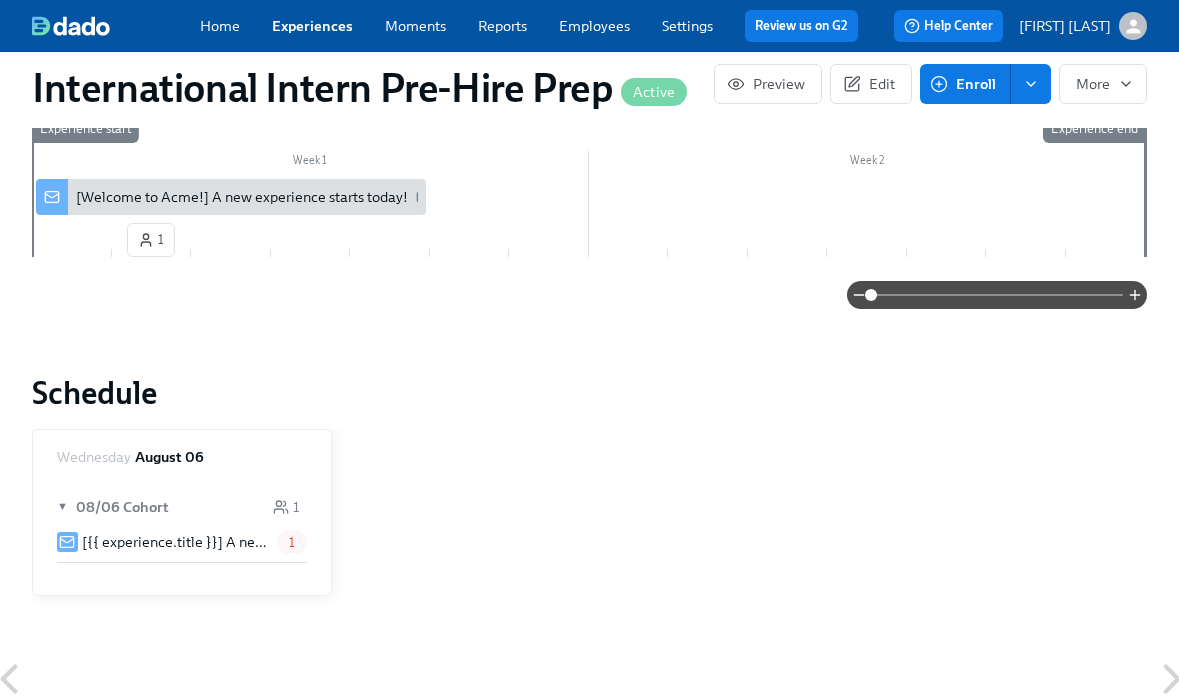 scroll, scrollTop: 493, scrollLeft: 0, axis: vertical 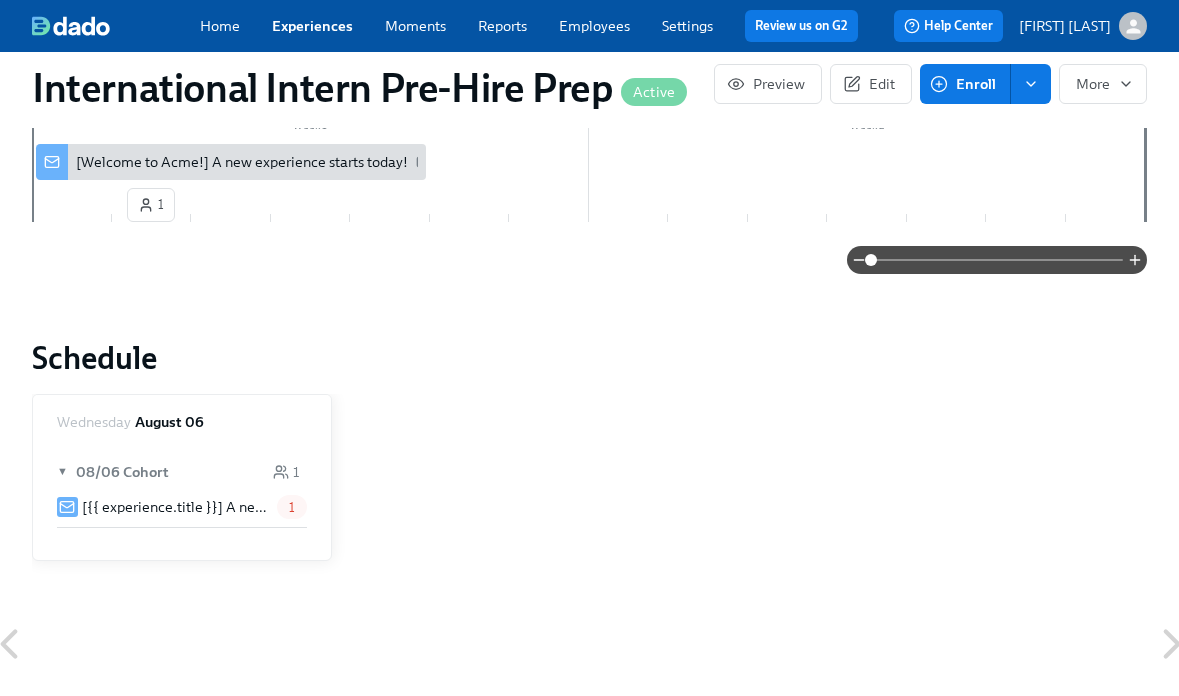 click on "1" at bounding box center [286, 472] 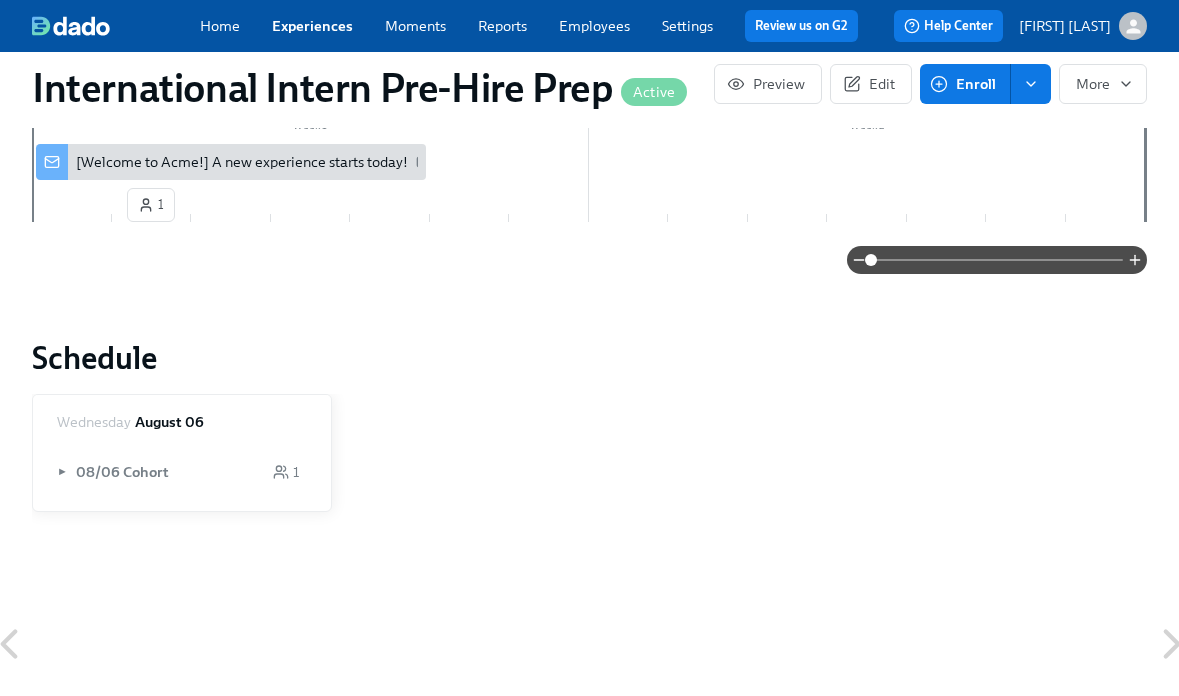 click 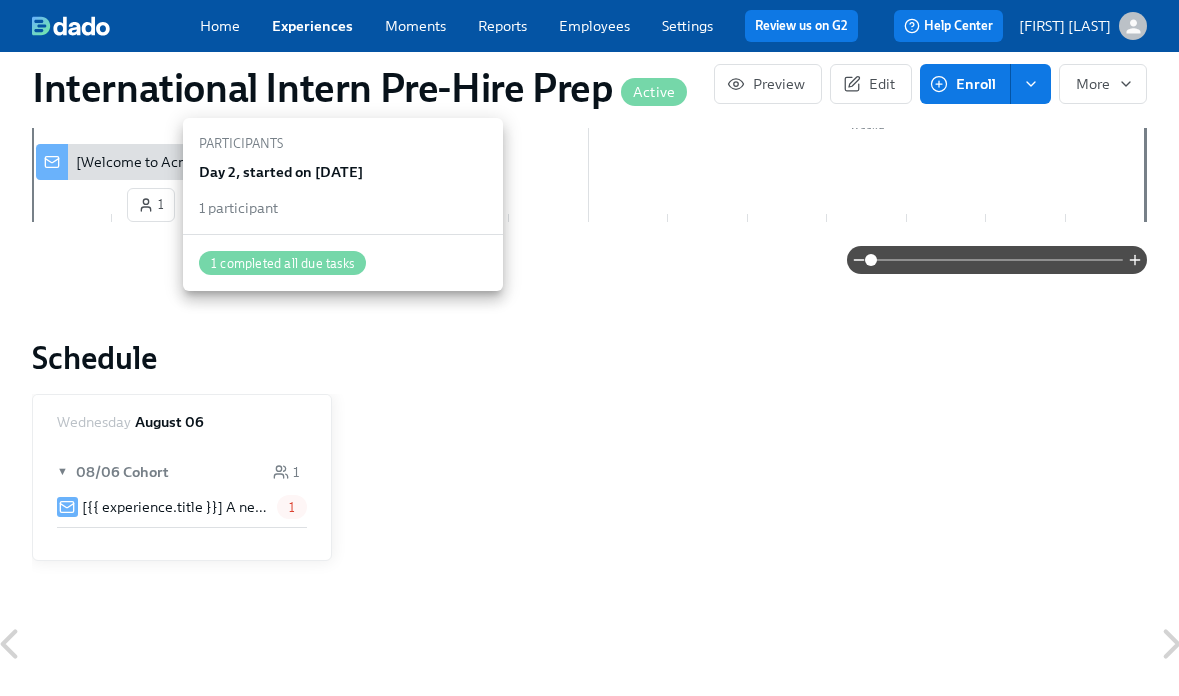 click on "1" at bounding box center (151, 205) 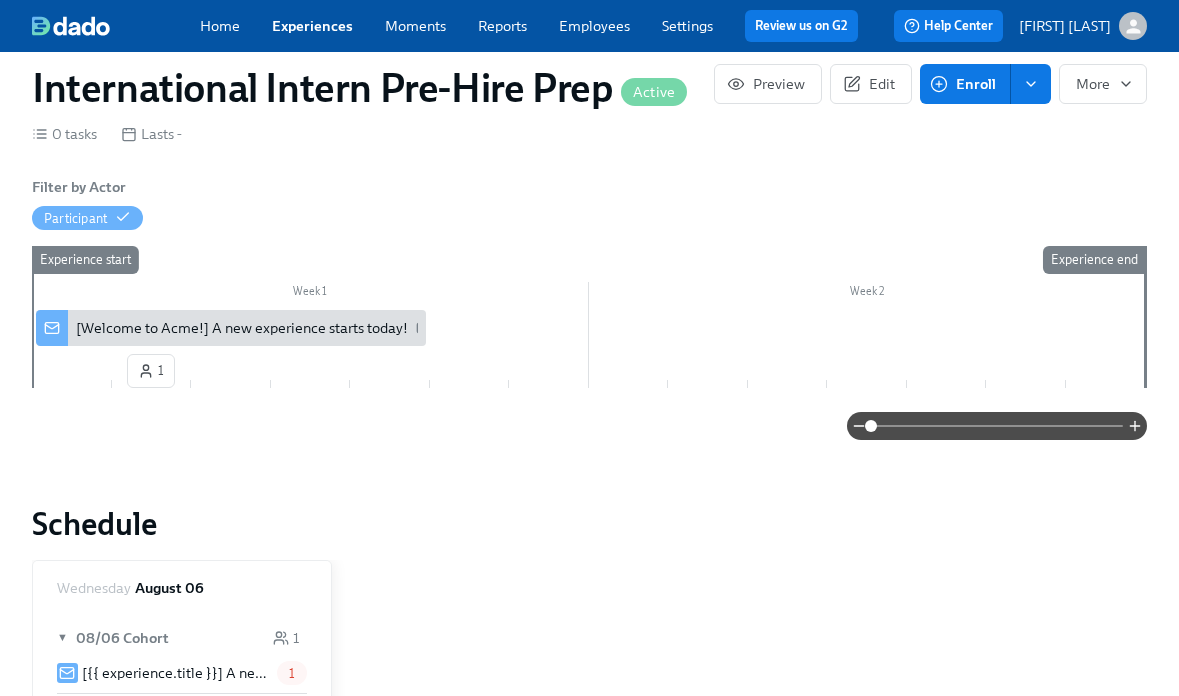scroll, scrollTop: 283, scrollLeft: 0, axis: vertical 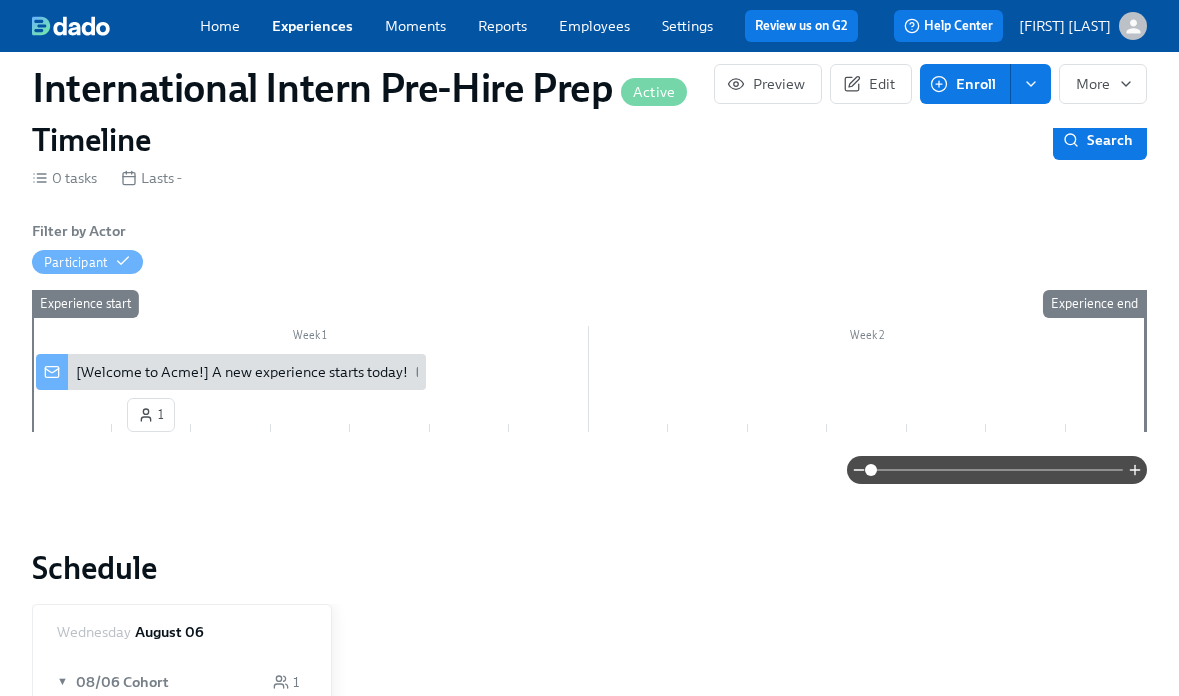 click on "[Welcome to Acme!] A new experience starts today!" at bounding box center (231, 372) 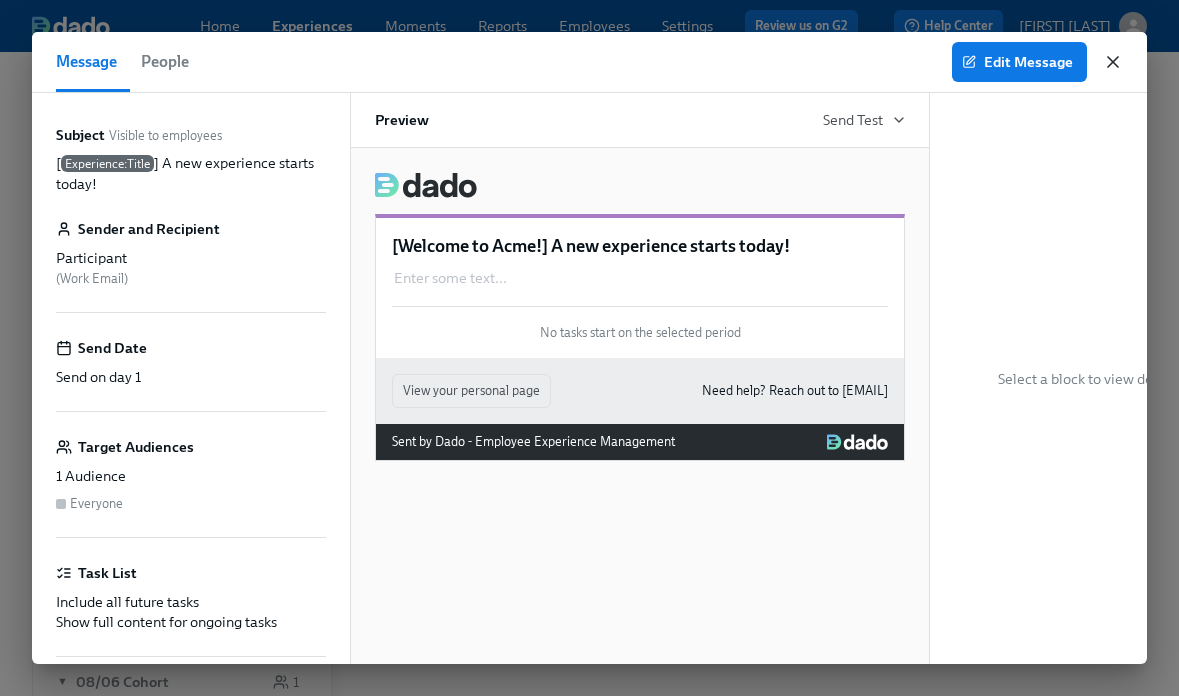 click 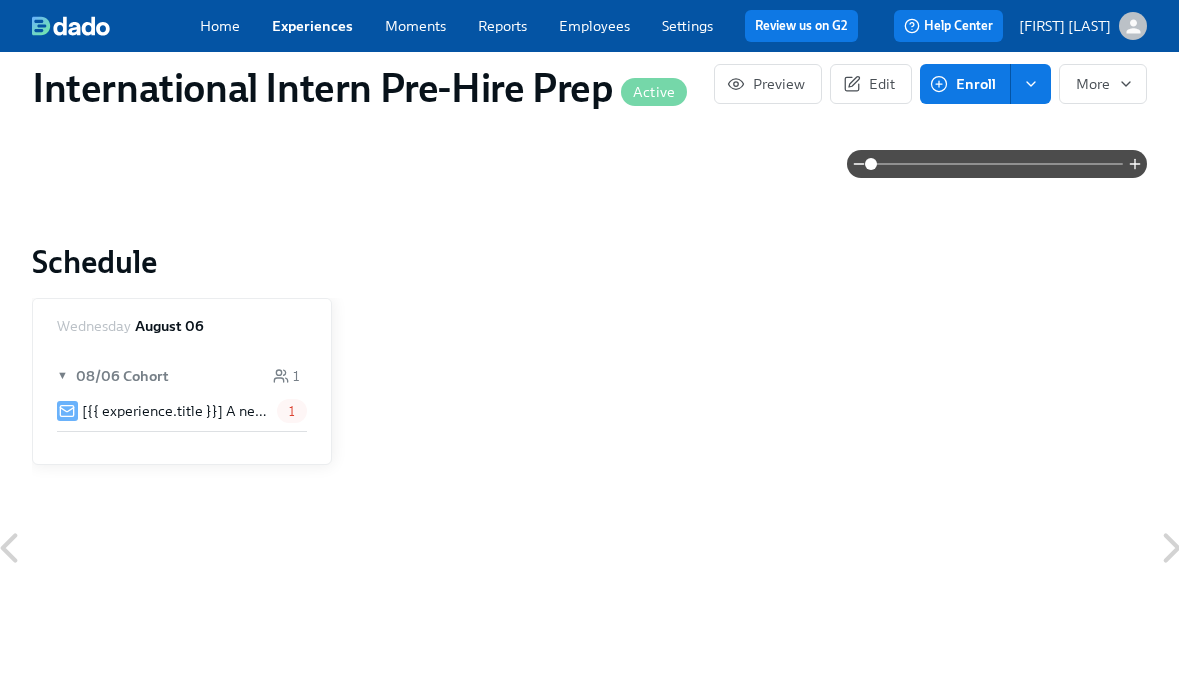 scroll, scrollTop: 585, scrollLeft: 0, axis: vertical 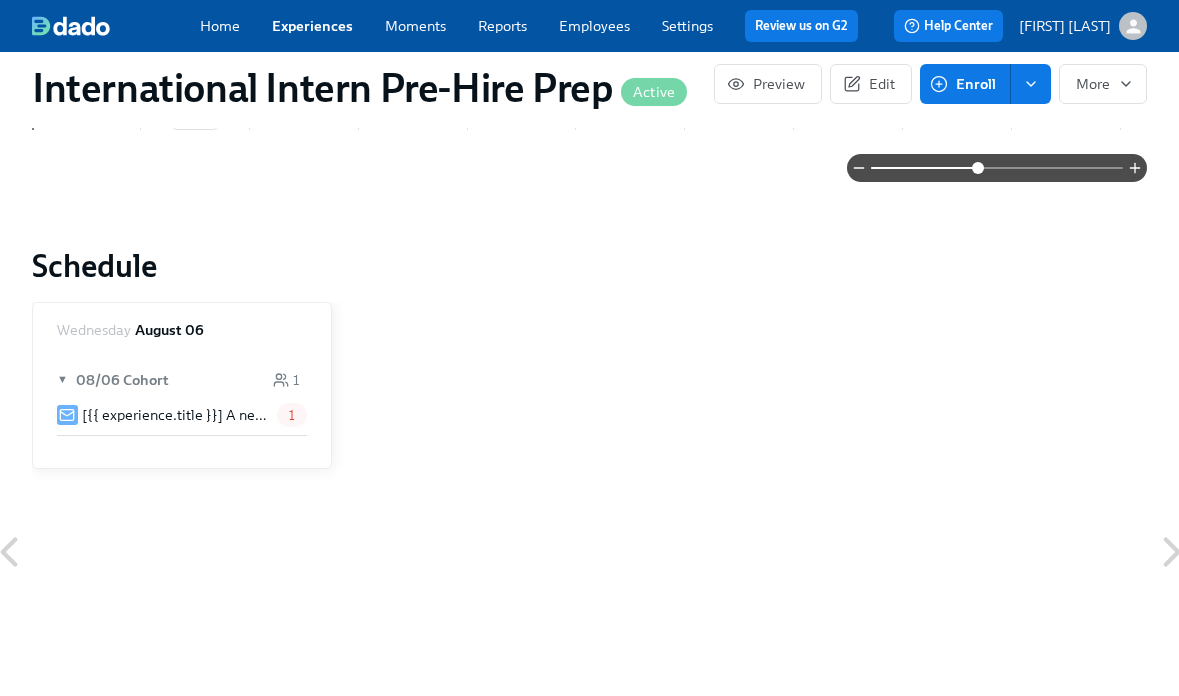 drag, startPoint x: 872, startPoint y: 164, endPoint x: 979, endPoint y: 174, distance: 107.46627 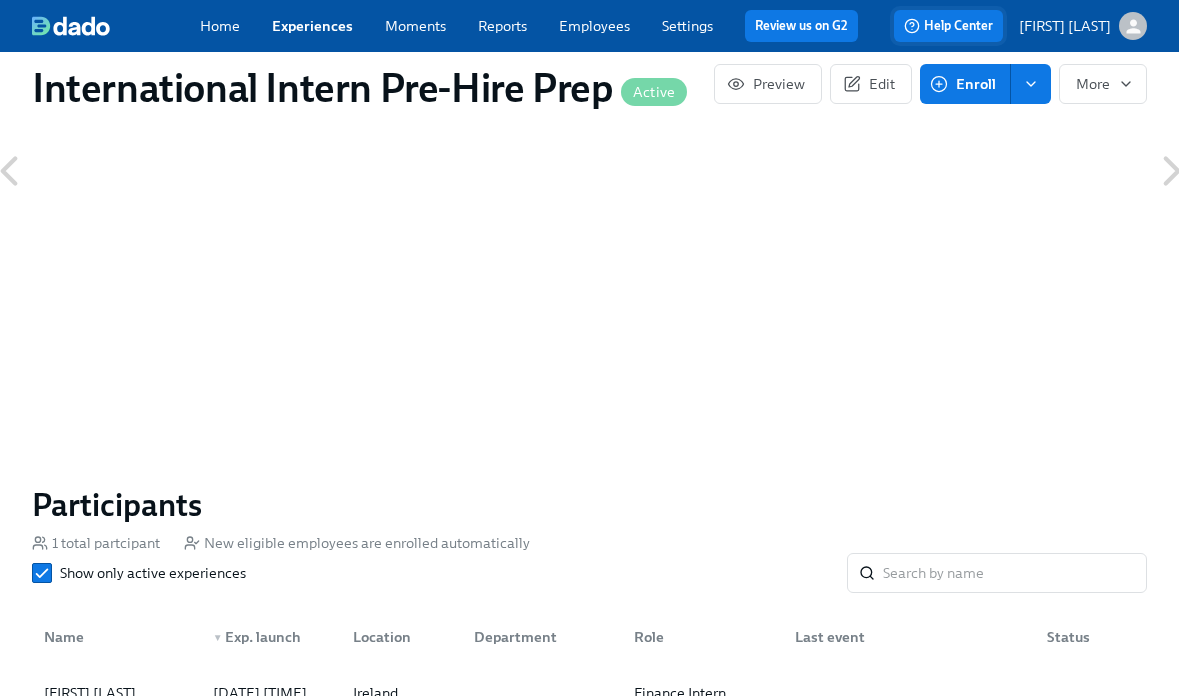 scroll, scrollTop: 944, scrollLeft: 0, axis: vertical 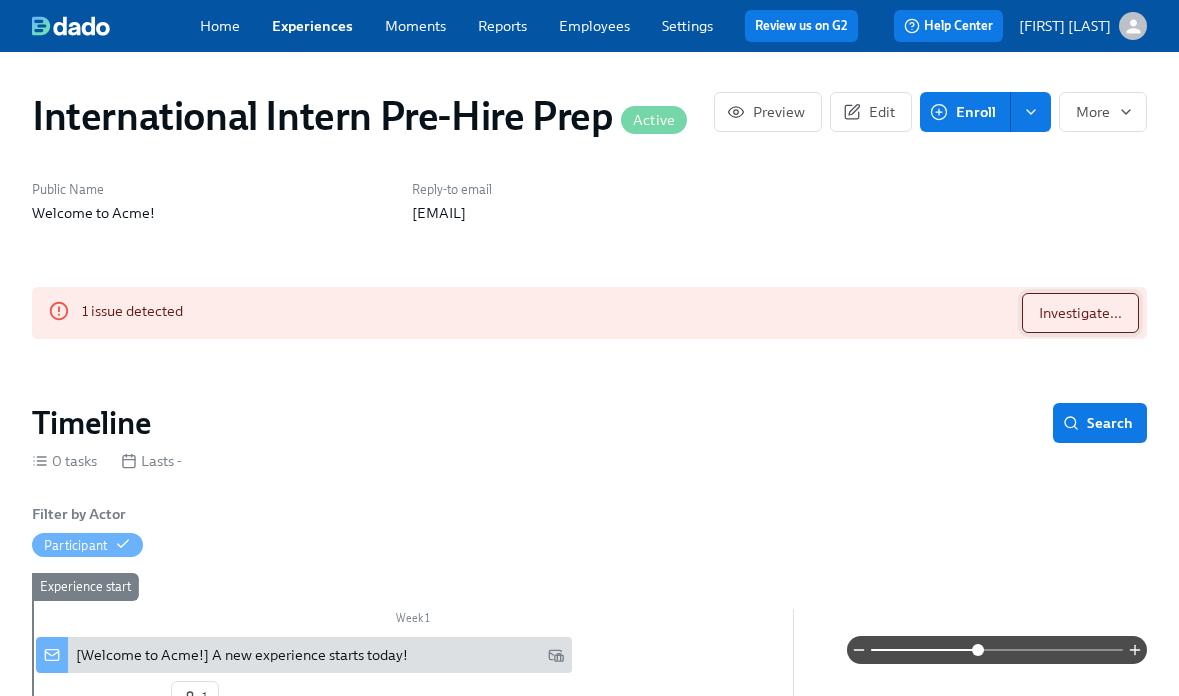 click on "Investigate..." at bounding box center (1080, 313) 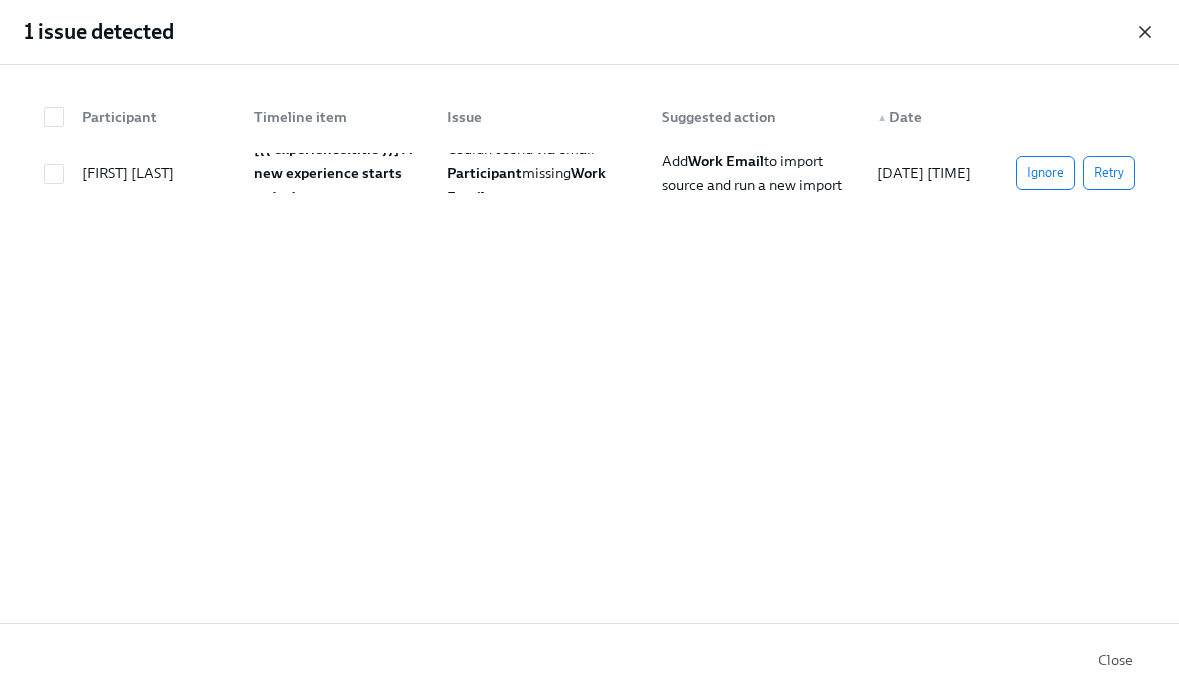 click 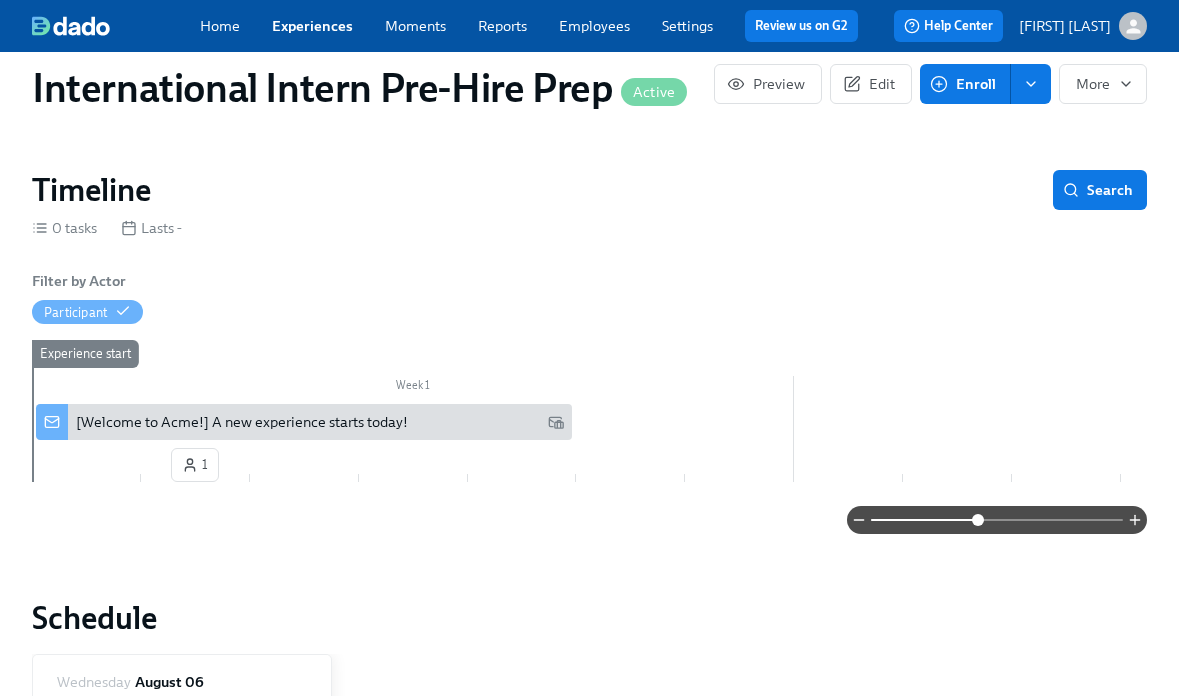 scroll, scrollTop: 232, scrollLeft: 0, axis: vertical 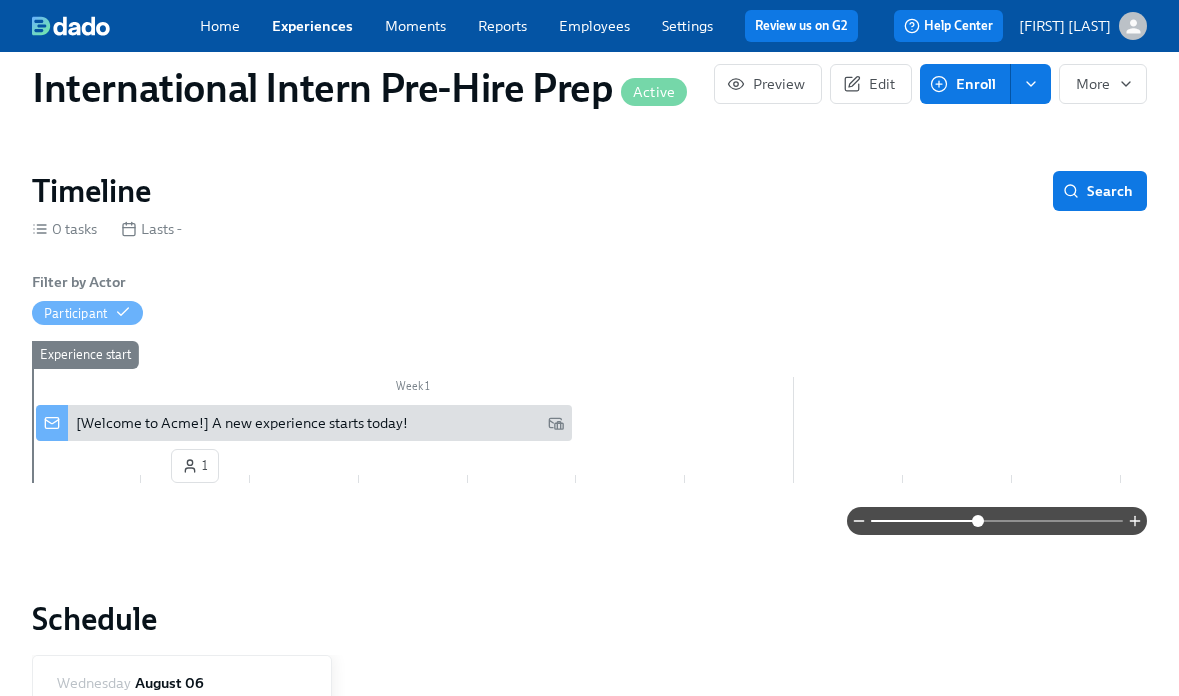 click on "[Welcome to Acme!] A new experience starts today!" at bounding box center (242, 423) 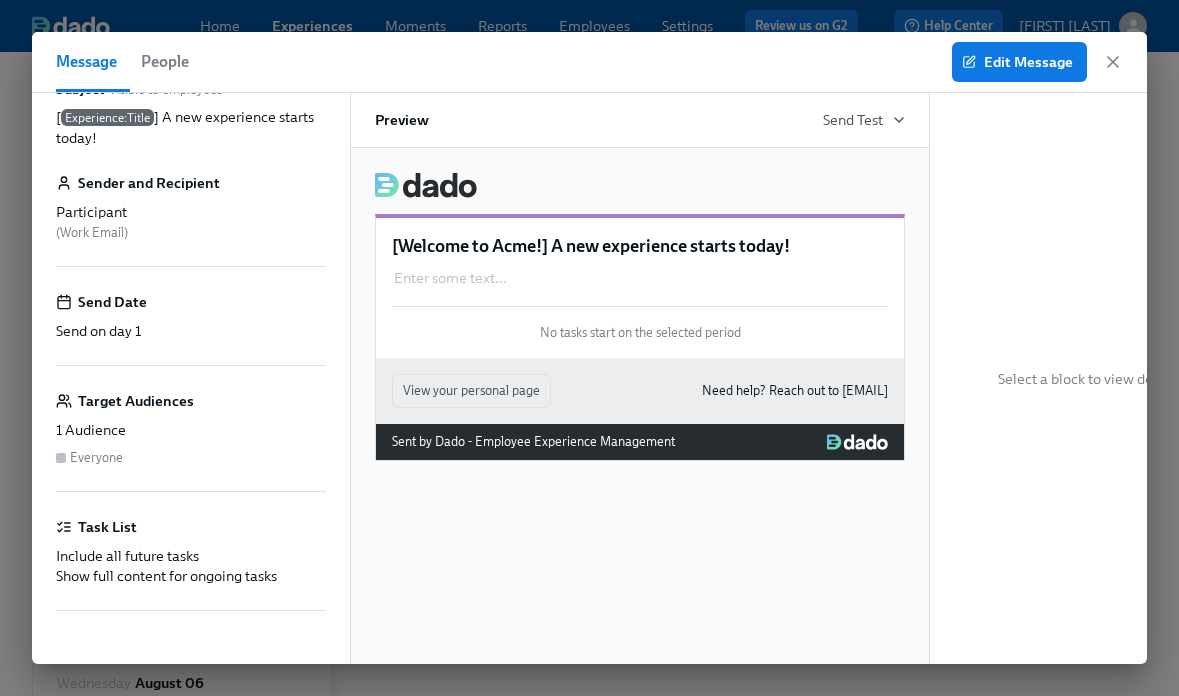scroll, scrollTop: 44, scrollLeft: 0, axis: vertical 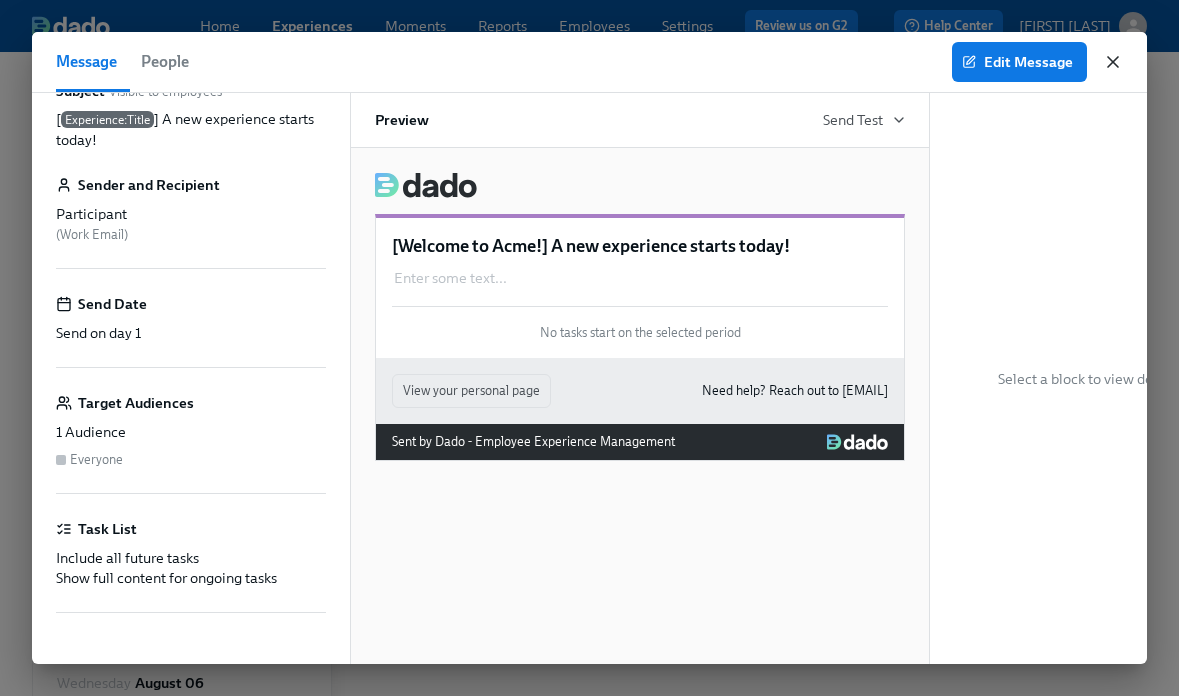 click 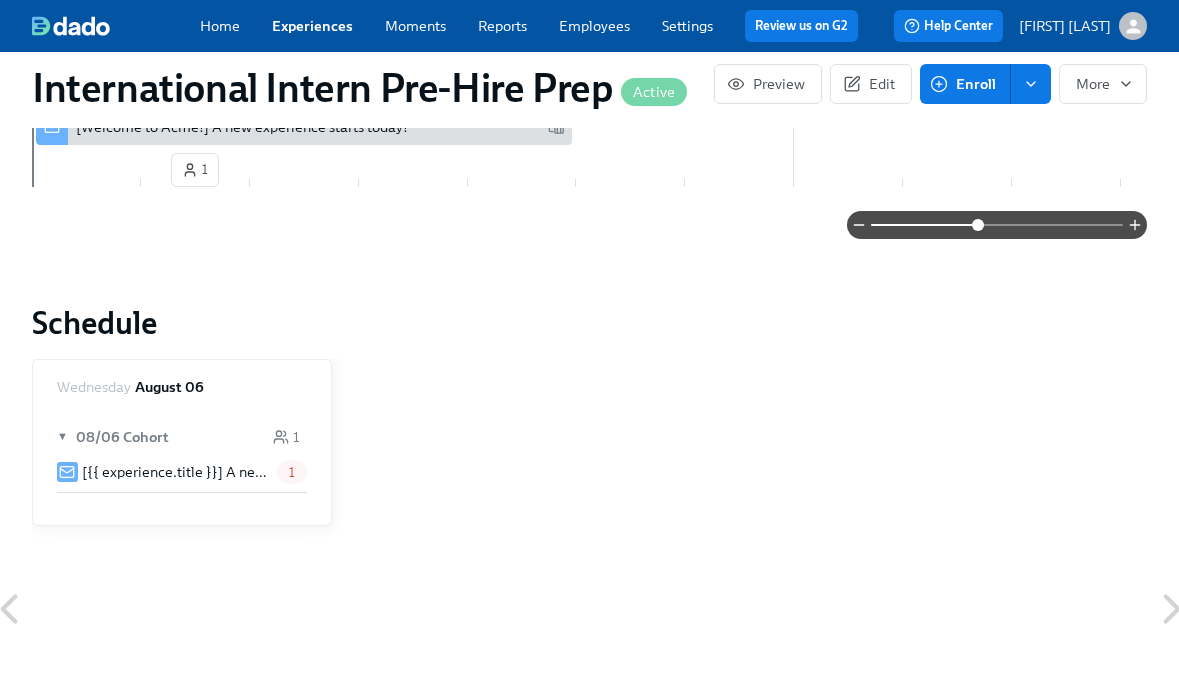 scroll, scrollTop: 529, scrollLeft: 0, axis: vertical 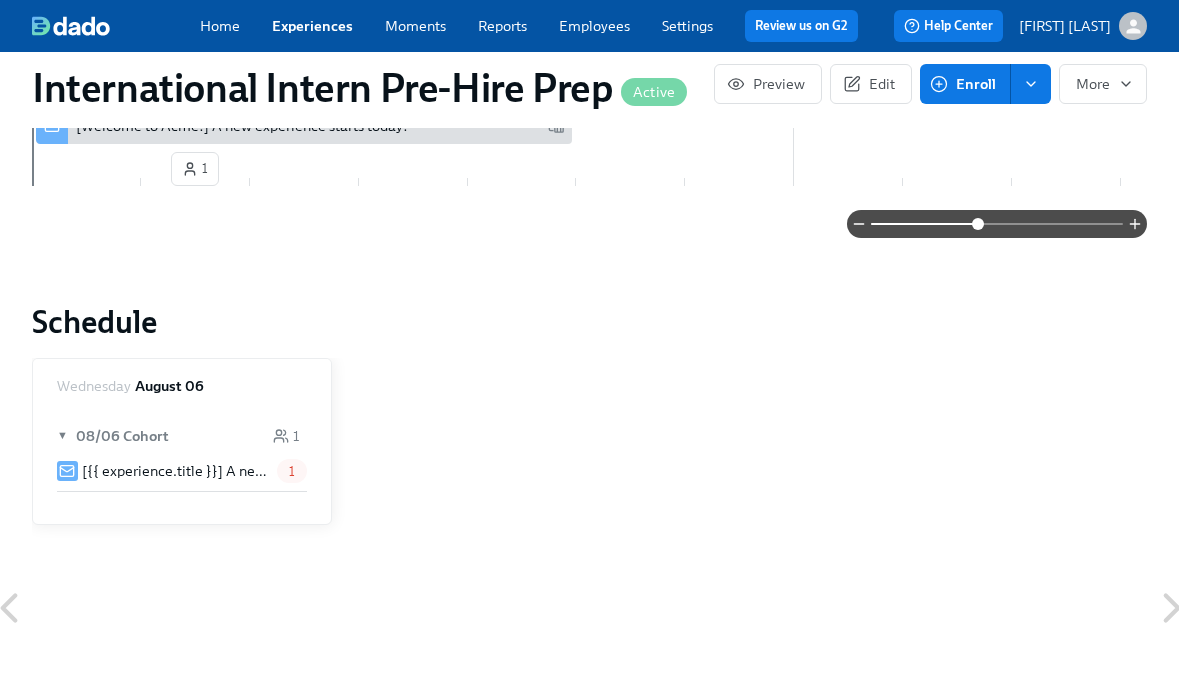 click on "1" at bounding box center (292, 471) 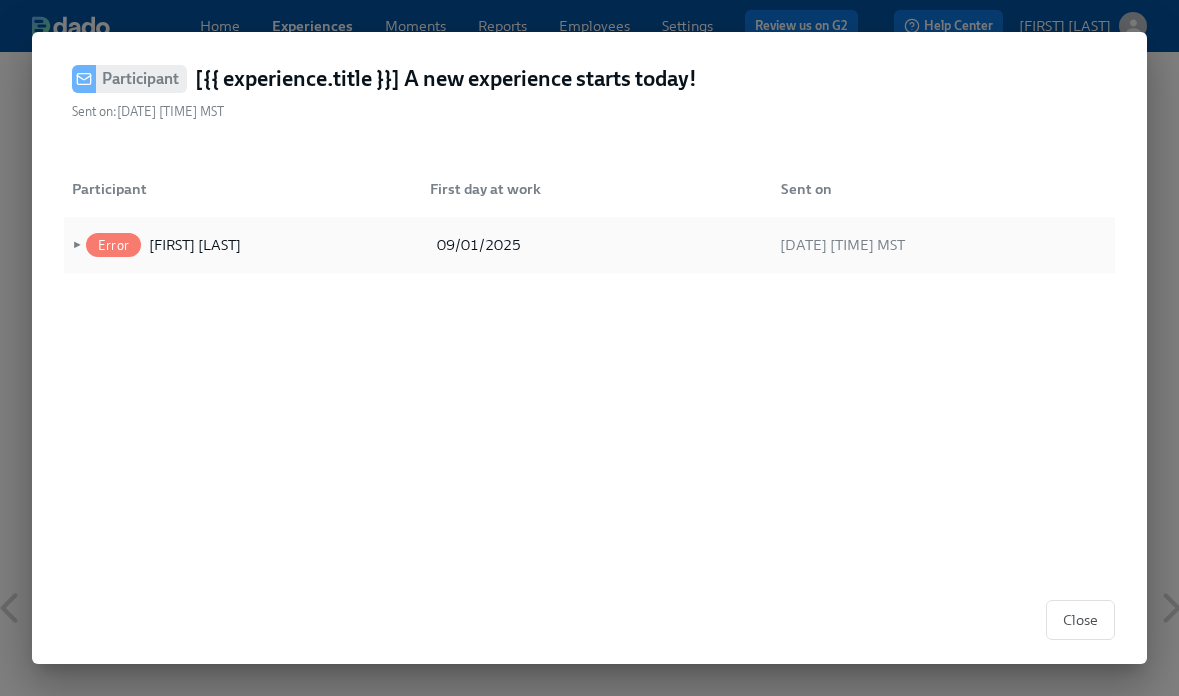 click on "►" at bounding box center [75, 245] 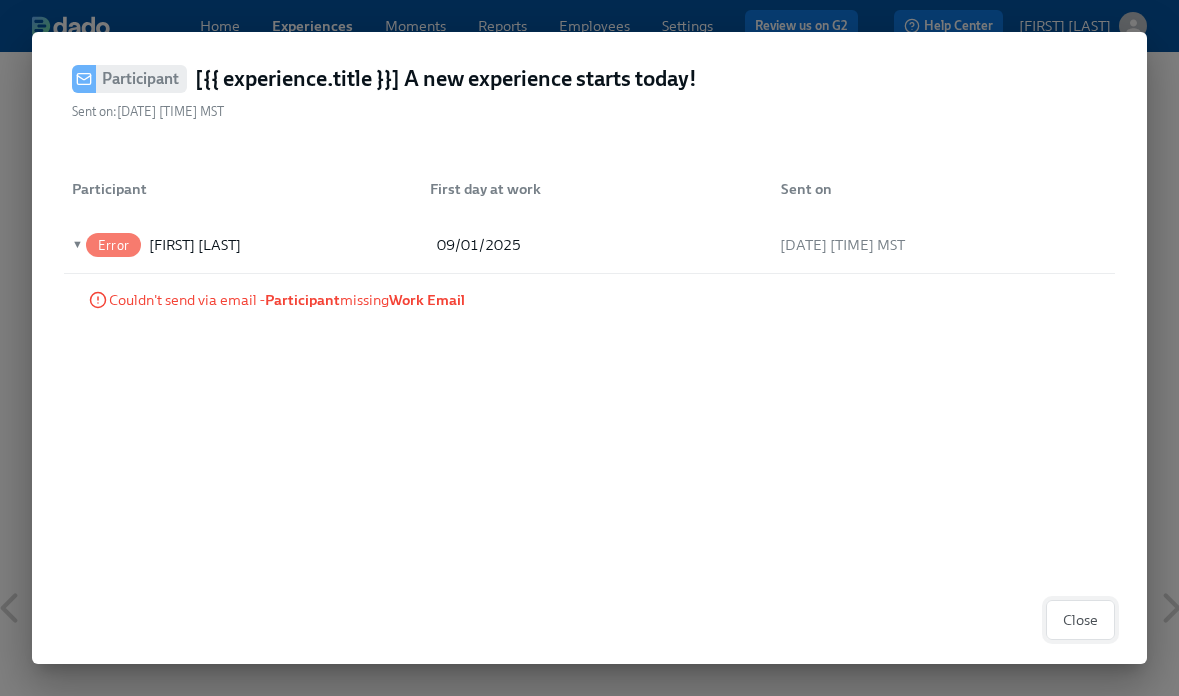 click on "Close" at bounding box center [1080, 620] 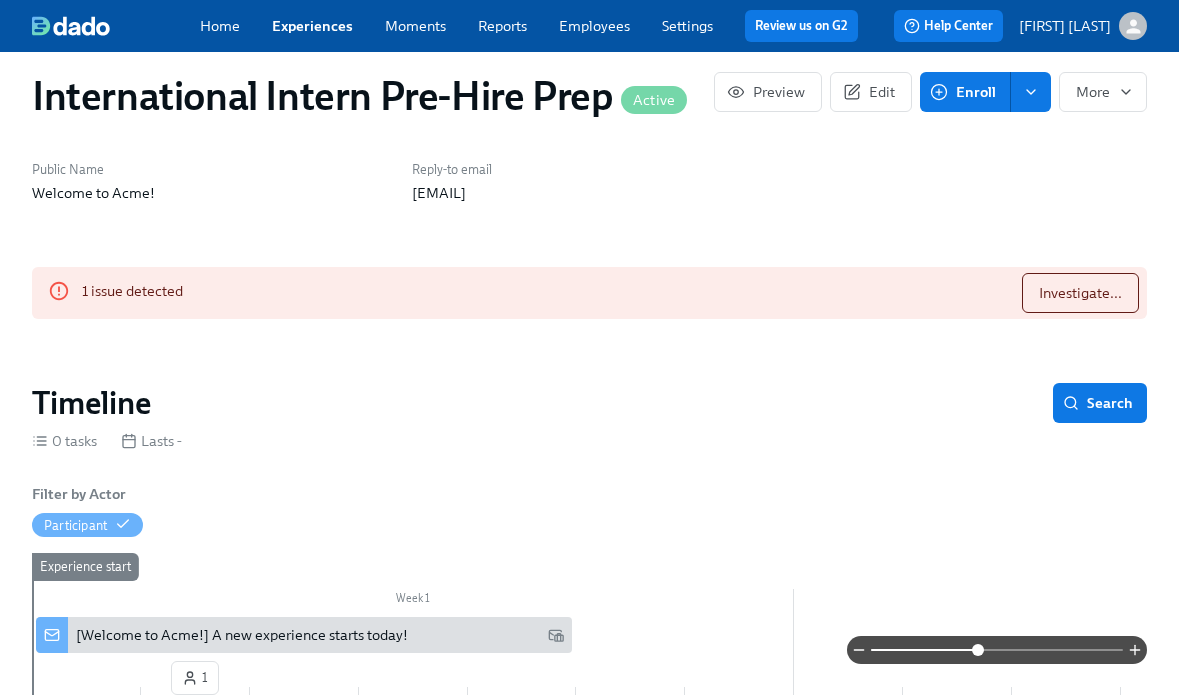 scroll, scrollTop: 22, scrollLeft: 0, axis: vertical 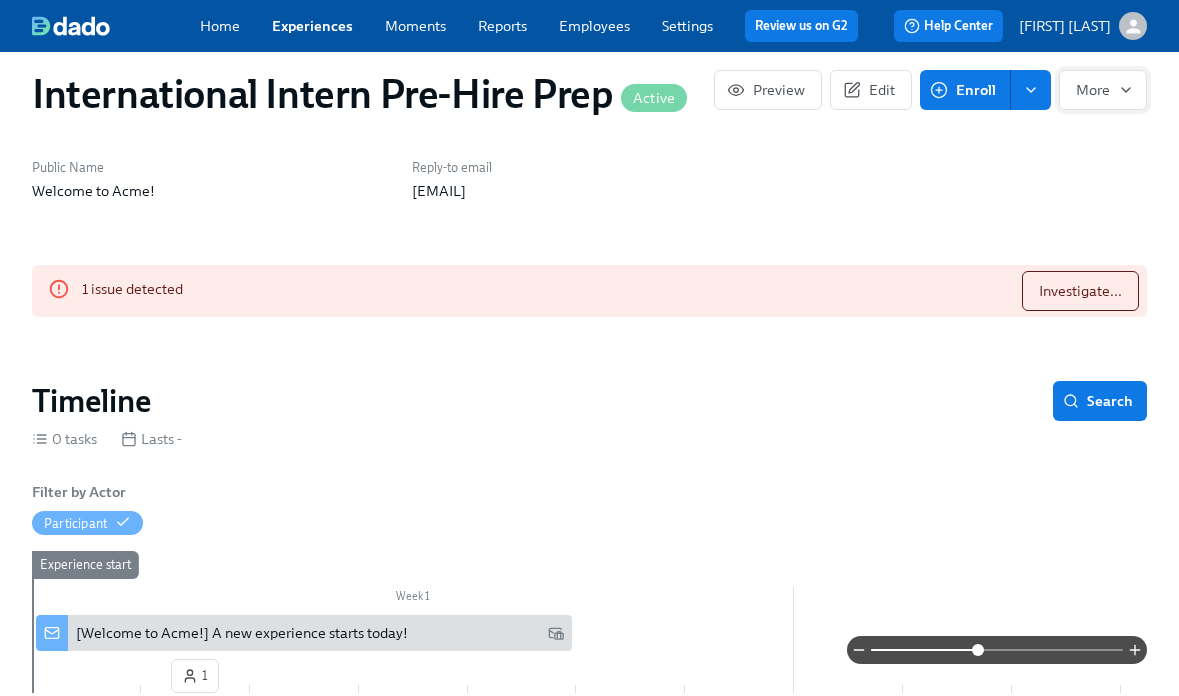 click on "More" at bounding box center (1103, 90) 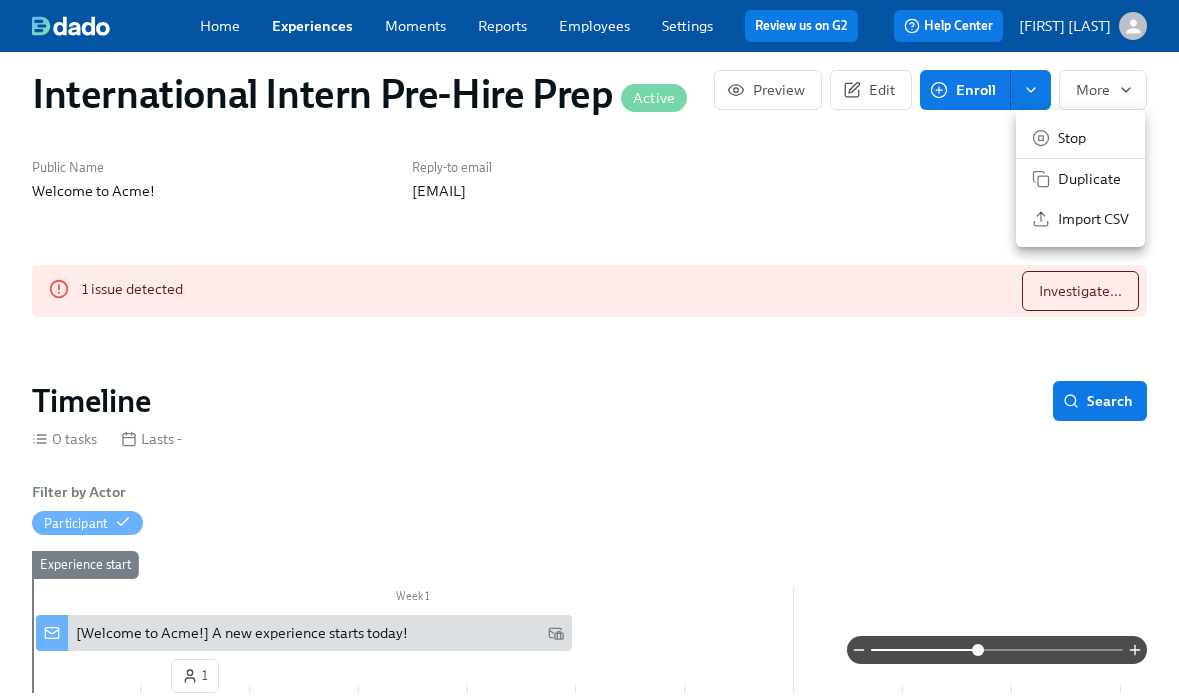 click at bounding box center [589, 348] 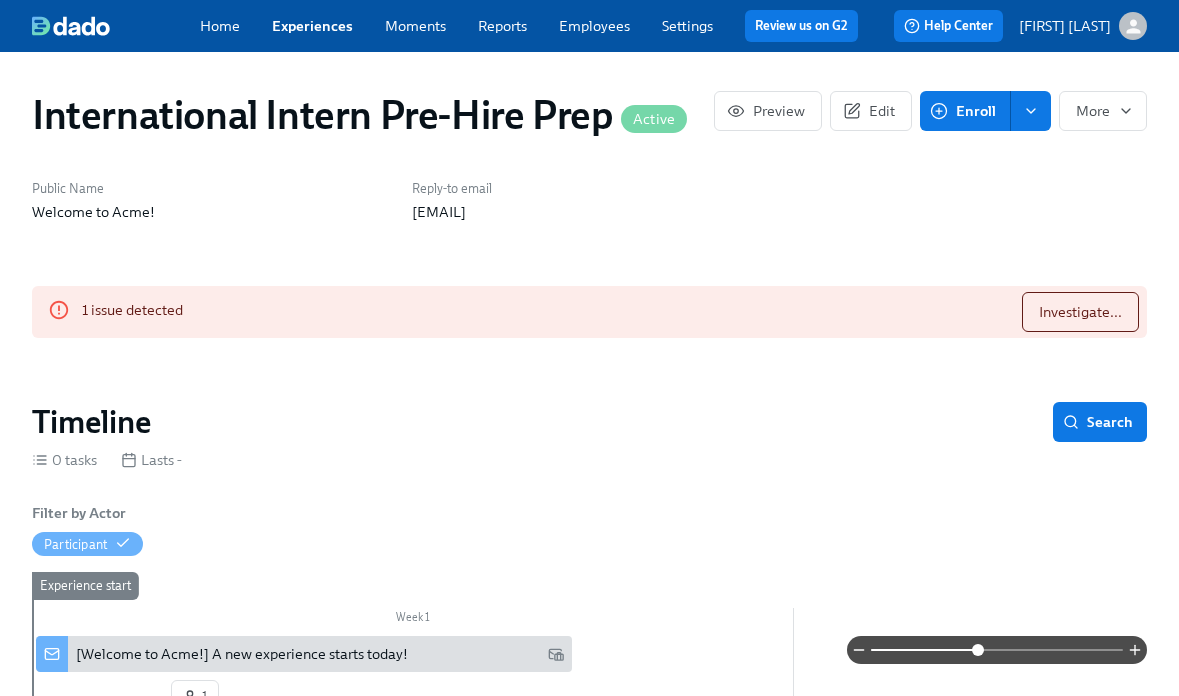 scroll, scrollTop: 0, scrollLeft: 0, axis: both 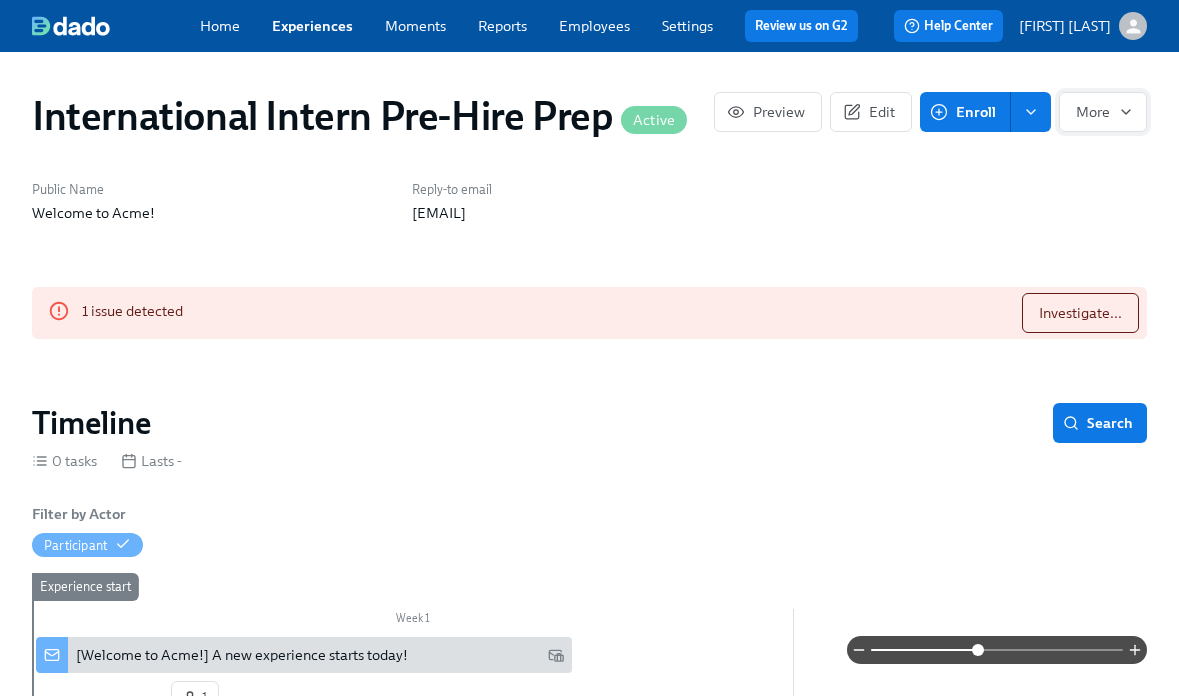 click on "More" at bounding box center [1103, 112] 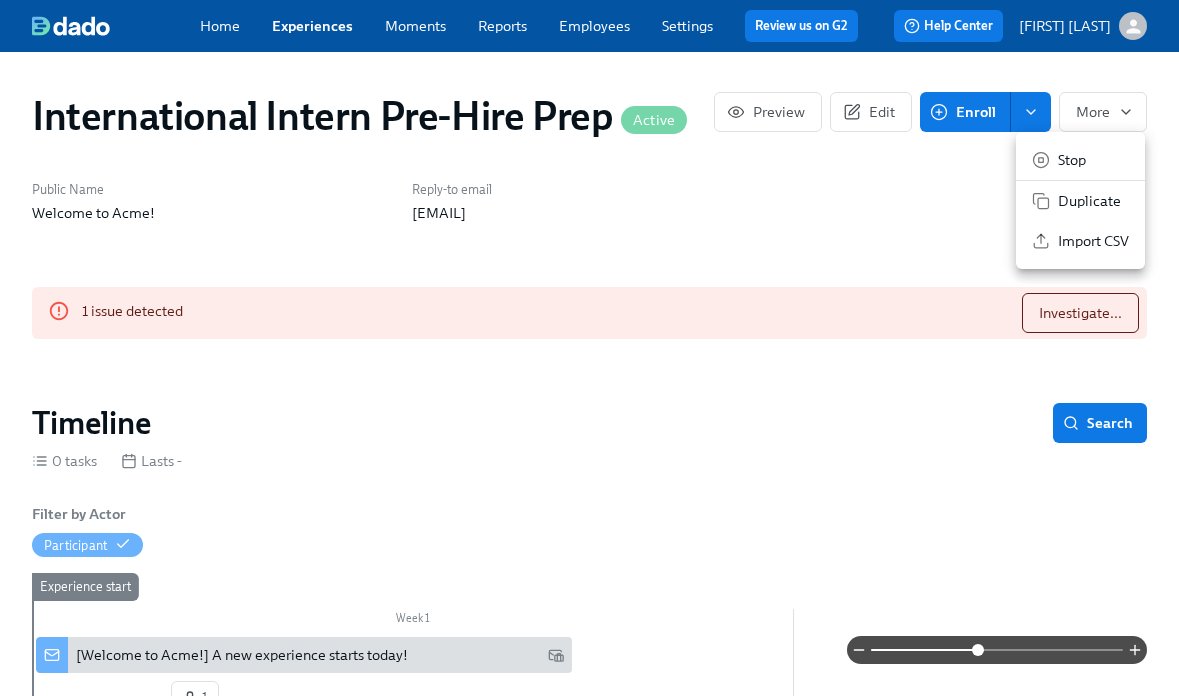 click at bounding box center [589, 348] 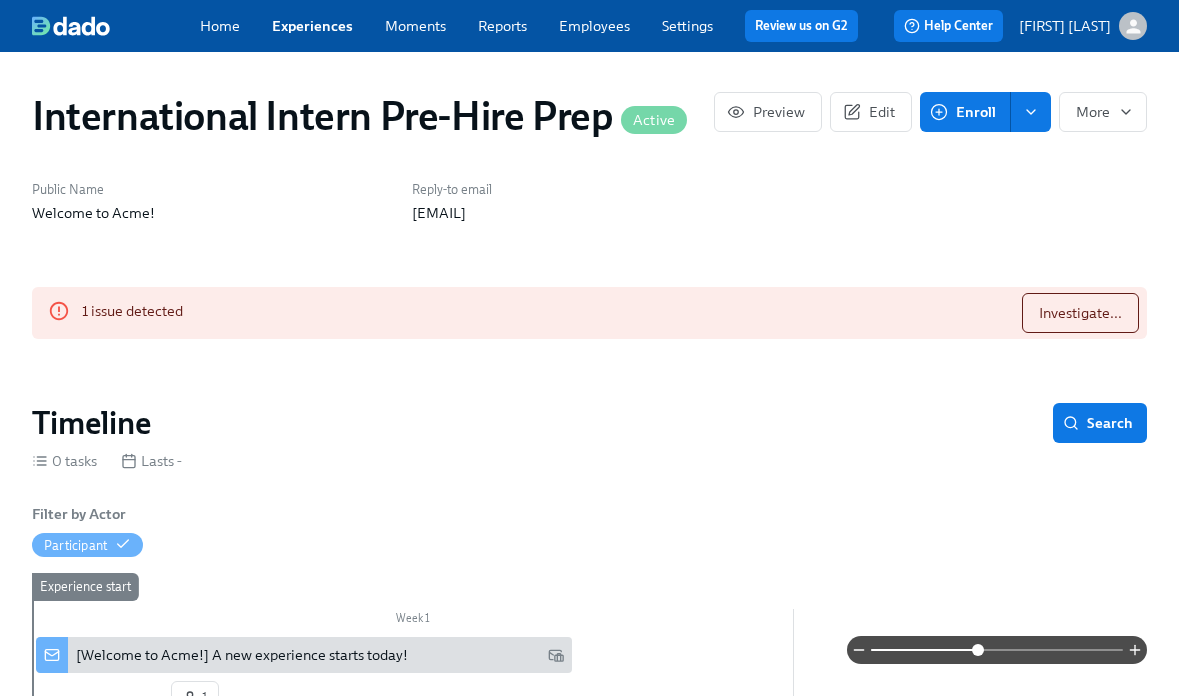 click on "Experiences" at bounding box center [312, 26] 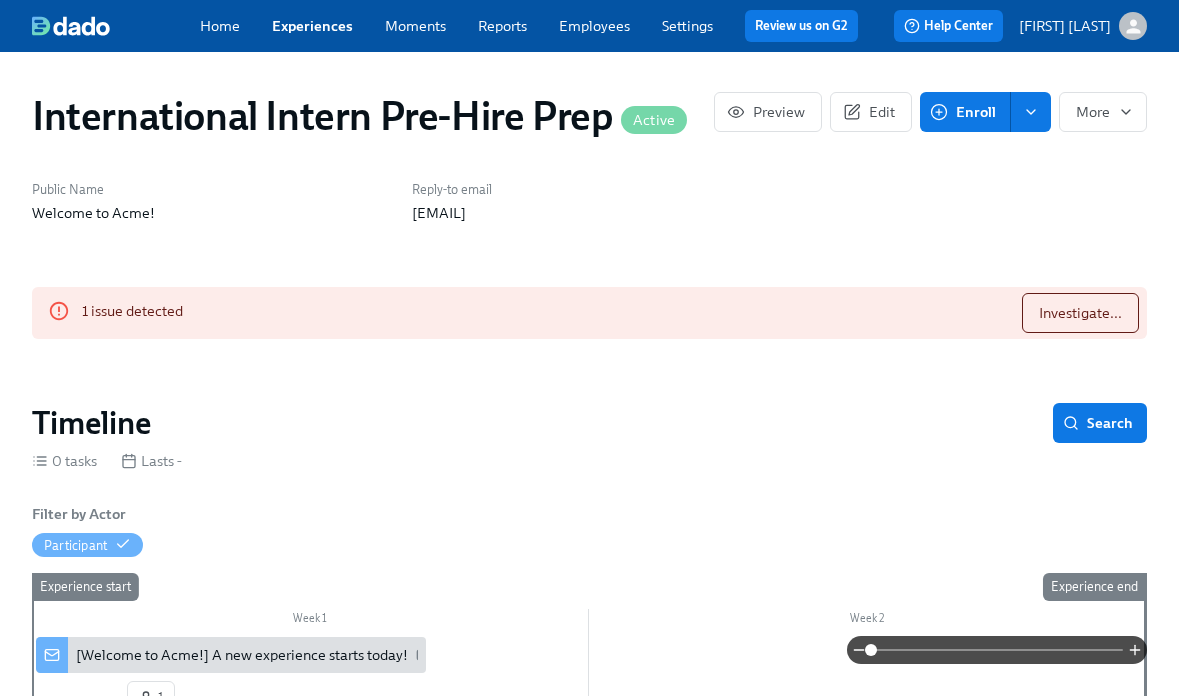 click on "Employees" at bounding box center [594, 26] 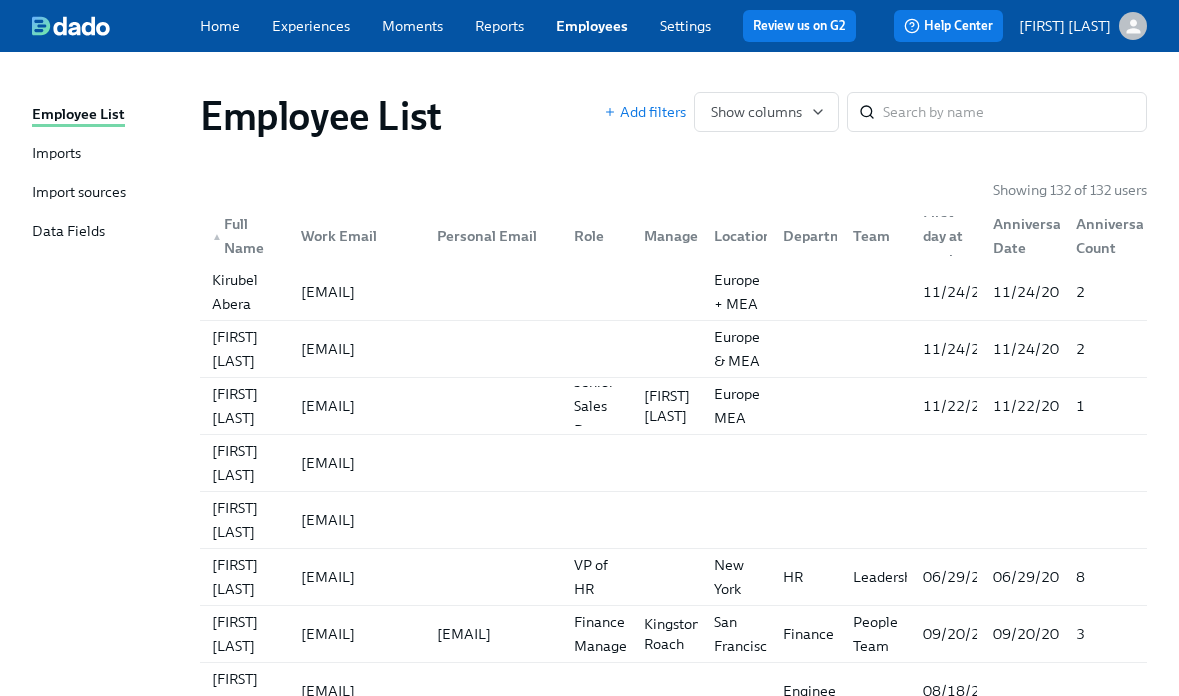 click on "Import sources" at bounding box center (79, 193) 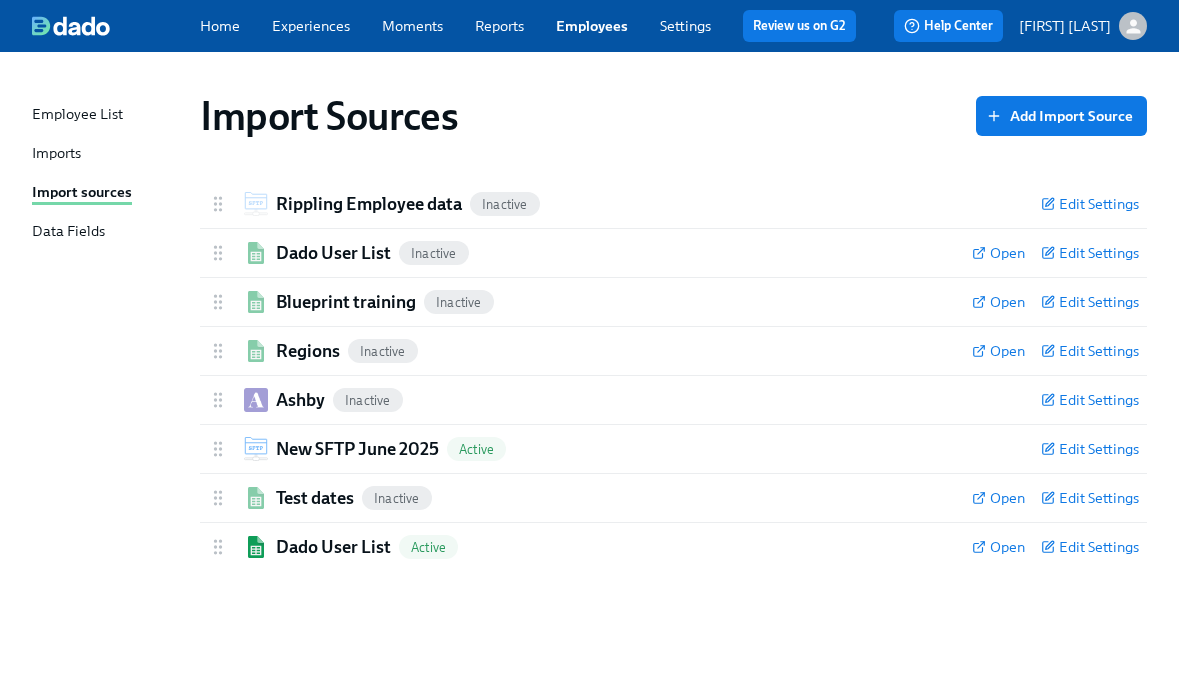 click on "Employee List" at bounding box center (77, 115) 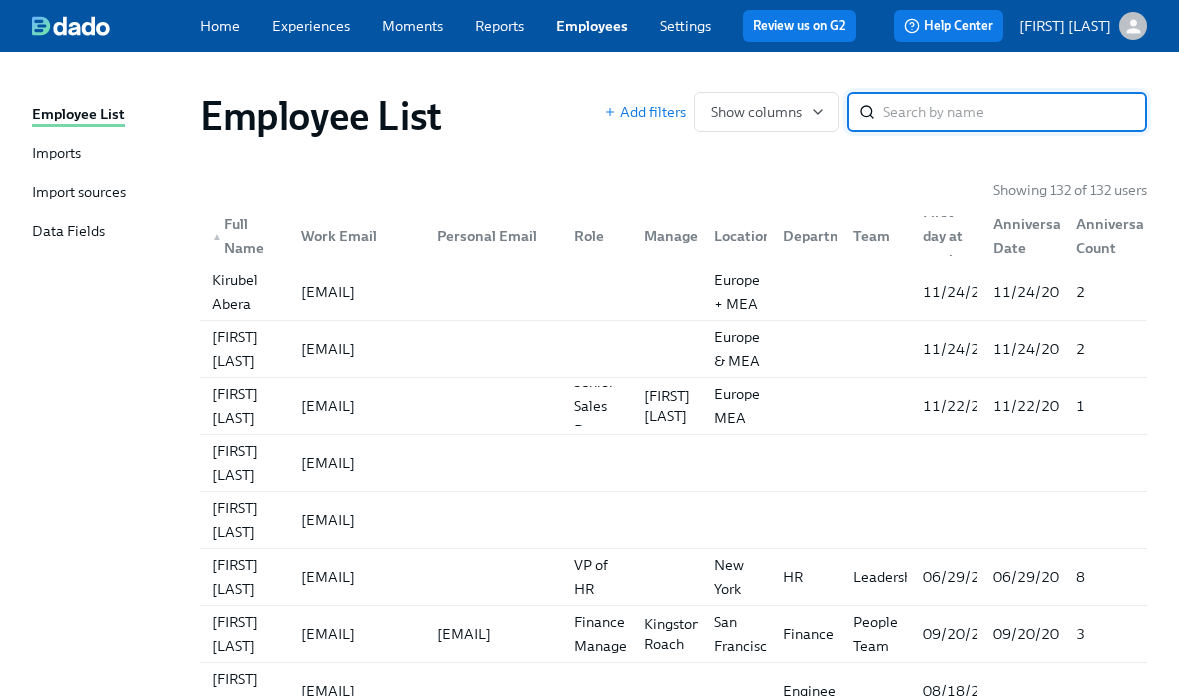 paste on "Irene Tern" 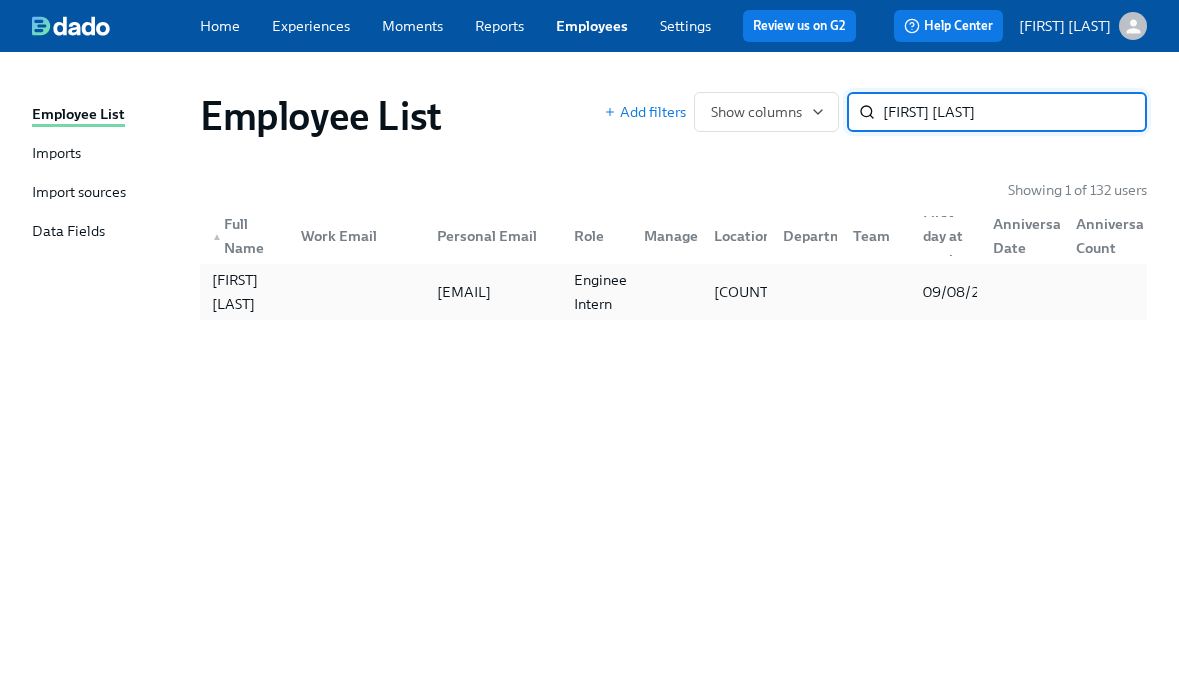 type on "Irene Tern" 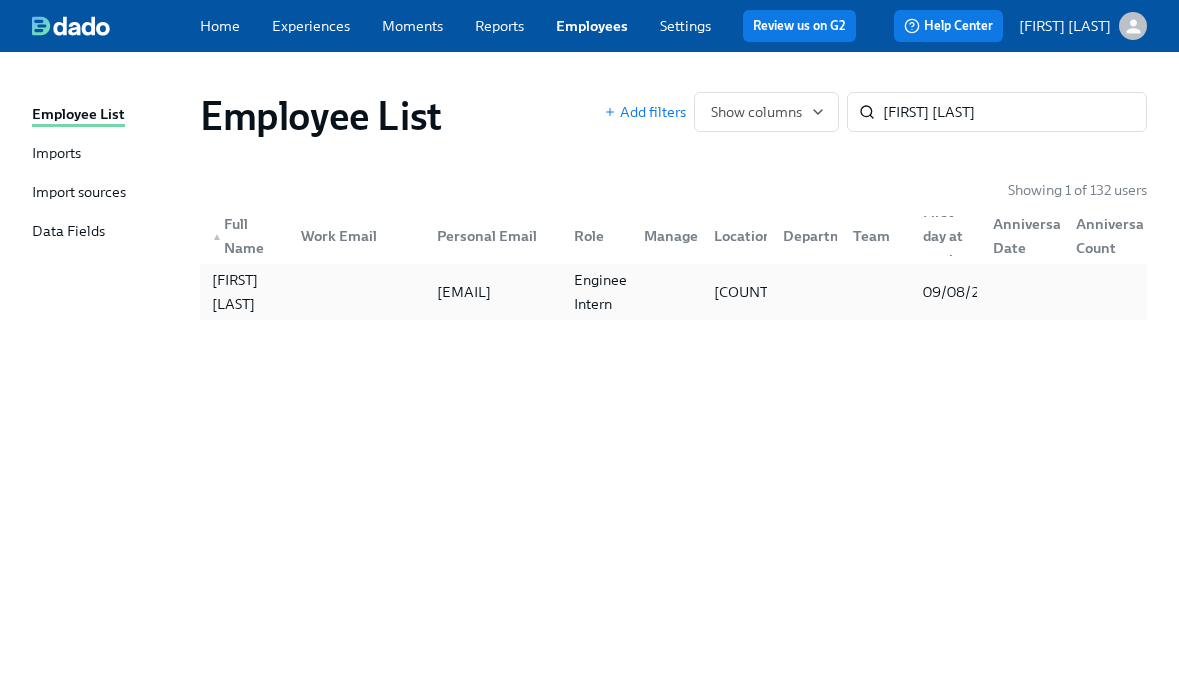 click on "Irene Tern" at bounding box center [244, 292] 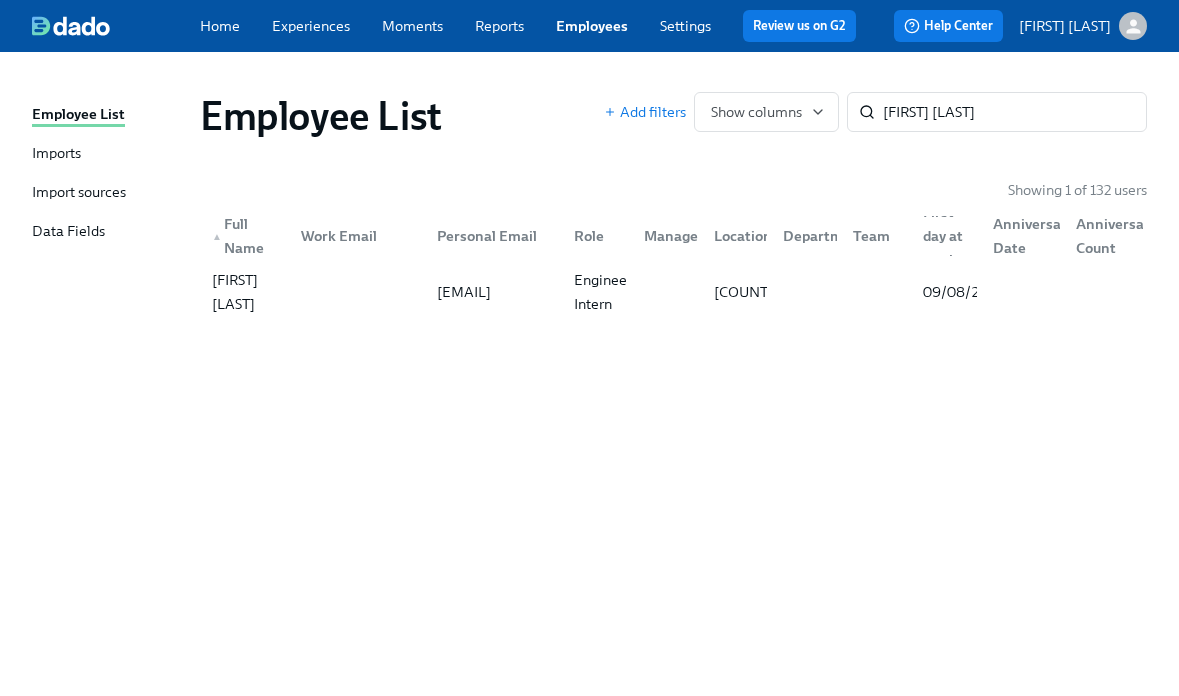 click on "▲ Full Name Work Email Personal Email Role Manager Location Department Team First day at work Anniversary Date Anniversary Count" at bounding box center [673, 232] 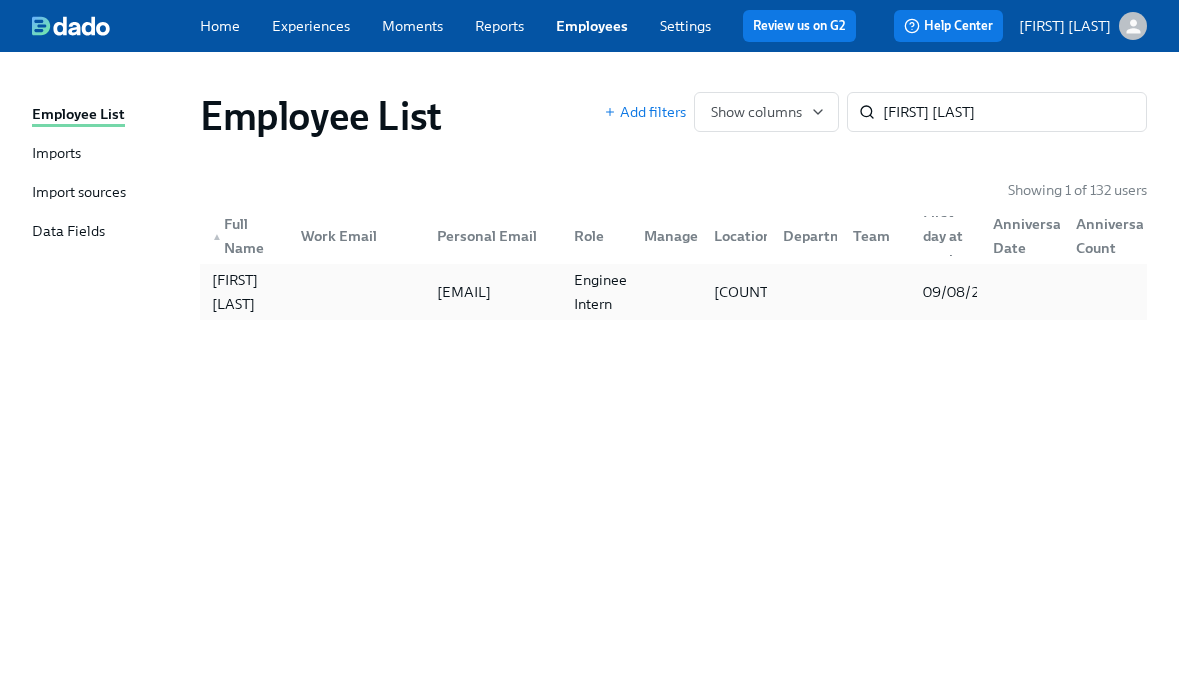 click on "Irene Tern" at bounding box center (244, 292) 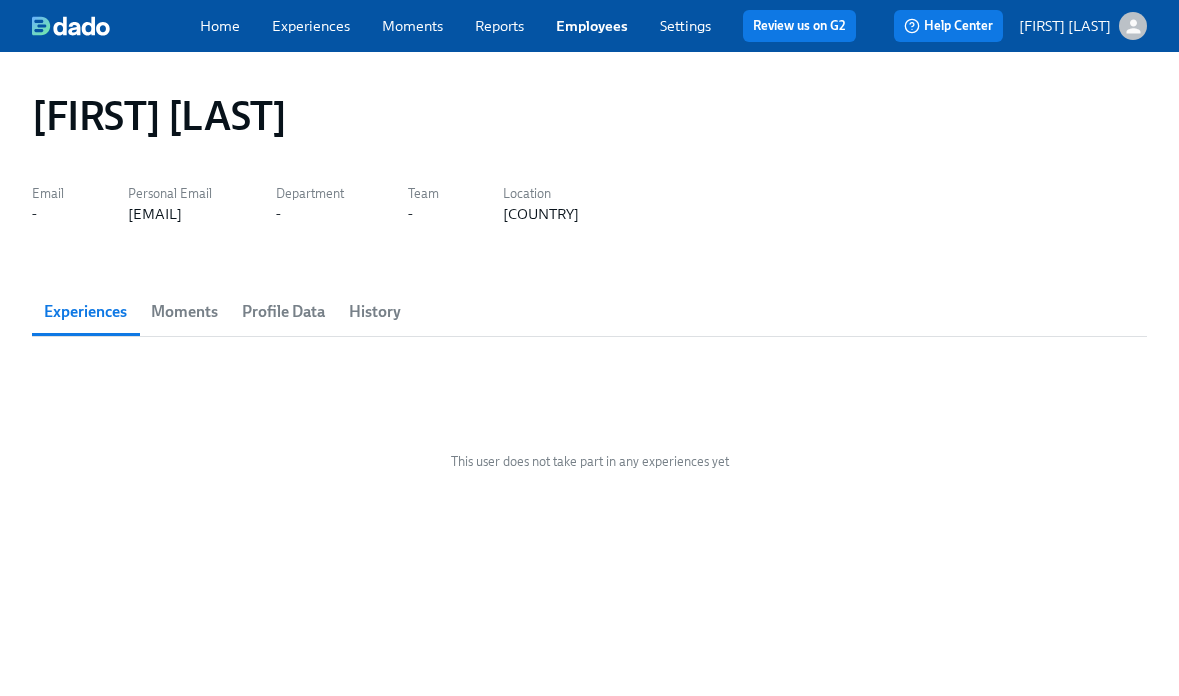 click on "Profile Data" at bounding box center (283, 312) 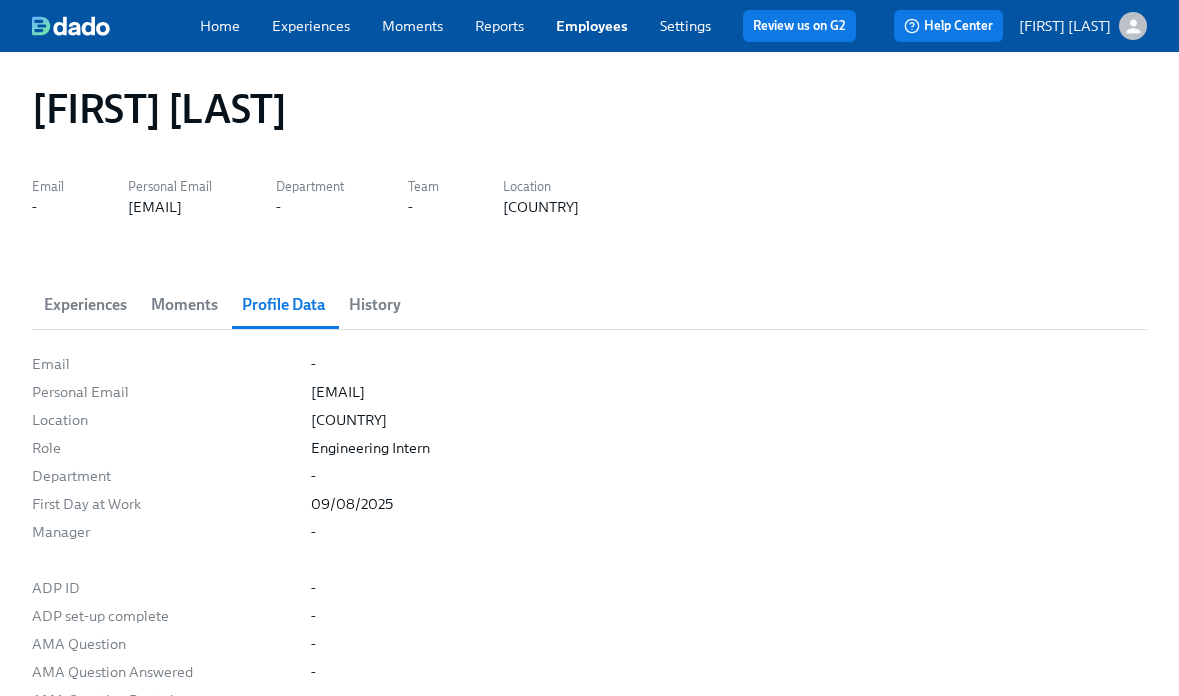 scroll, scrollTop: 0, scrollLeft: 0, axis: both 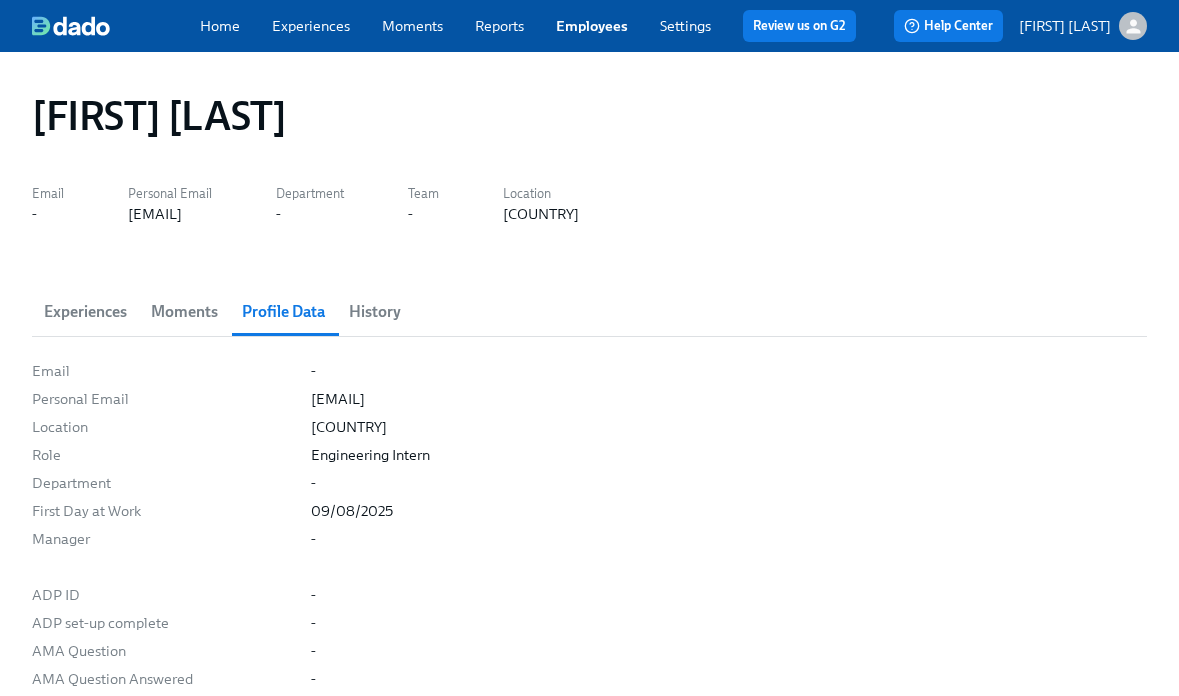 click on "Experiences" at bounding box center [85, 312] 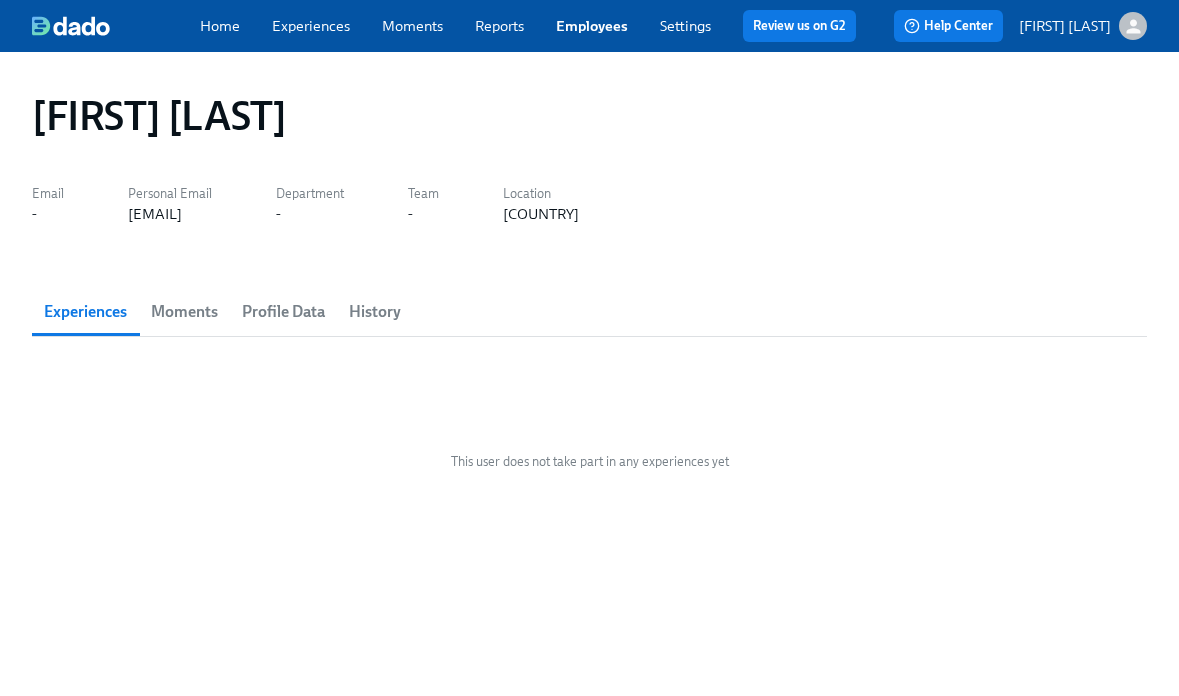 click on "History" at bounding box center (375, 312) 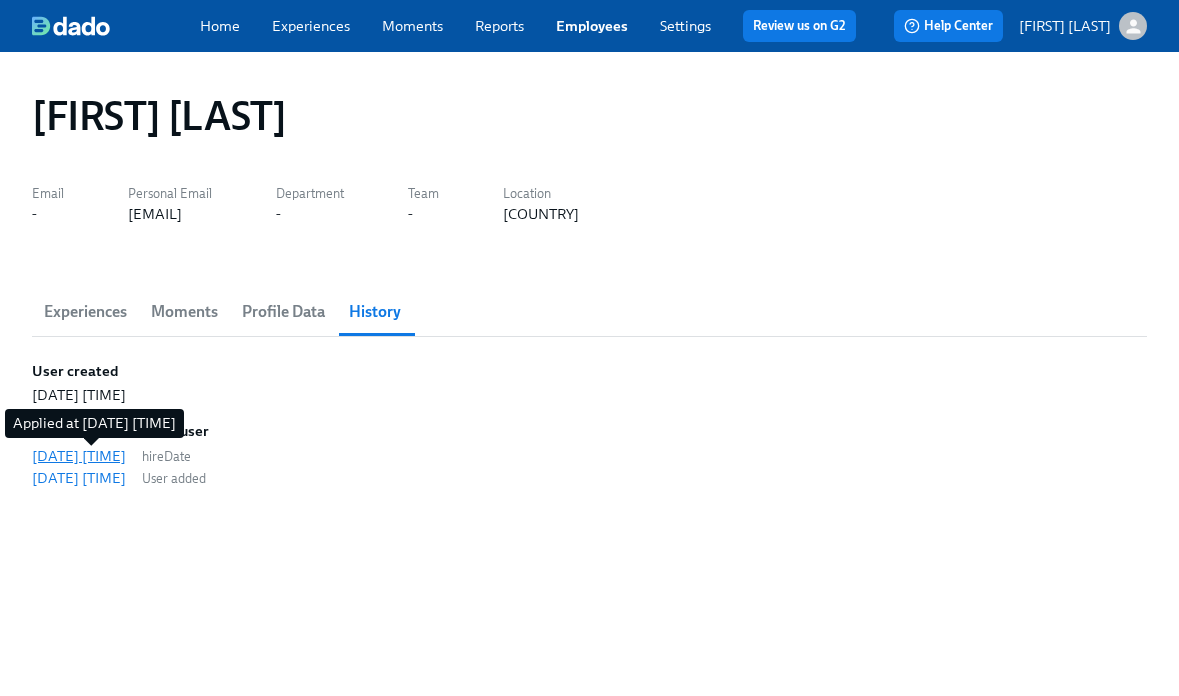 click on "2025/08/06 11:04" at bounding box center (79, 456) 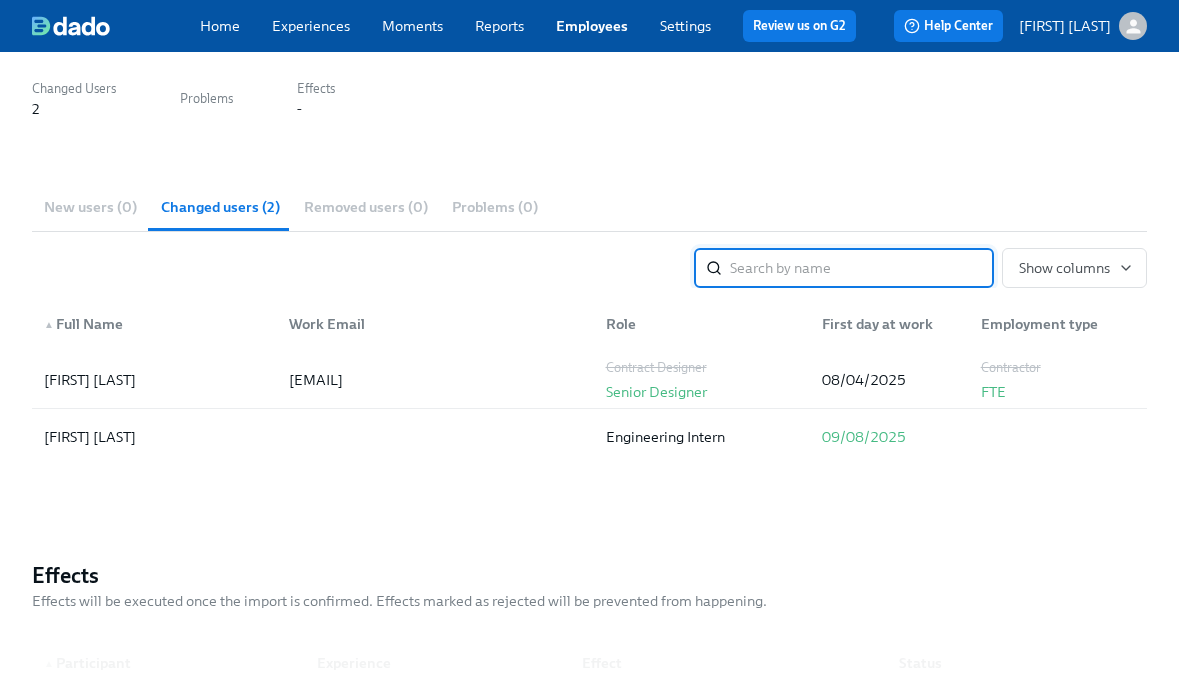 scroll, scrollTop: 268, scrollLeft: 0, axis: vertical 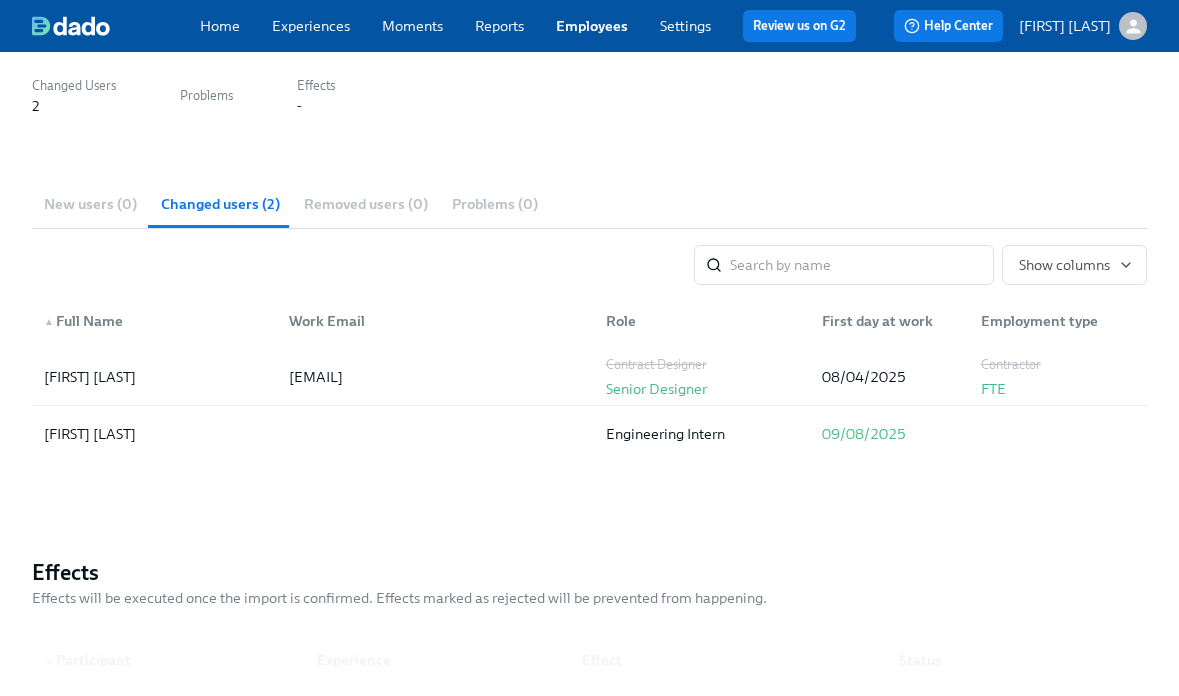 click on "Home" at bounding box center (220, 26) 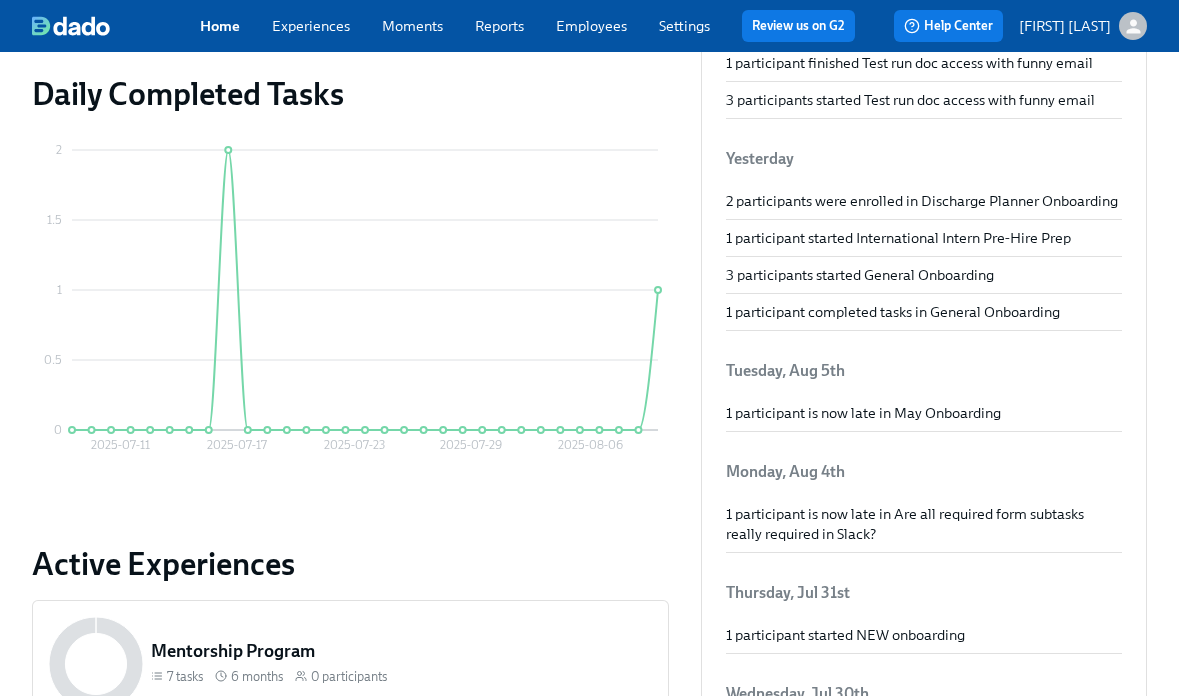 scroll, scrollTop: 0, scrollLeft: 0, axis: both 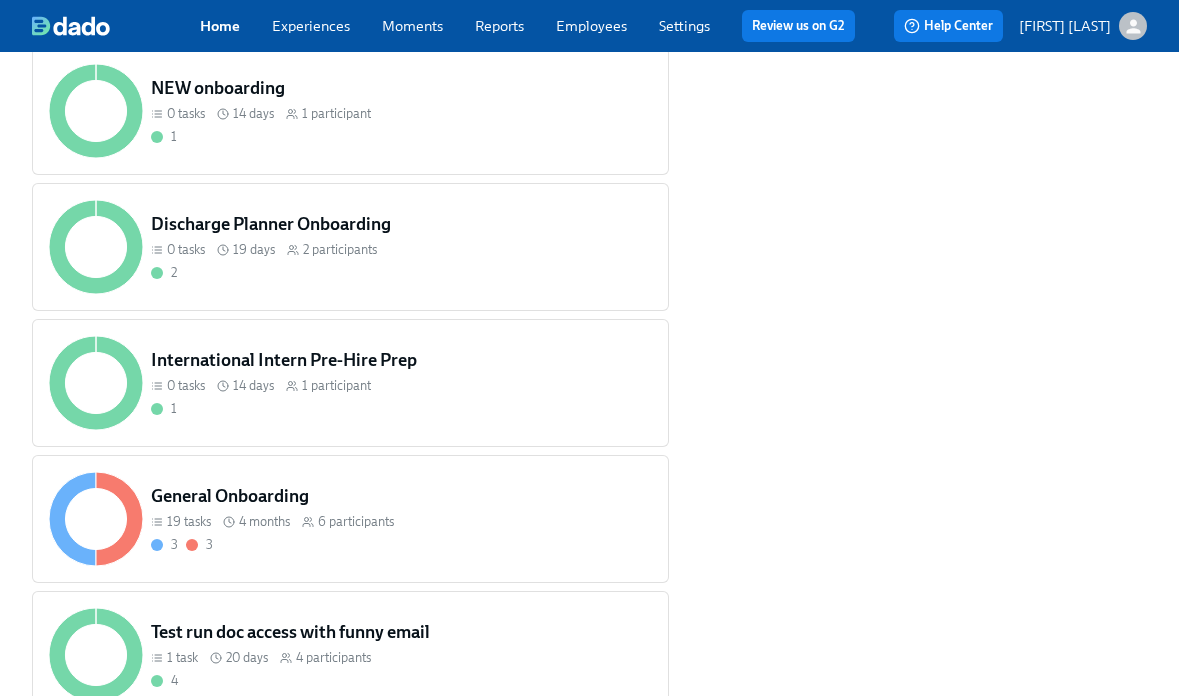 click on "1" at bounding box center (401, 408) 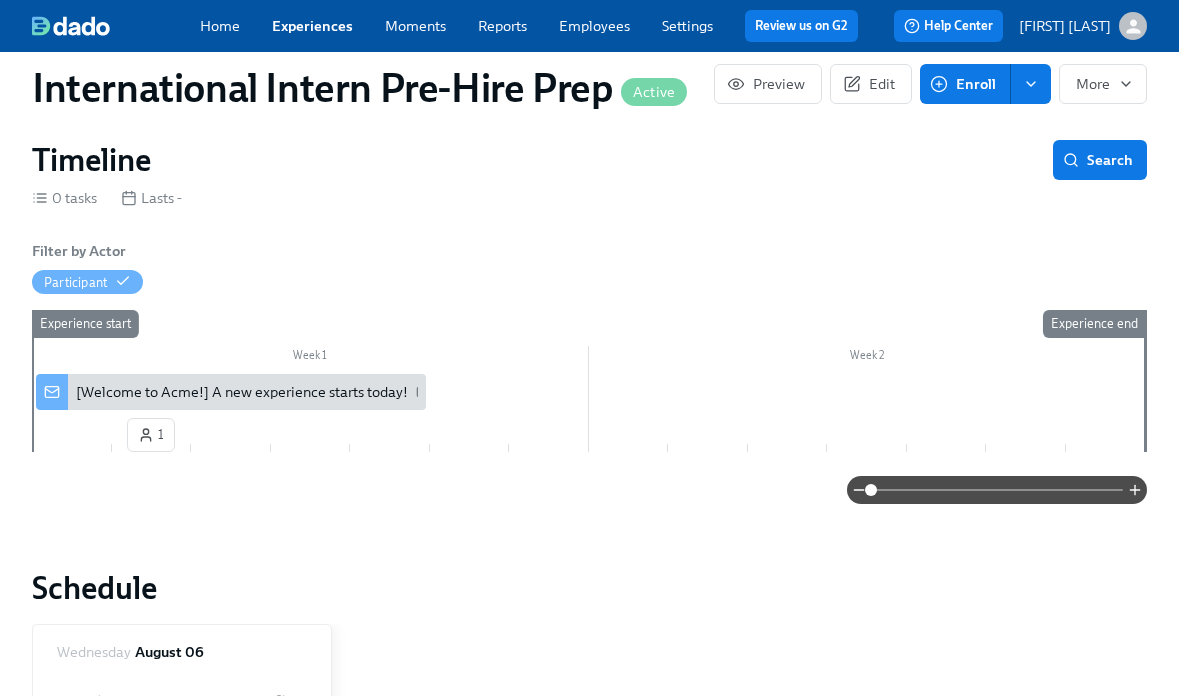 scroll, scrollTop: 272, scrollLeft: 0, axis: vertical 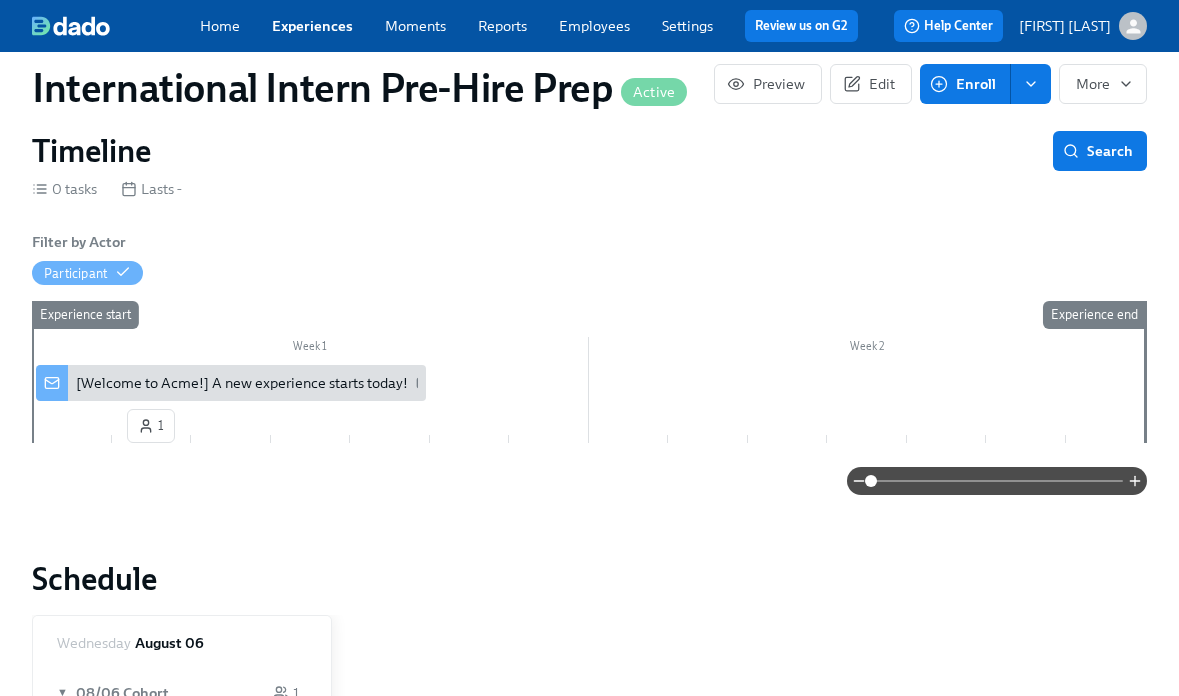 click on "[Welcome to Acme!] A new experience starts today!" at bounding box center (242, 383) 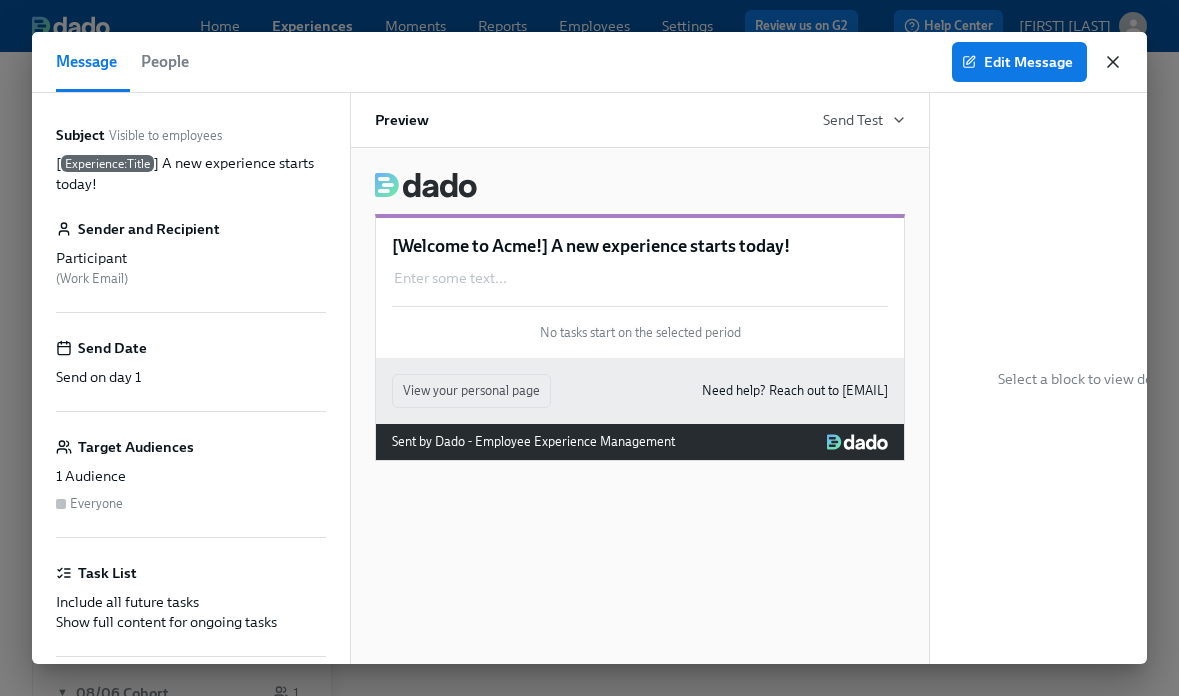 click 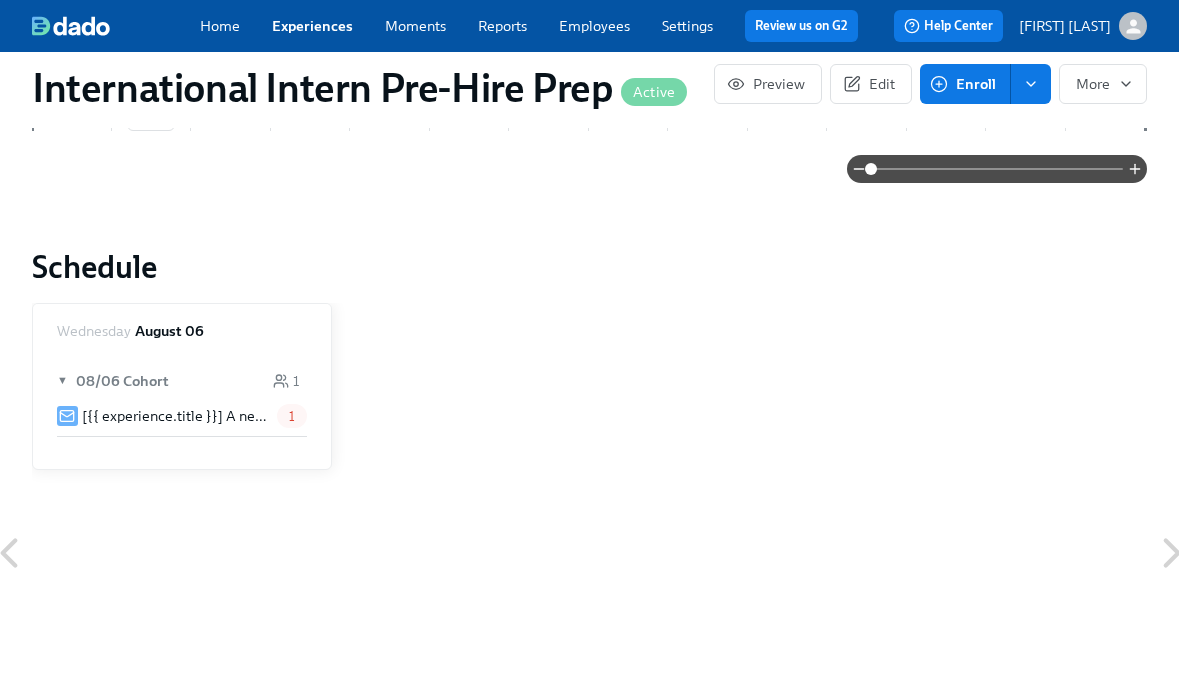 scroll, scrollTop: 611, scrollLeft: 0, axis: vertical 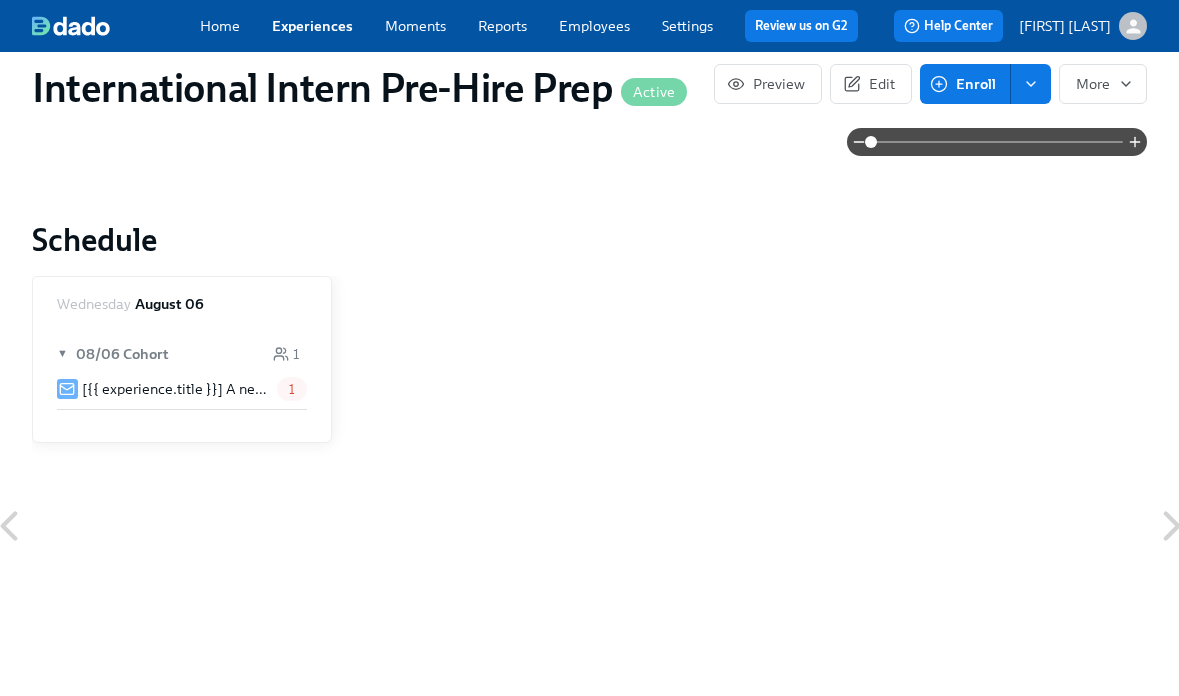 click on "1" at bounding box center [292, 389] 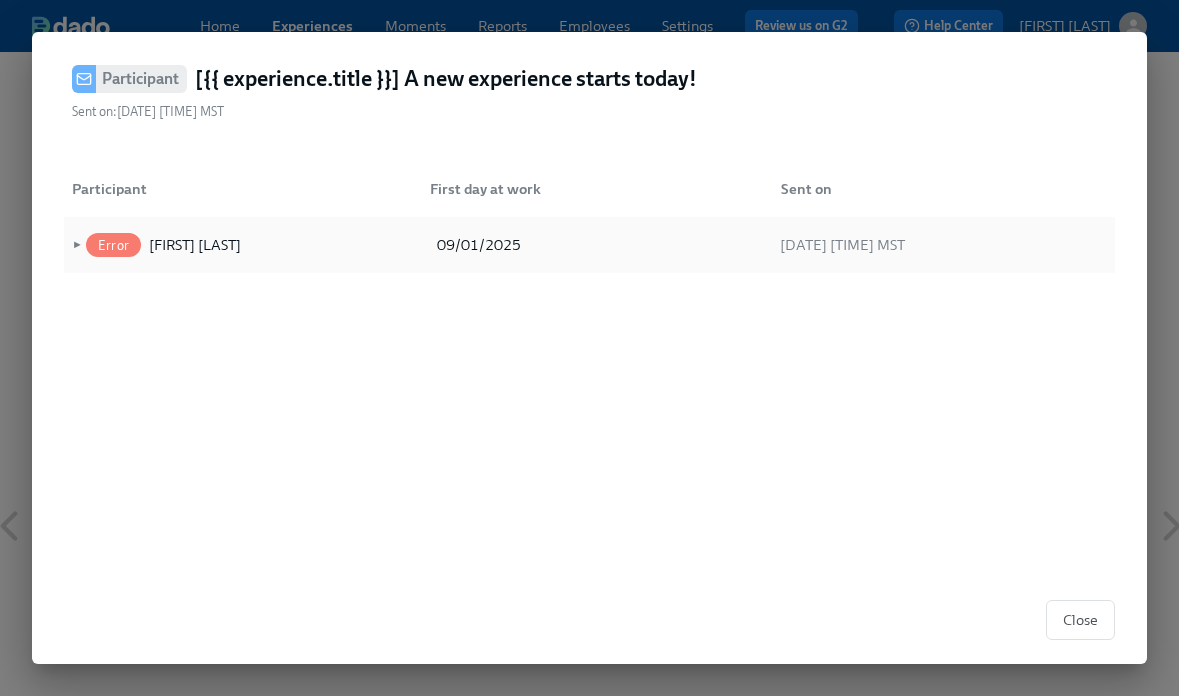click on "►" at bounding box center (75, 245) 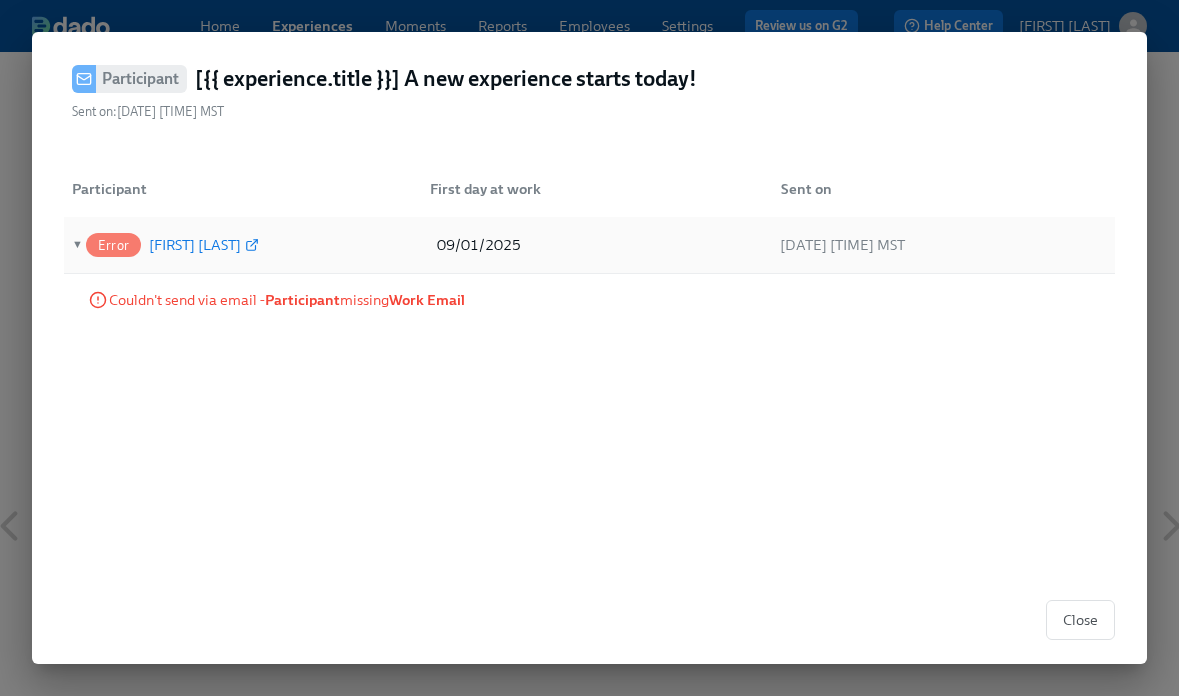 click on "[FIRST] [LAST]" at bounding box center (195, 245) 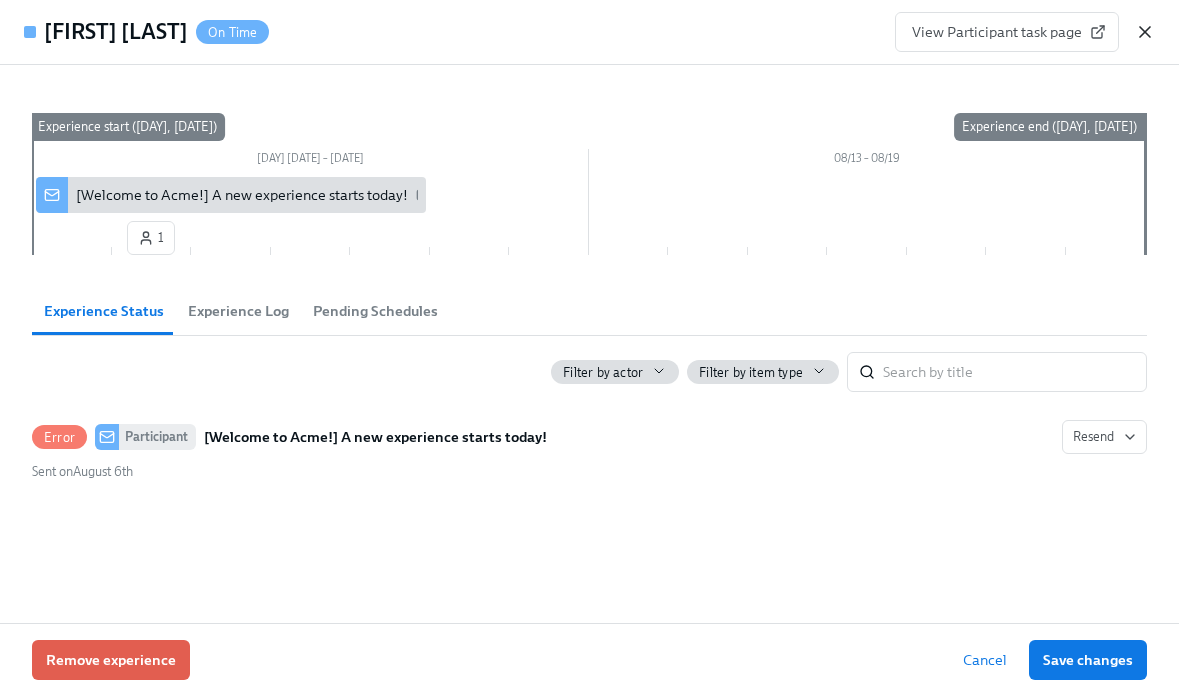 click 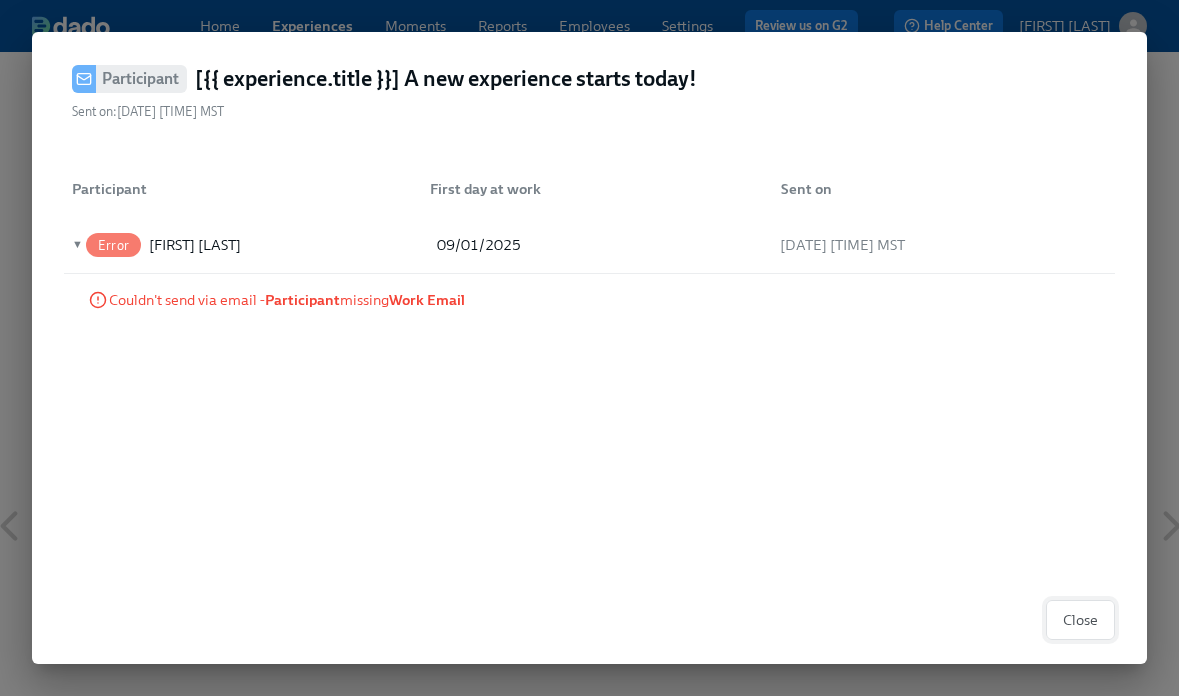 click on "Close" at bounding box center [1080, 620] 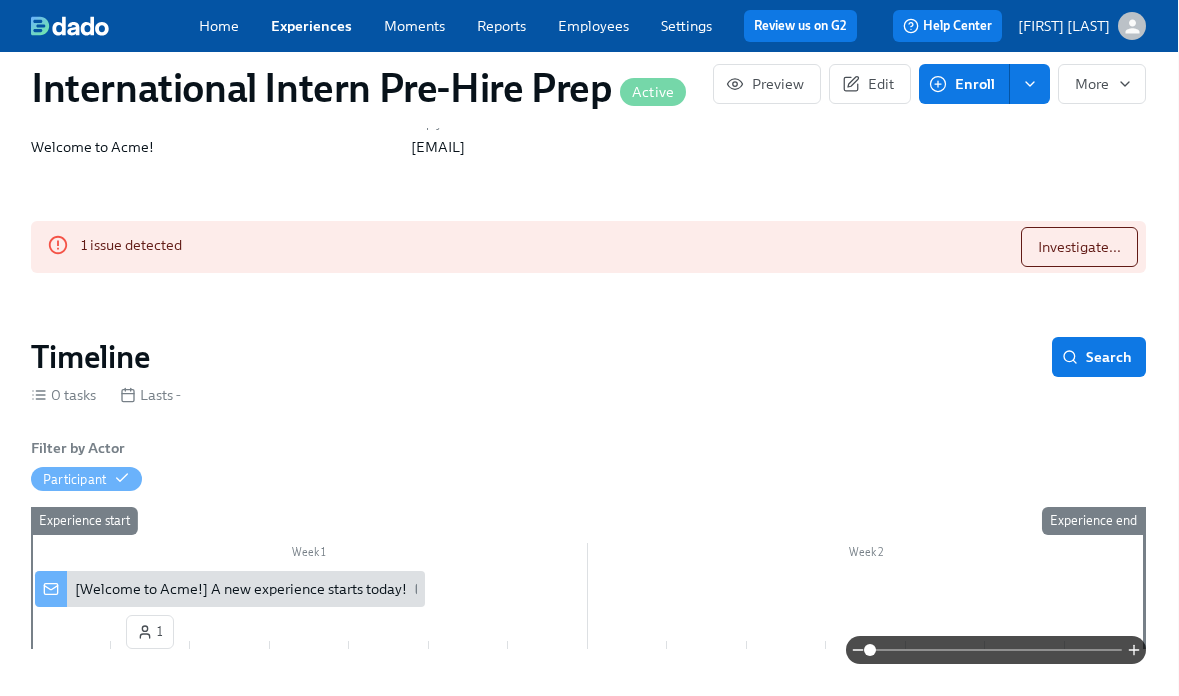 scroll, scrollTop: 72, scrollLeft: 1, axis: both 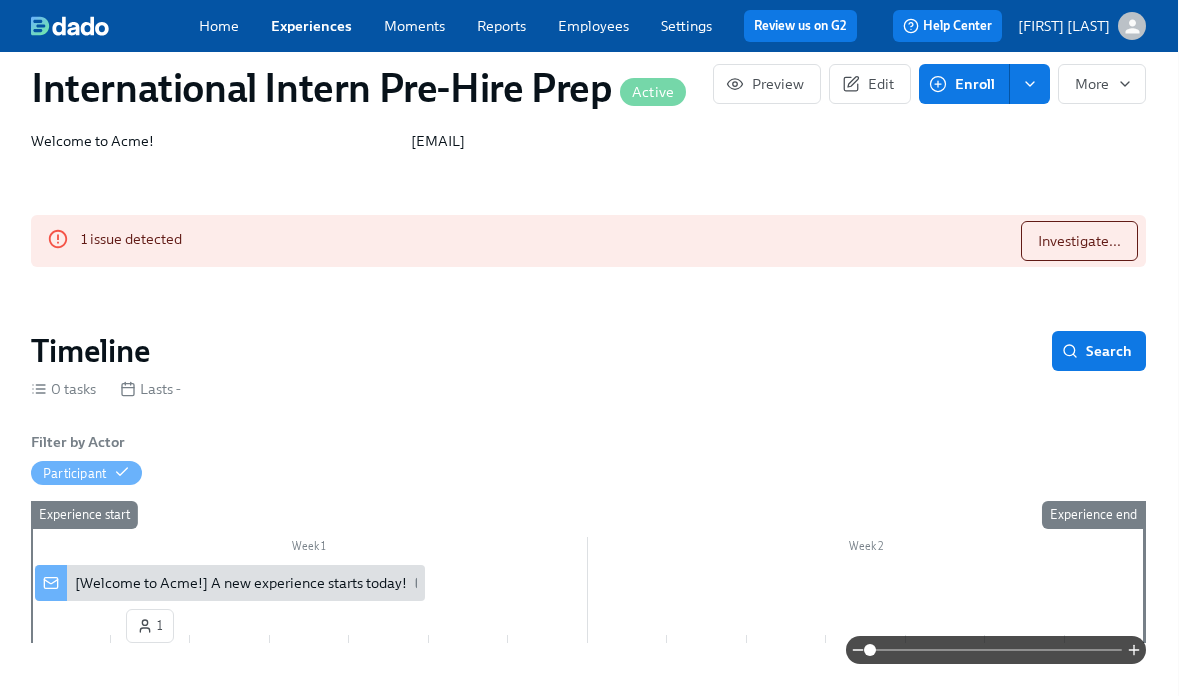 click on "Employees" at bounding box center (593, 26) 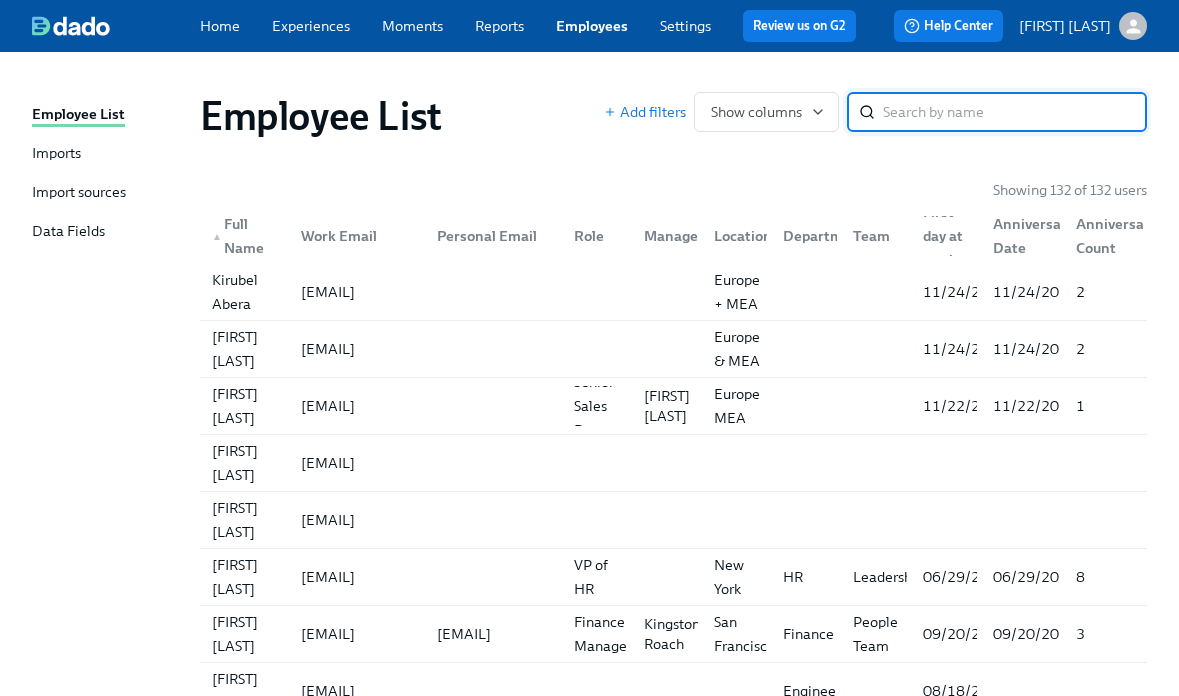 paste on "Irene Tern" 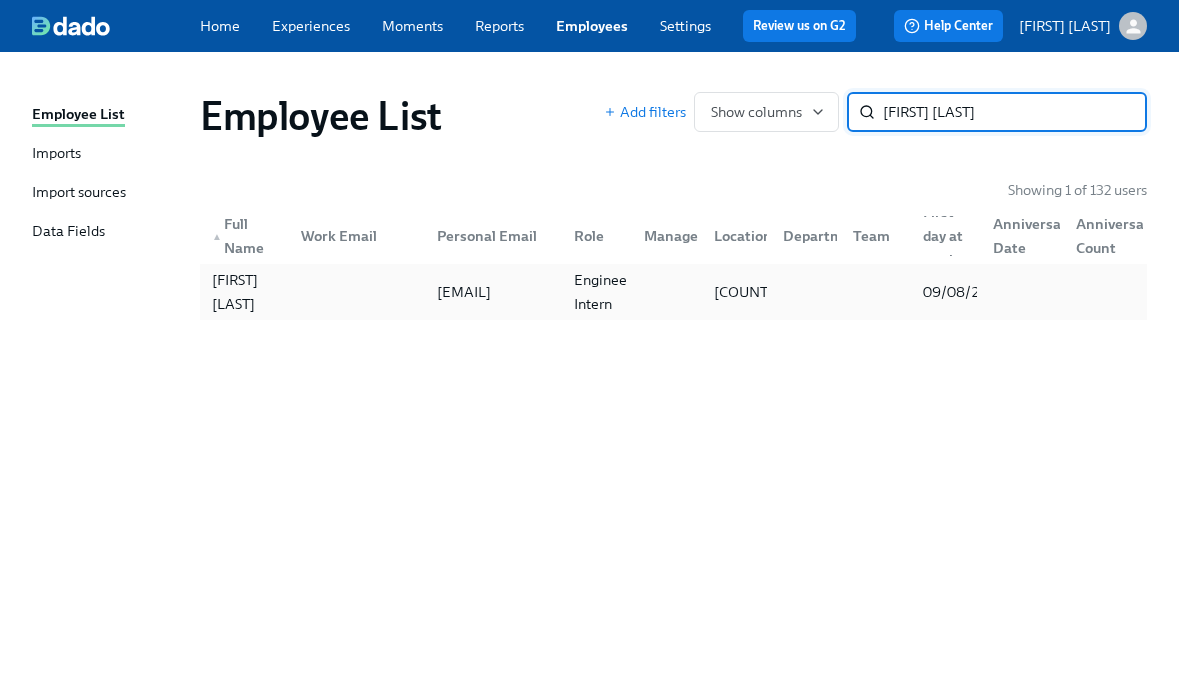 type on "Irene Tern" 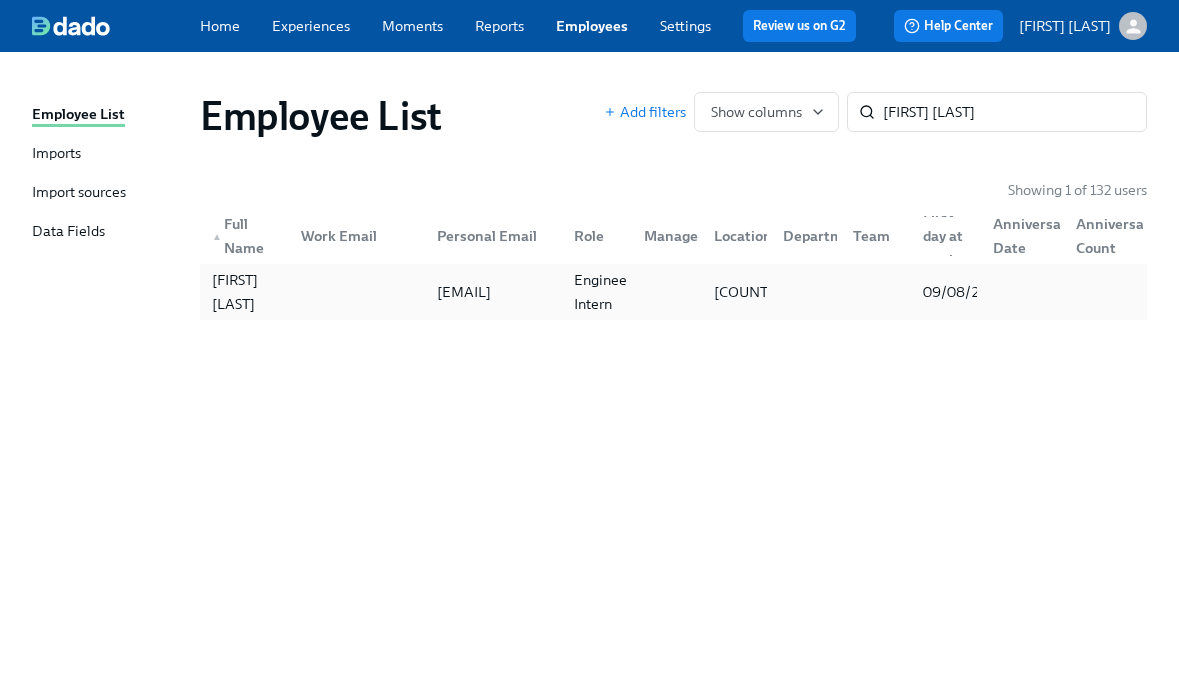 click at bounding box center [353, 292] 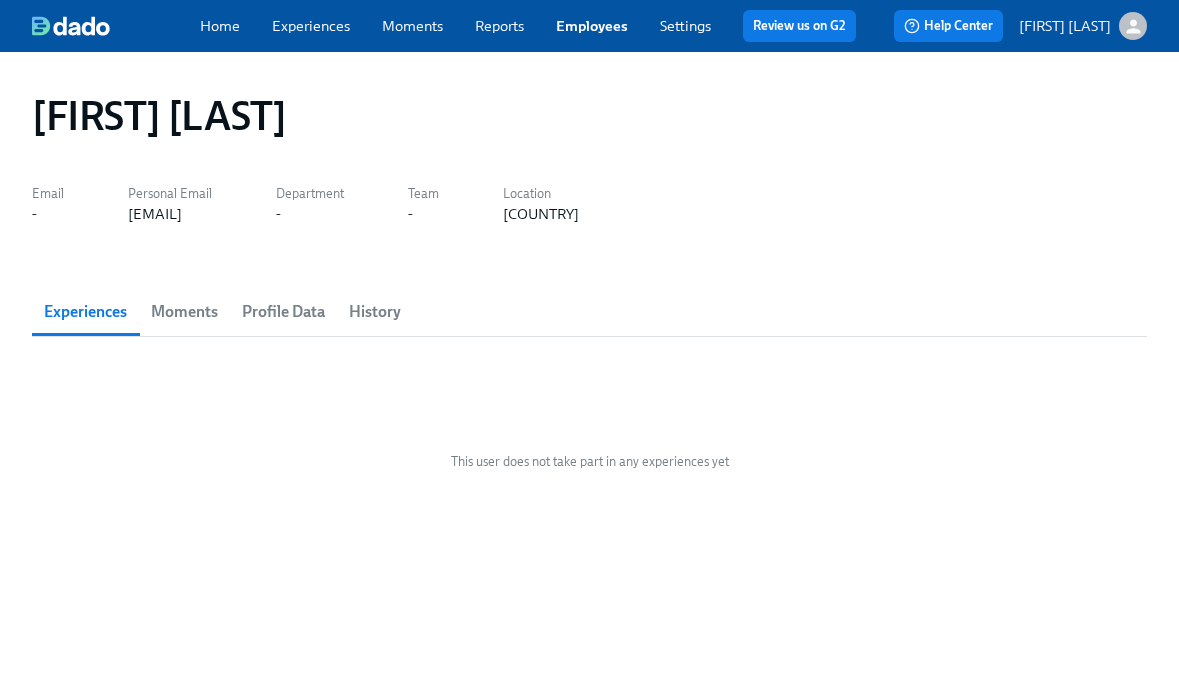 click on "Profile Data" at bounding box center (283, 312) 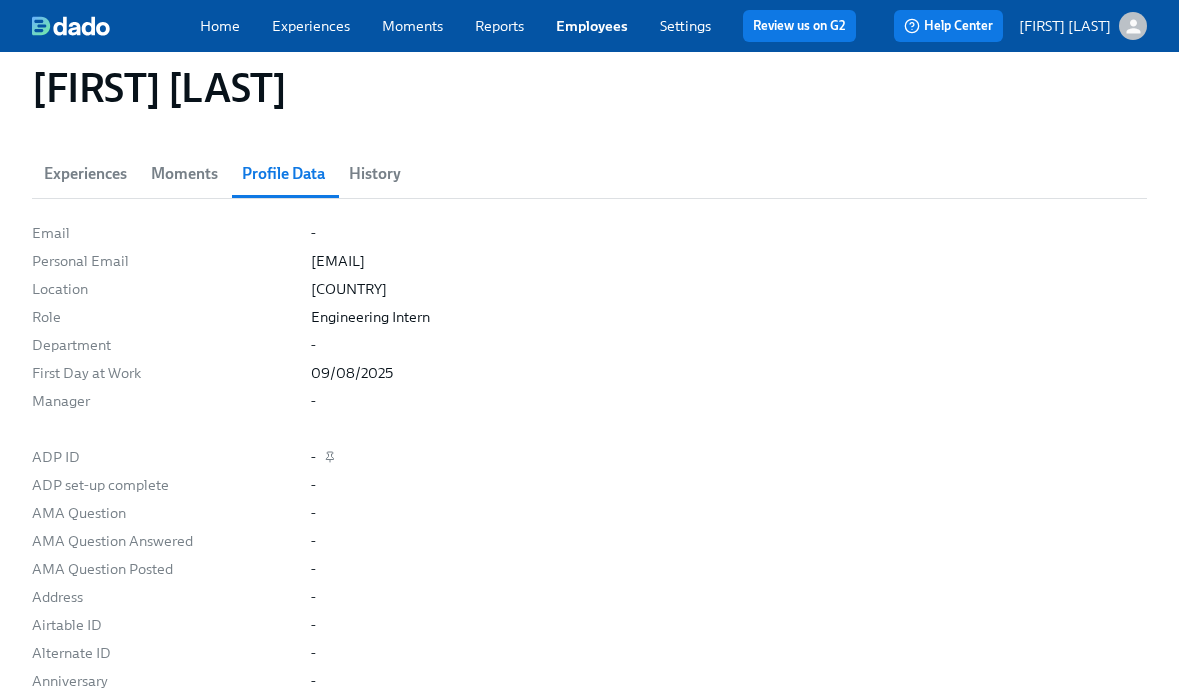scroll, scrollTop: 61, scrollLeft: 0, axis: vertical 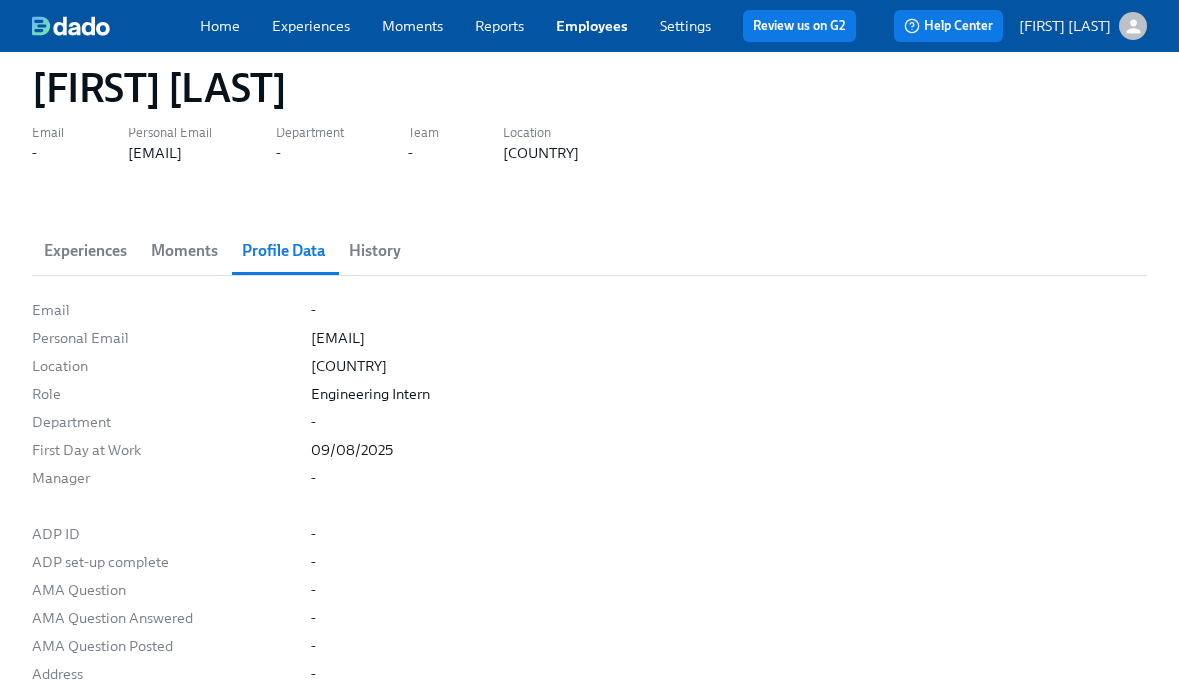 click on "History" at bounding box center [375, 251] 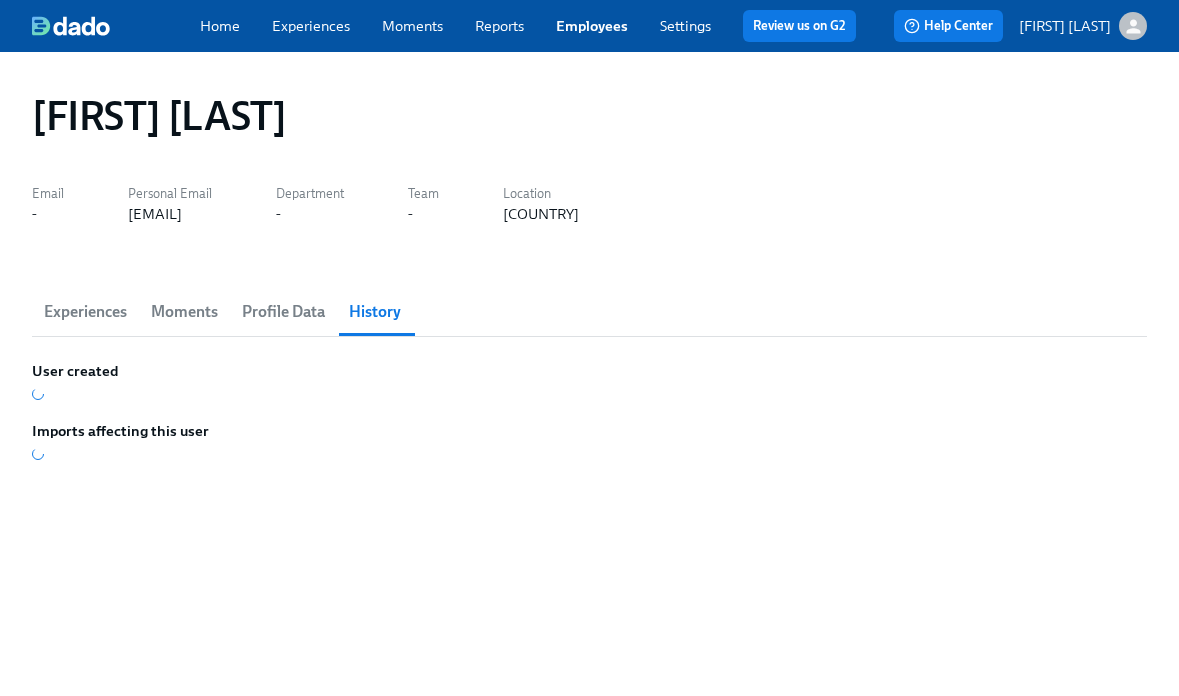 scroll, scrollTop: 0, scrollLeft: 0, axis: both 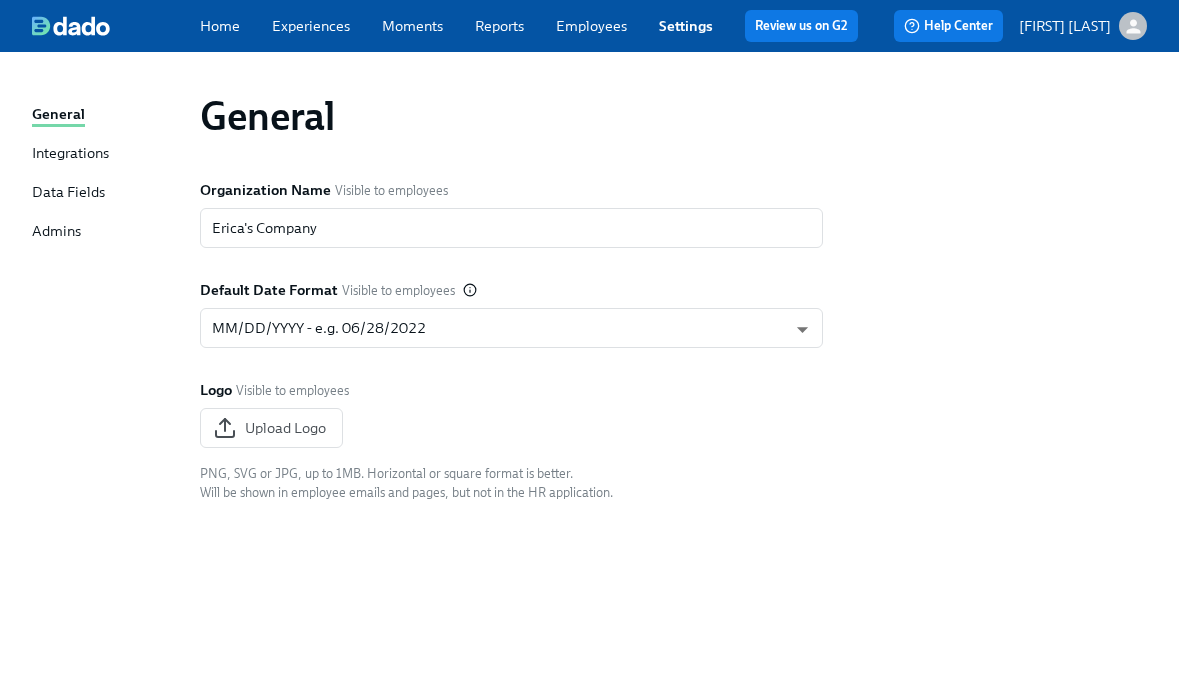 click on "Experiences" at bounding box center [311, 26] 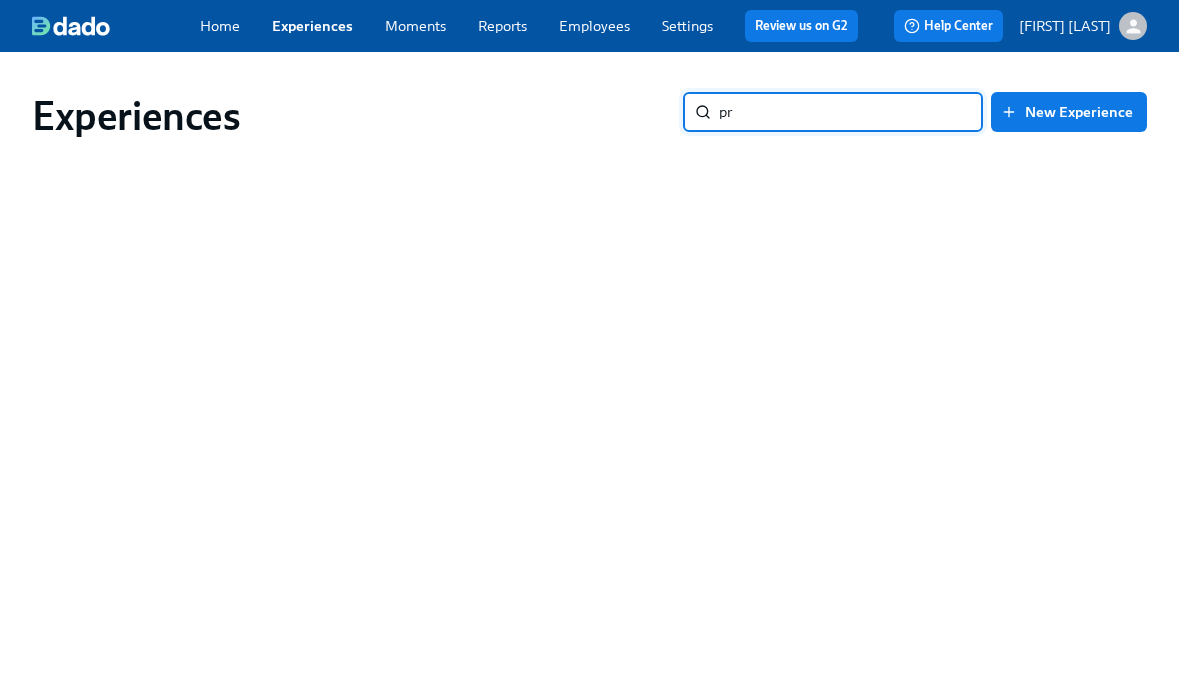 type on "p" 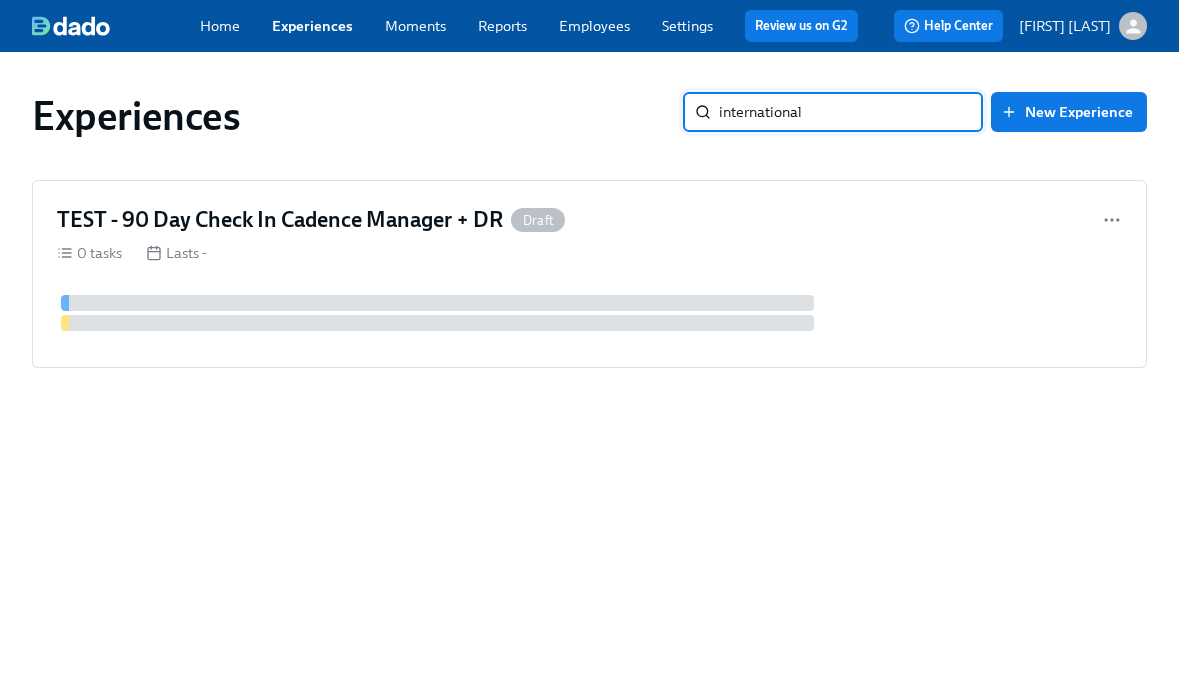 type on "international" 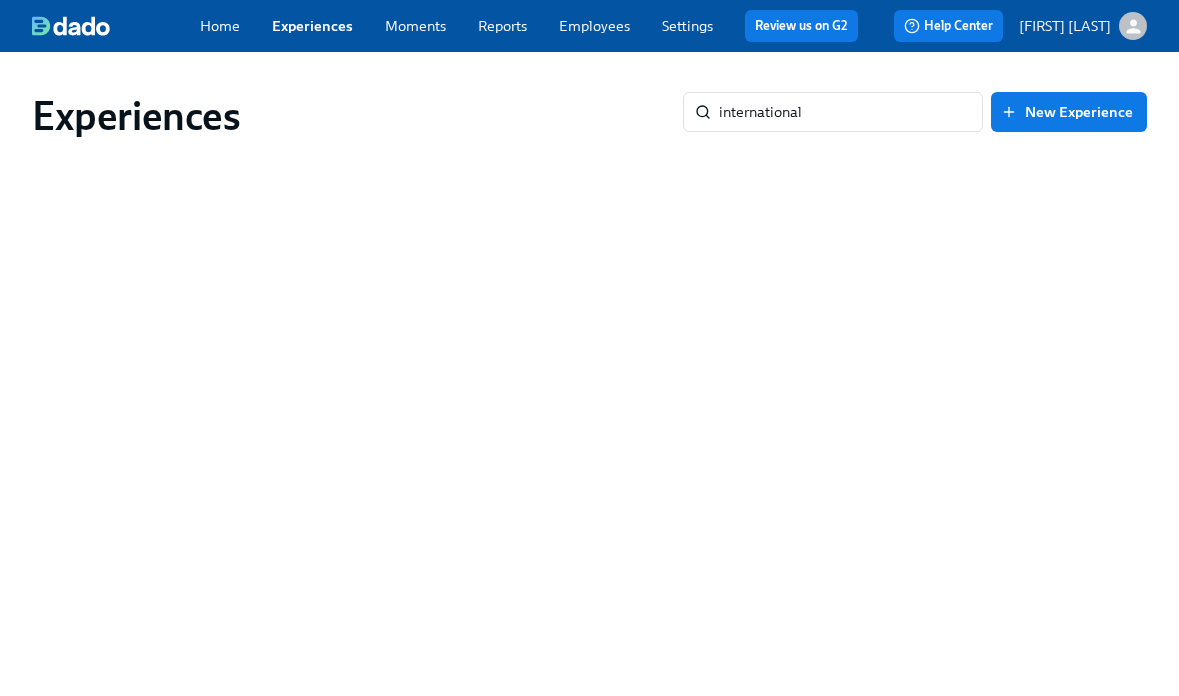 click on "Experiences" at bounding box center (312, 26) 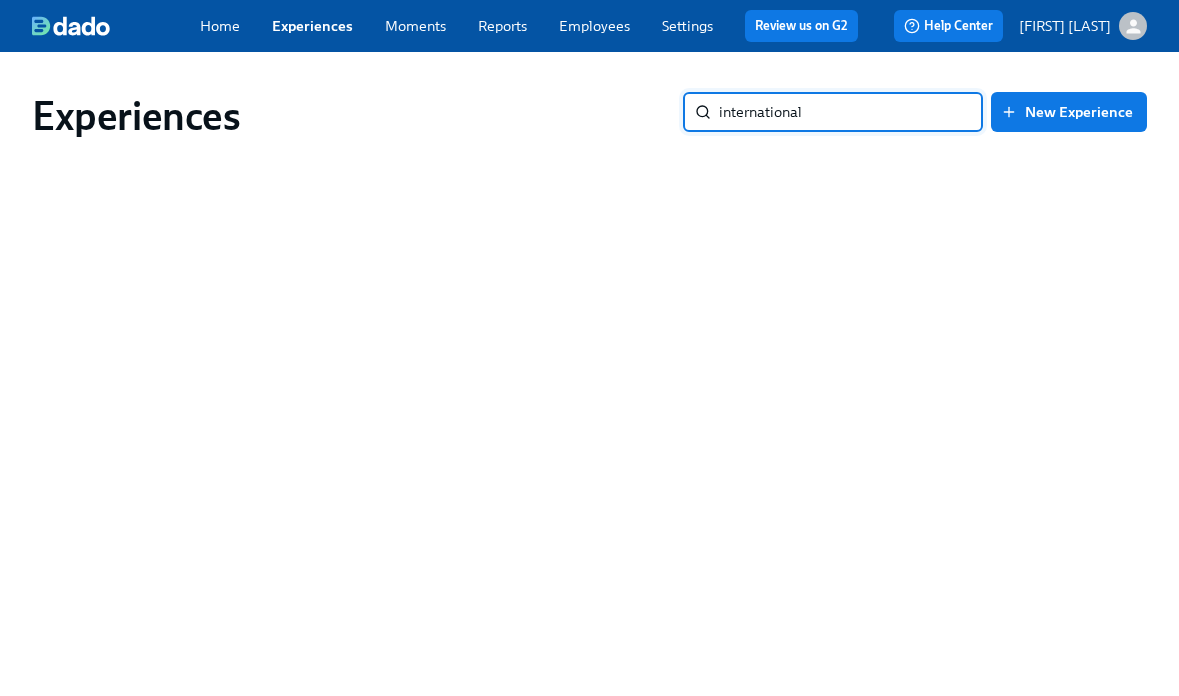 drag, startPoint x: 578, startPoint y: 111, endPoint x: 520, endPoint y: 111, distance: 58 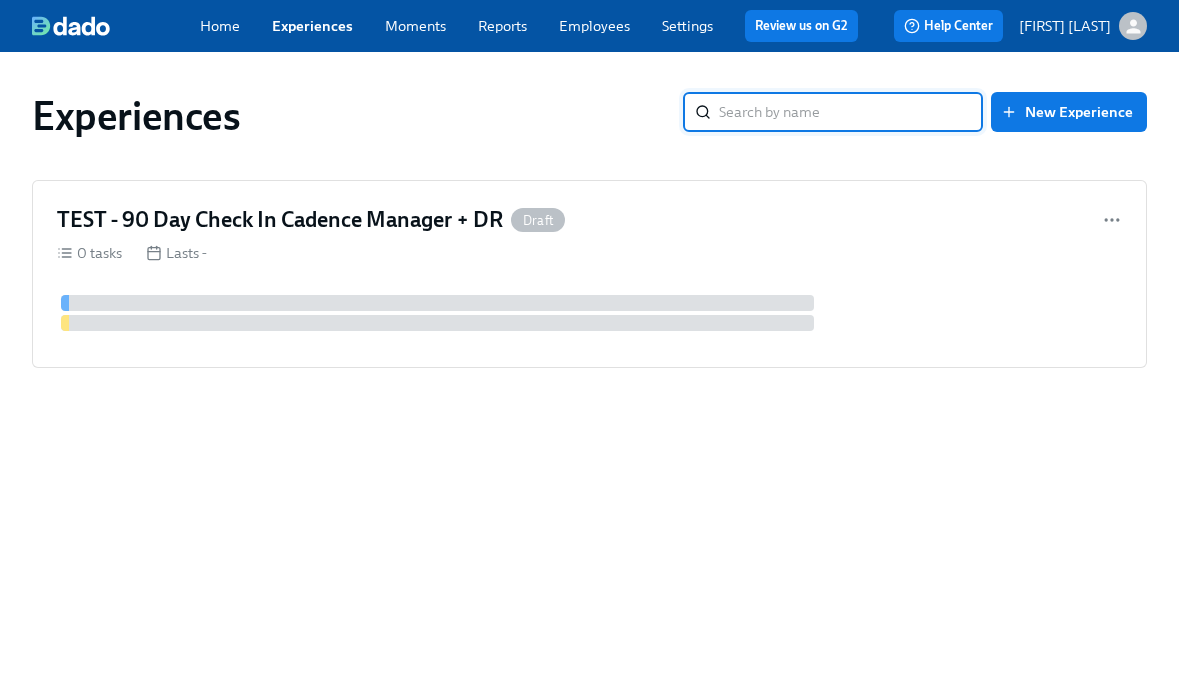 type 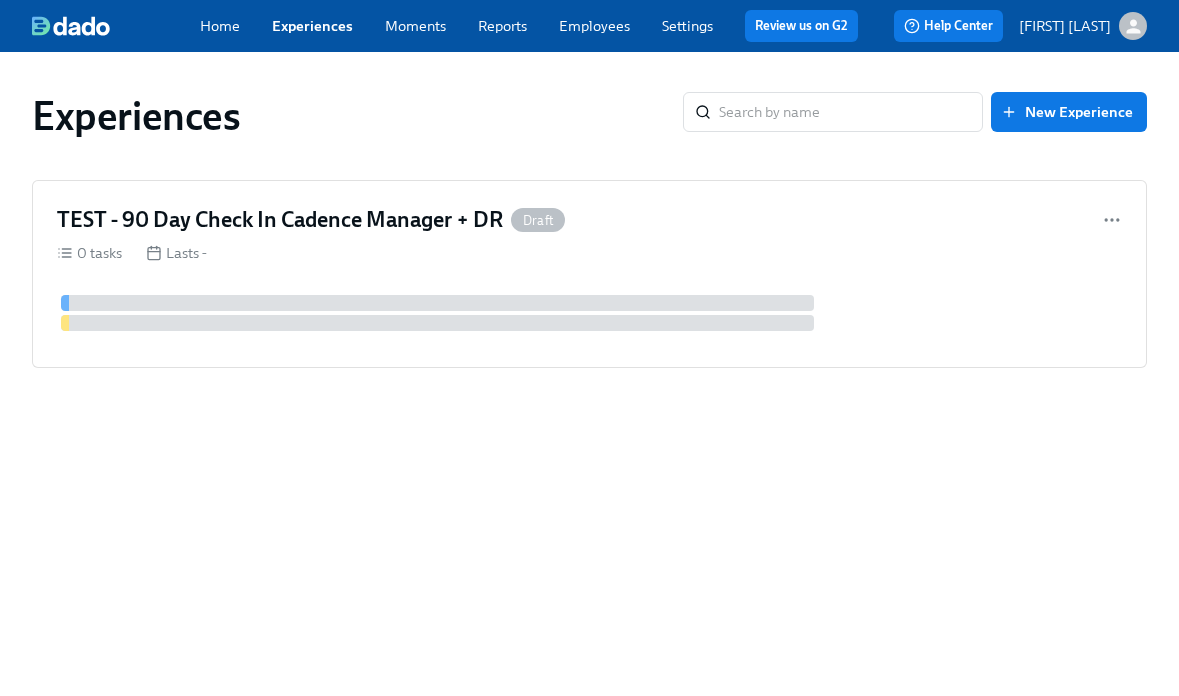click on "Settings" at bounding box center (687, 26) 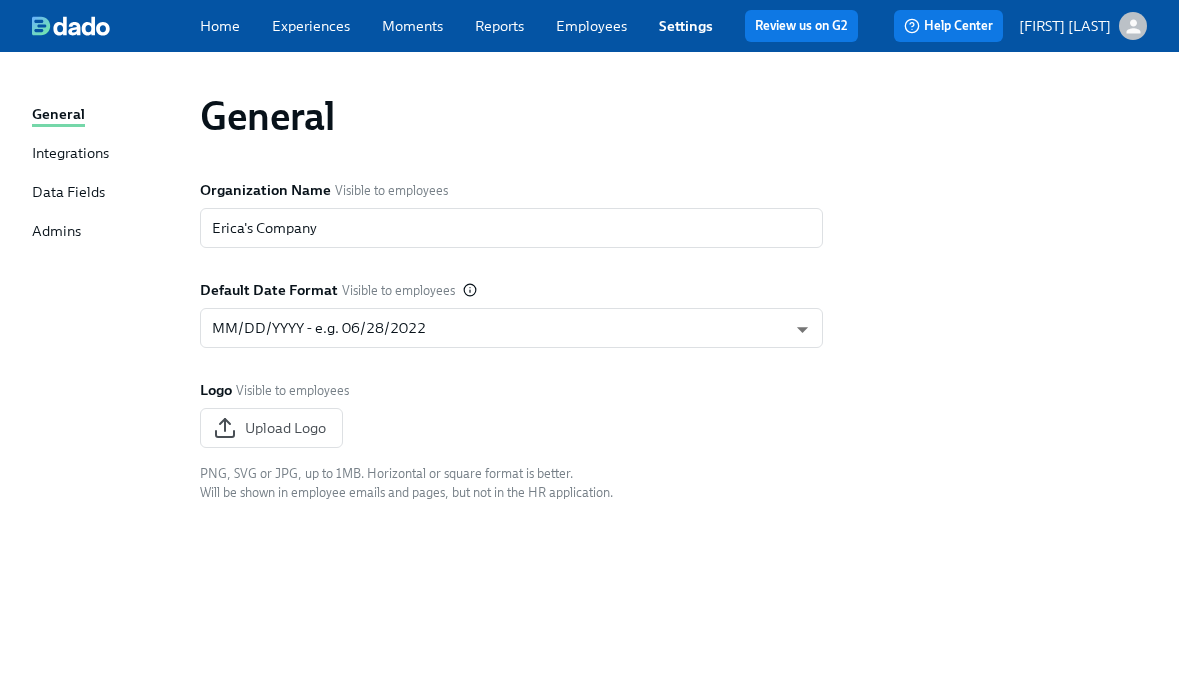 click on "Settings" at bounding box center [686, 26] 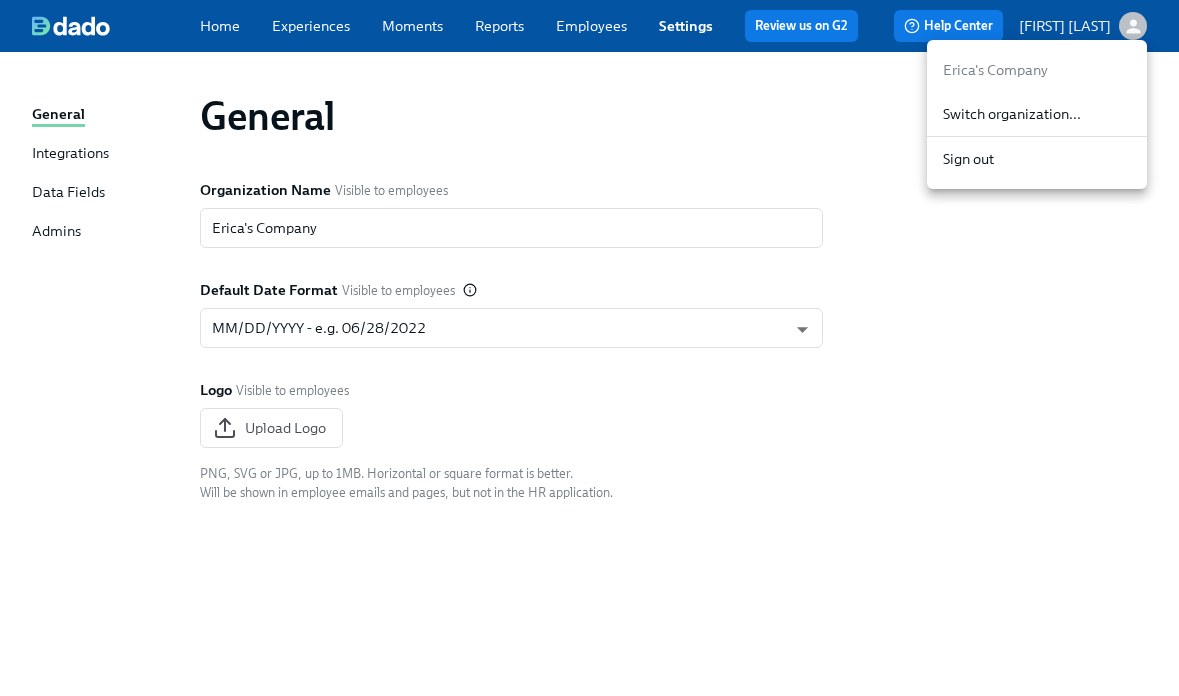 click on "Switch organization..." at bounding box center [1037, 114] 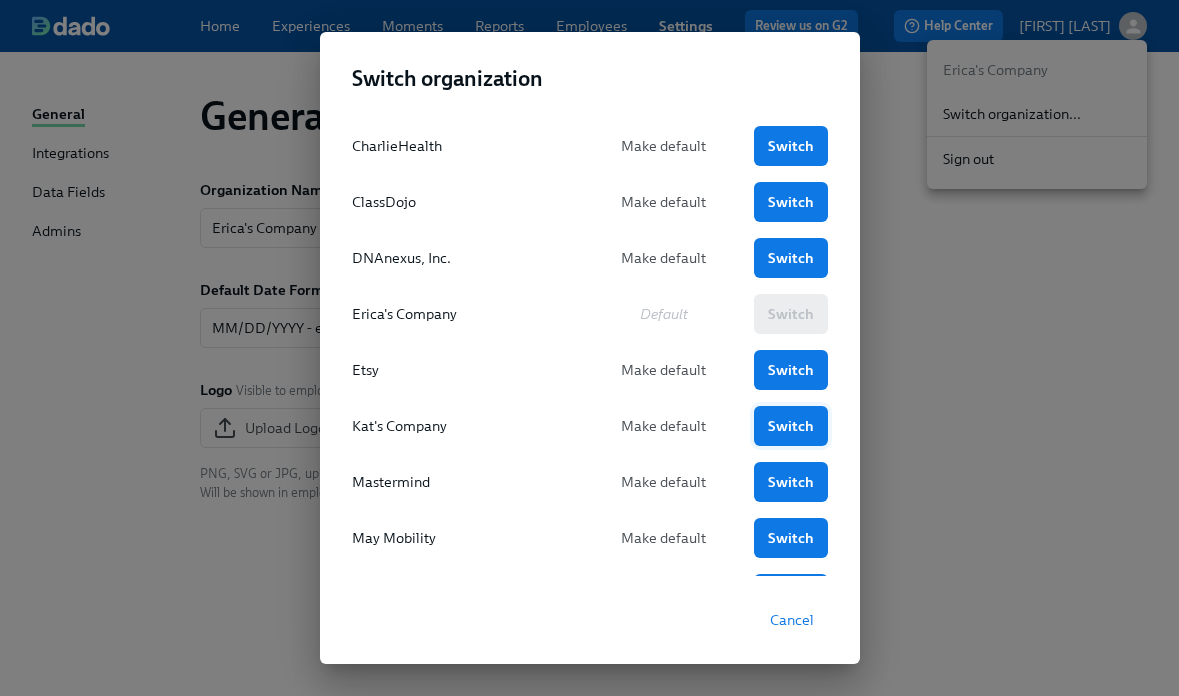 click on "Switch" at bounding box center (791, 426) 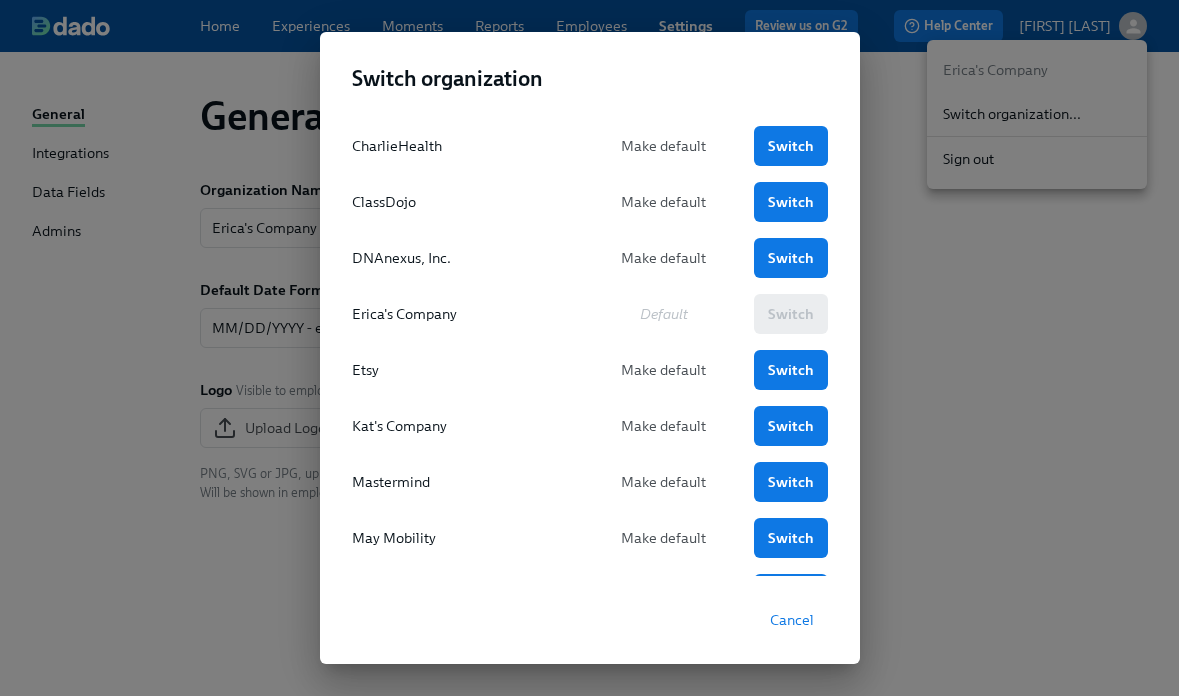 click on "Switch organization CharlieHealth Make default Switch ClassDojo Make default Switch DNAnexus, Inc. Make default Switch Erica's Company Default Switch Etsy Make default Switch Kat's Company Make default Switch Mastermind Make default Switch May Mobility Make default Switch Rothy's Make default Switch Udemy Make default Switch Cancel" at bounding box center [589, 348] 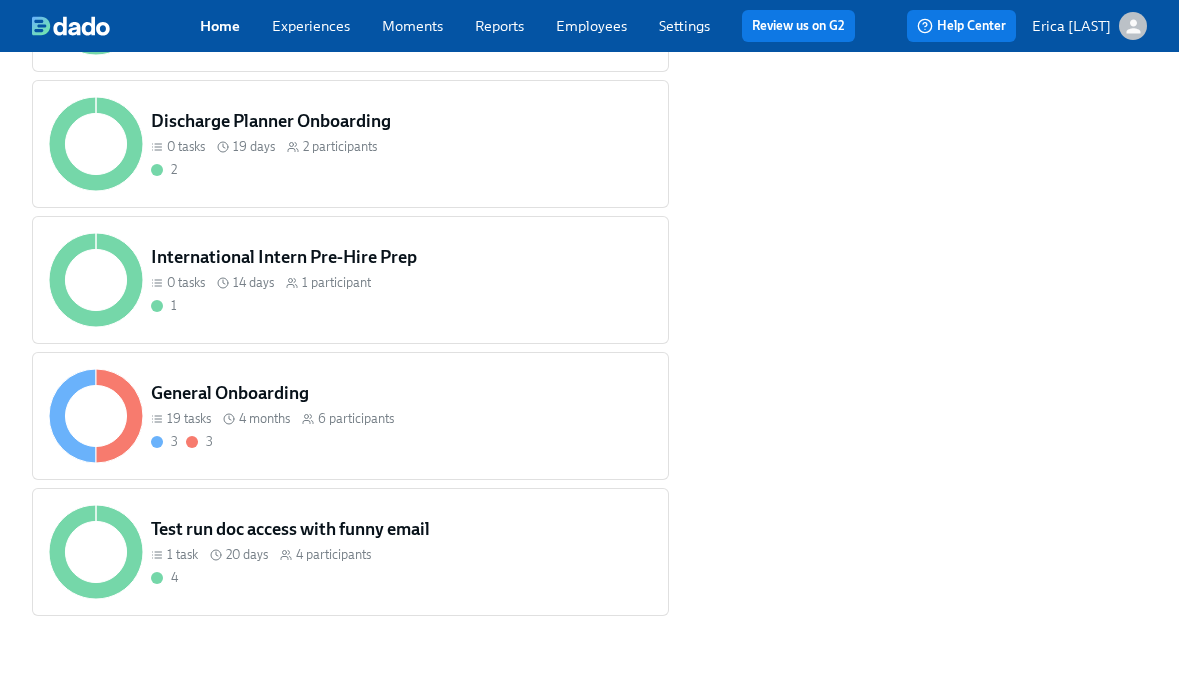 scroll, scrollTop: 7179, scrollLeft: 0, axis: vertical 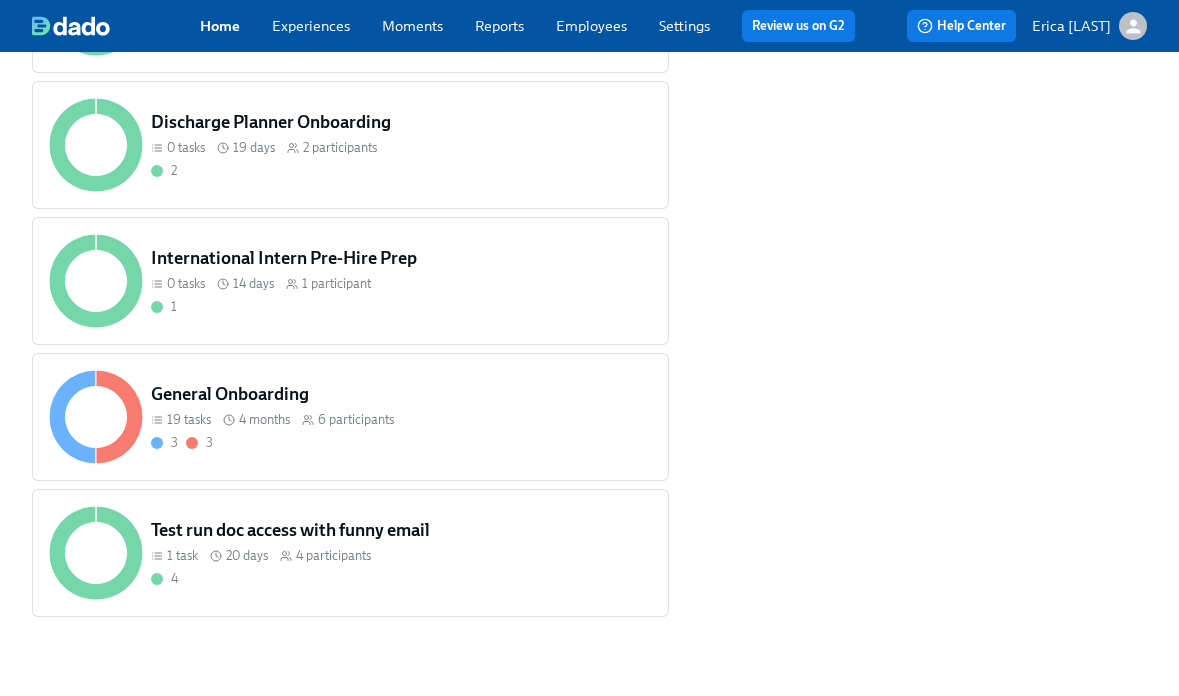 click on "0 tasks   14 days 1 participant" at bounding box center [401, 283] 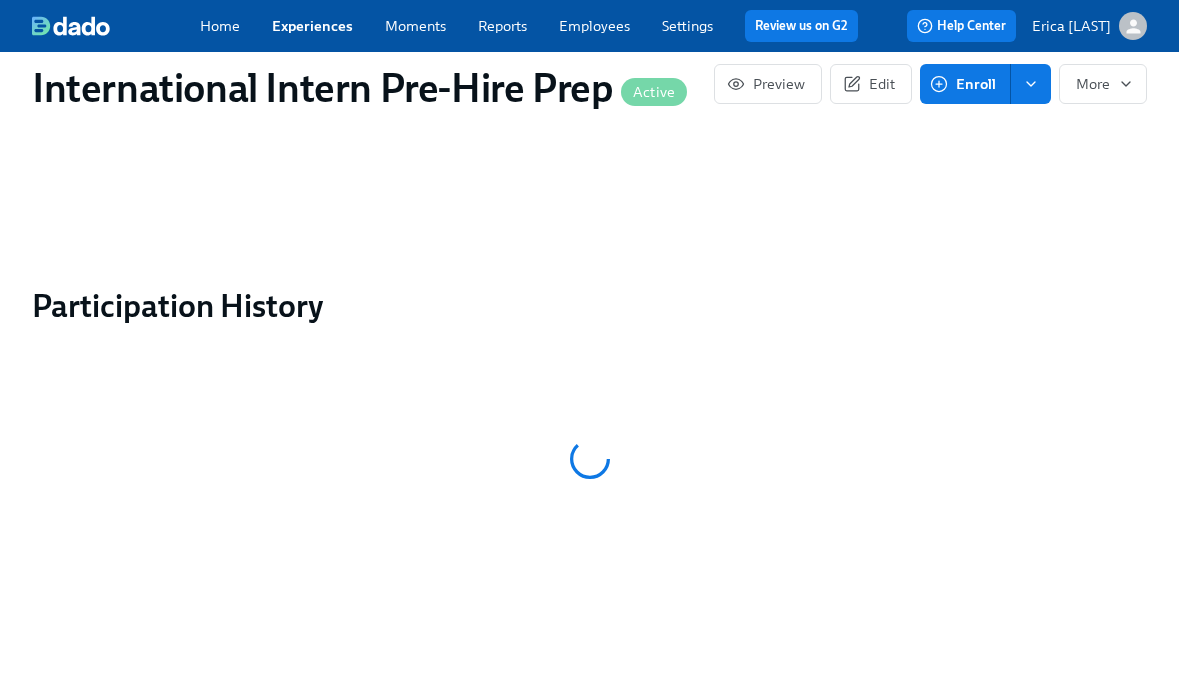 scroll, scrollTop: 0, scrollLeft: 0, axis: both 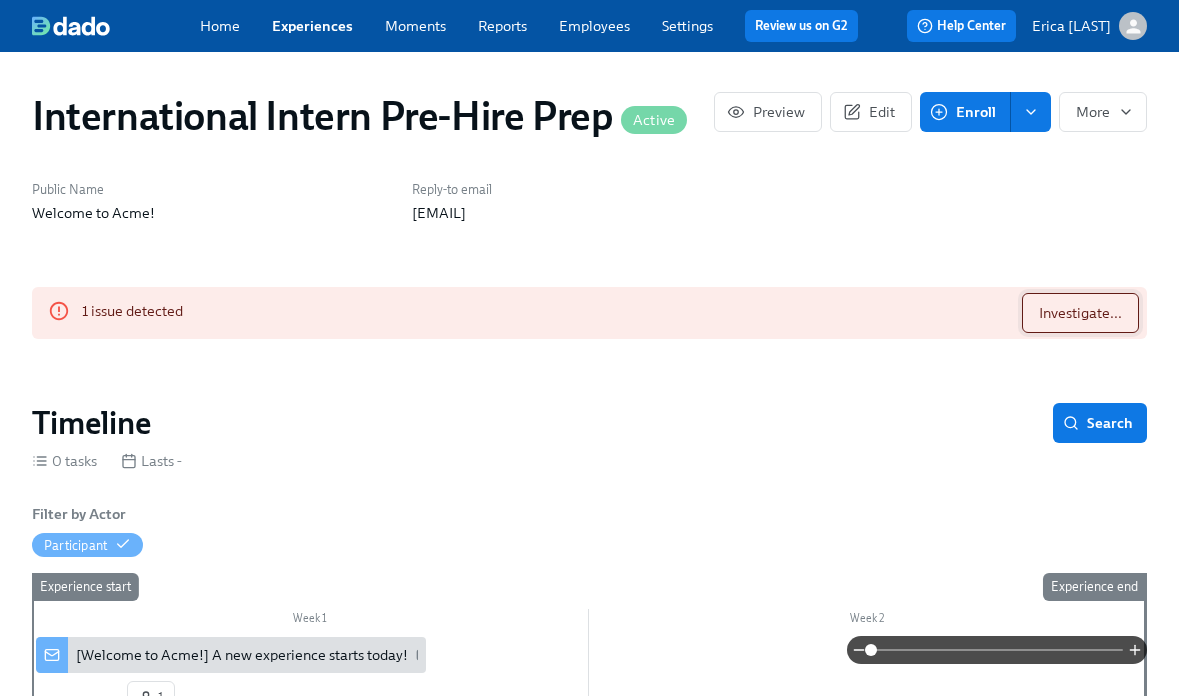 click on "Investigate..." at bounding box center [1080, 313] 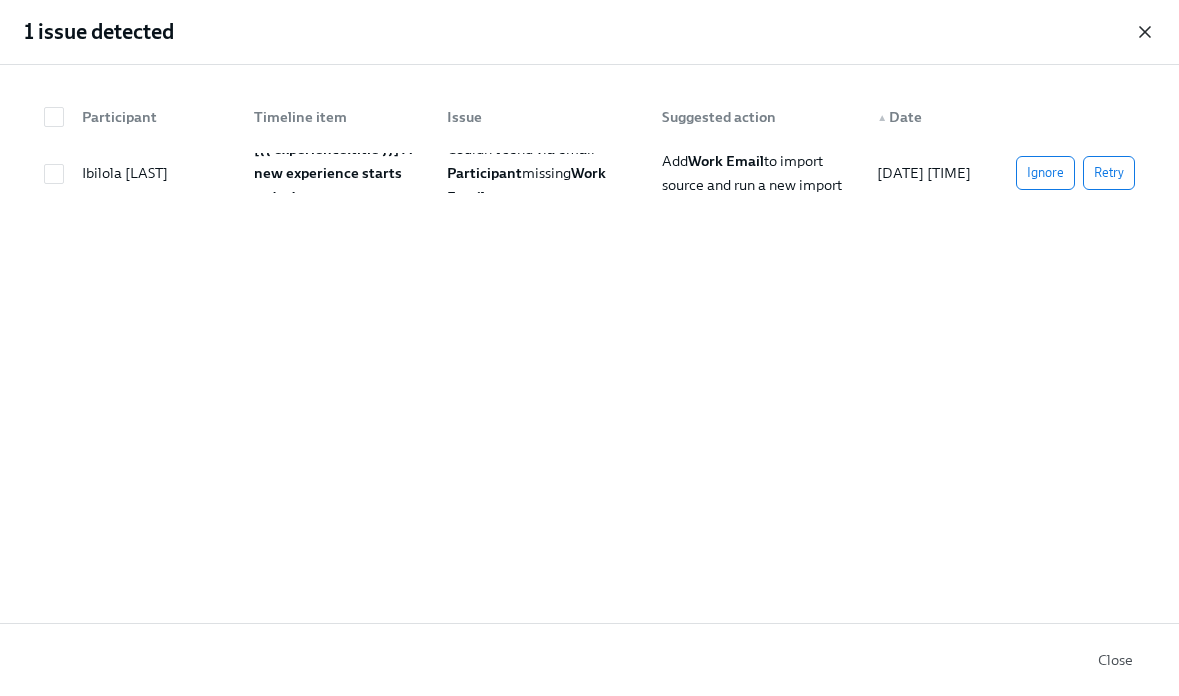click 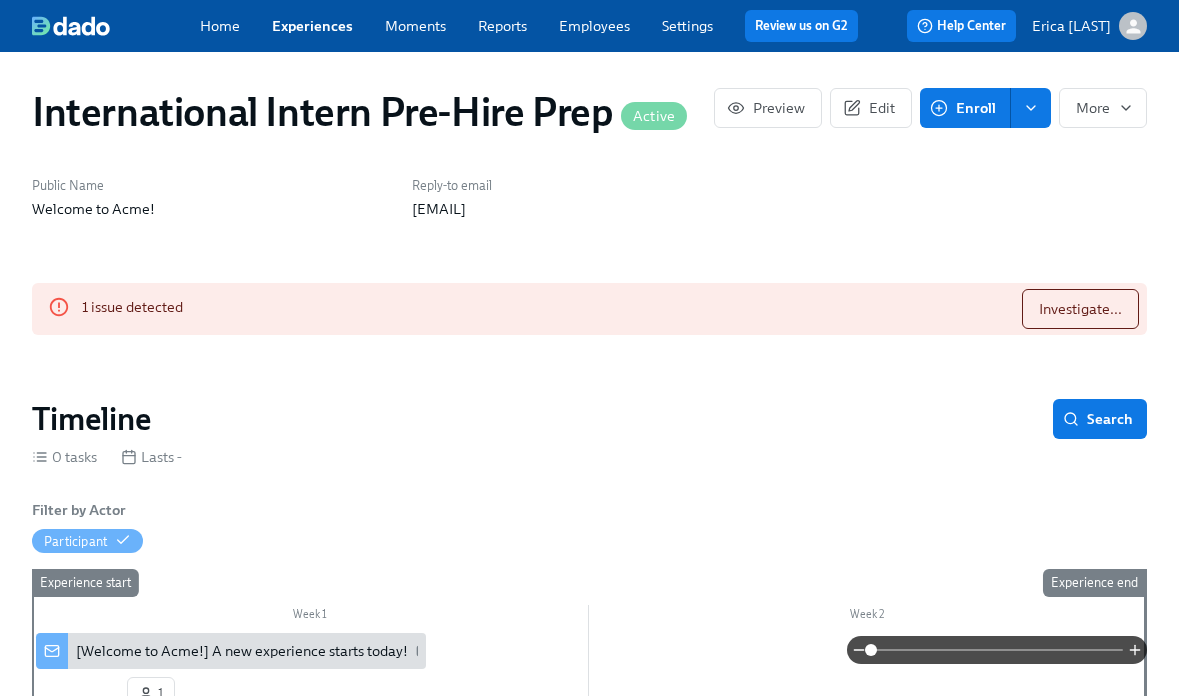 scroll, scrollTop: 0, scrollLeft: 0, axis: both 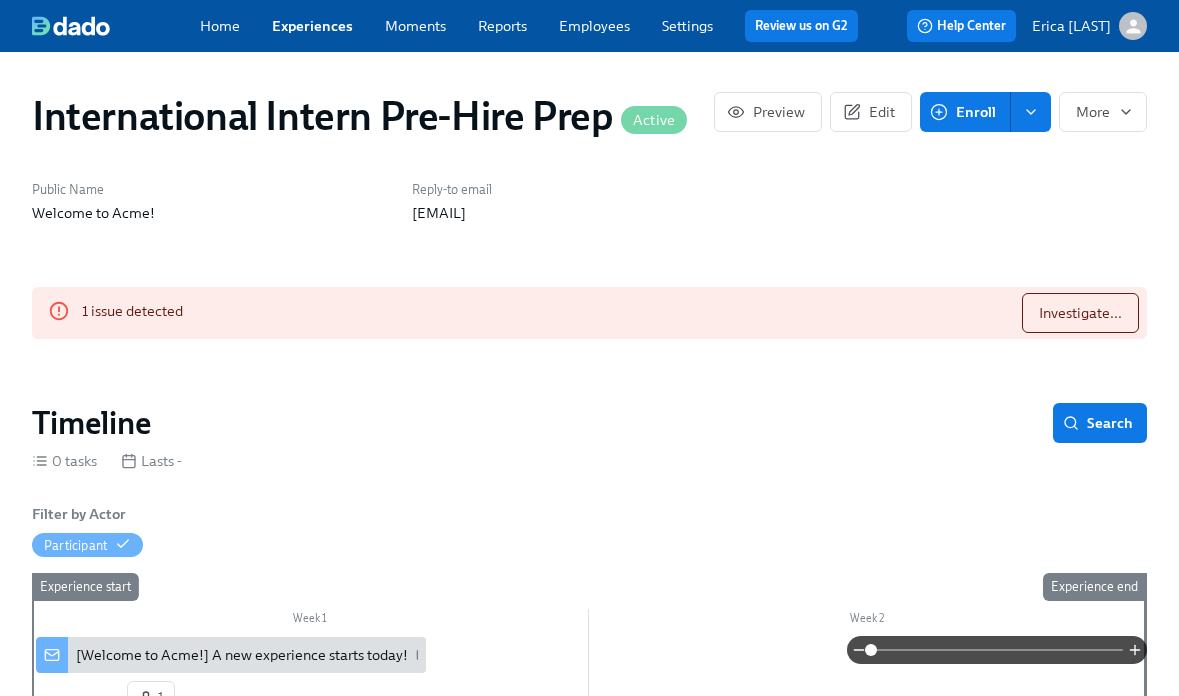 click on "Employees" at bounding box center (594, 26) 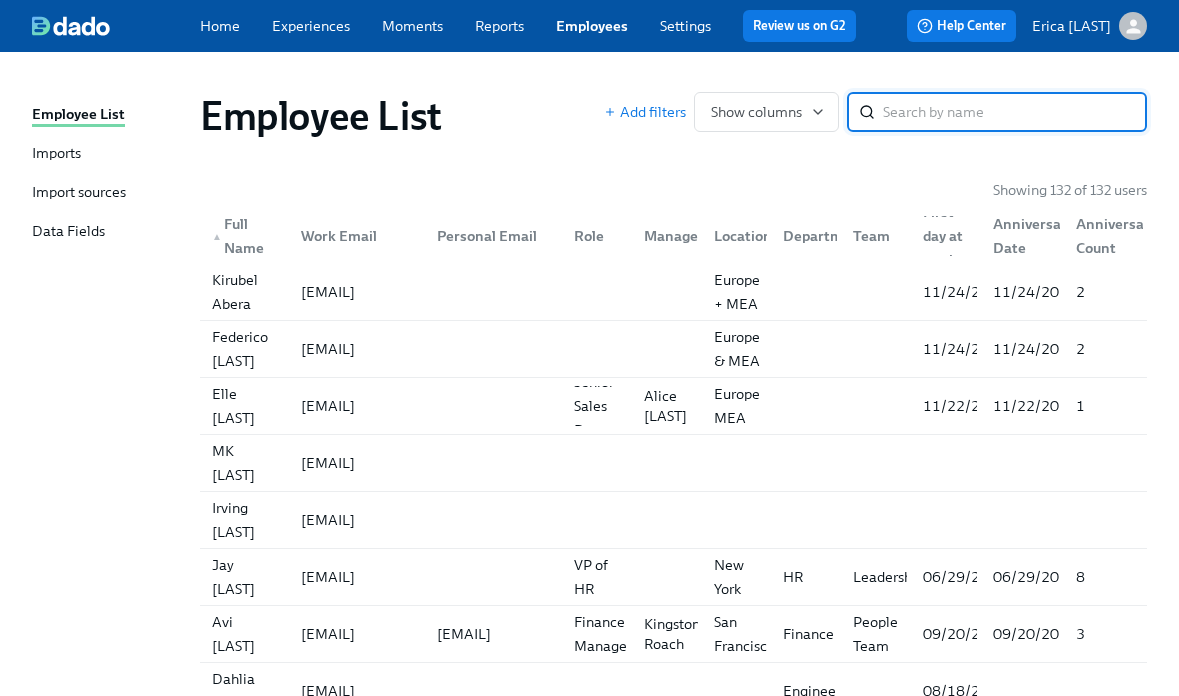 click at bounding box center [1015, 112] 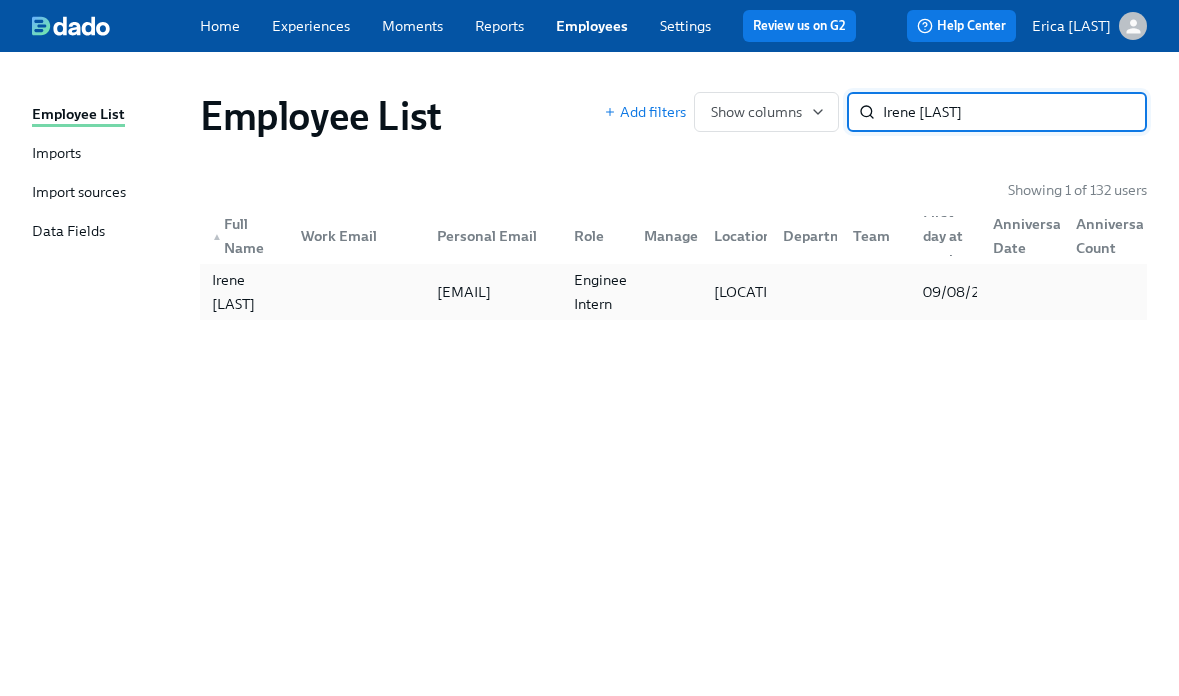 type on "[FIRST] [LAST]" 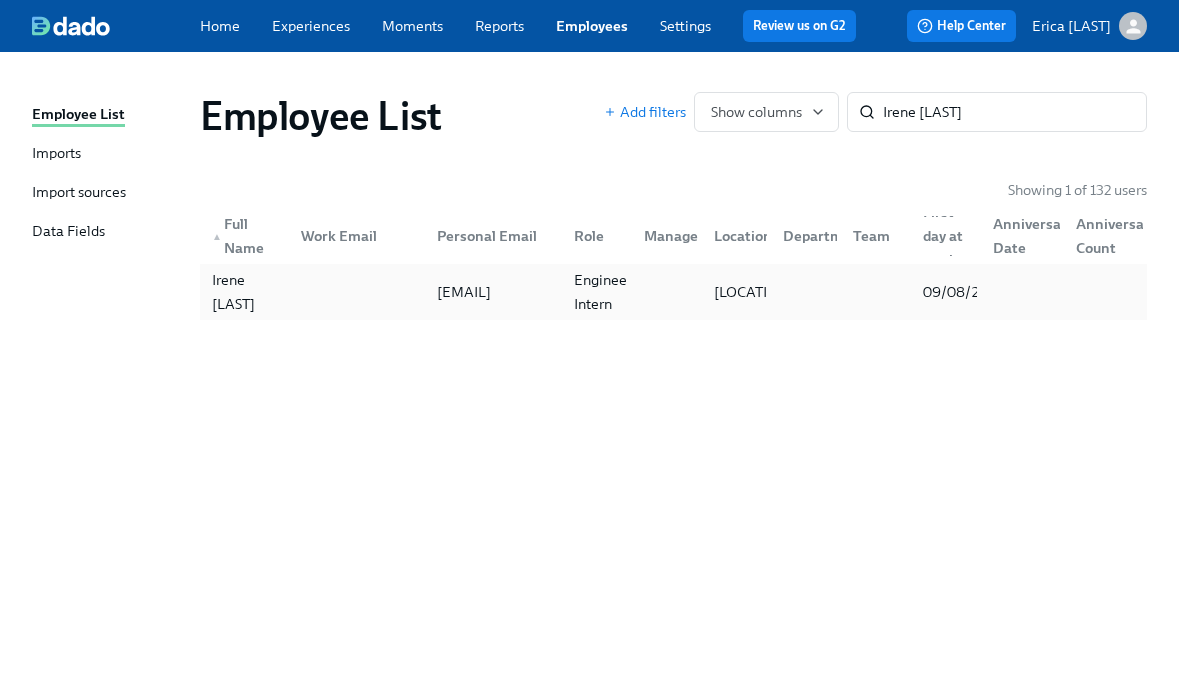 click at bounding box center (353, 292) 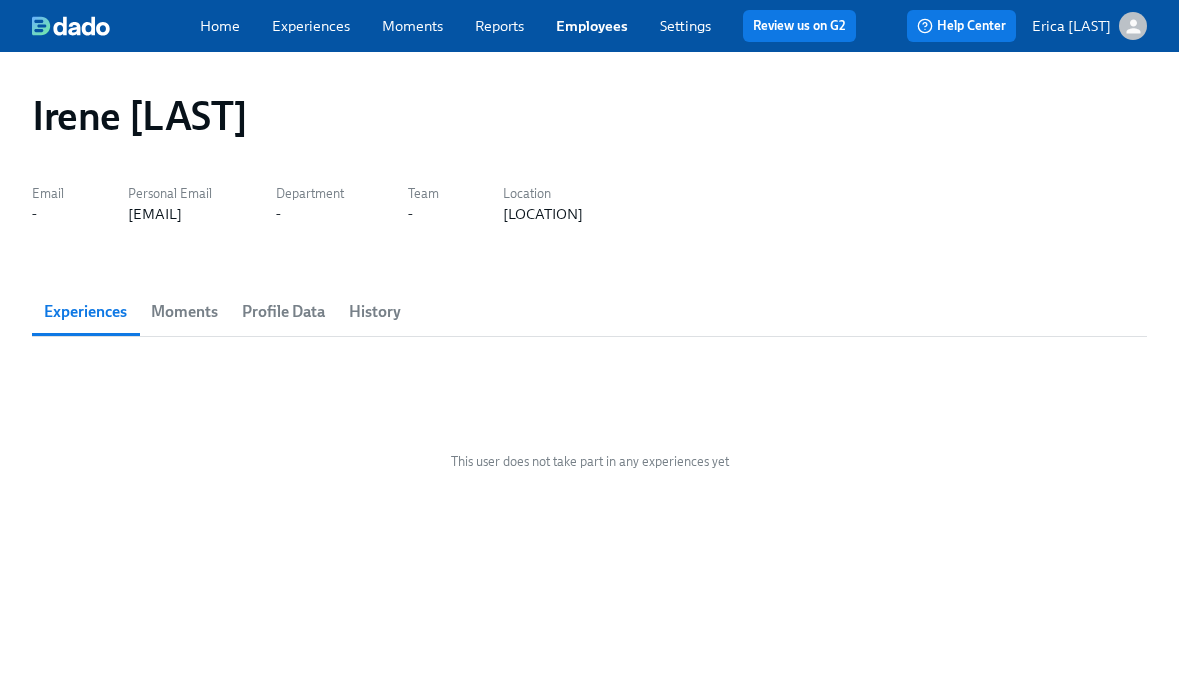 click on "History" at bounding box center (375, 312) 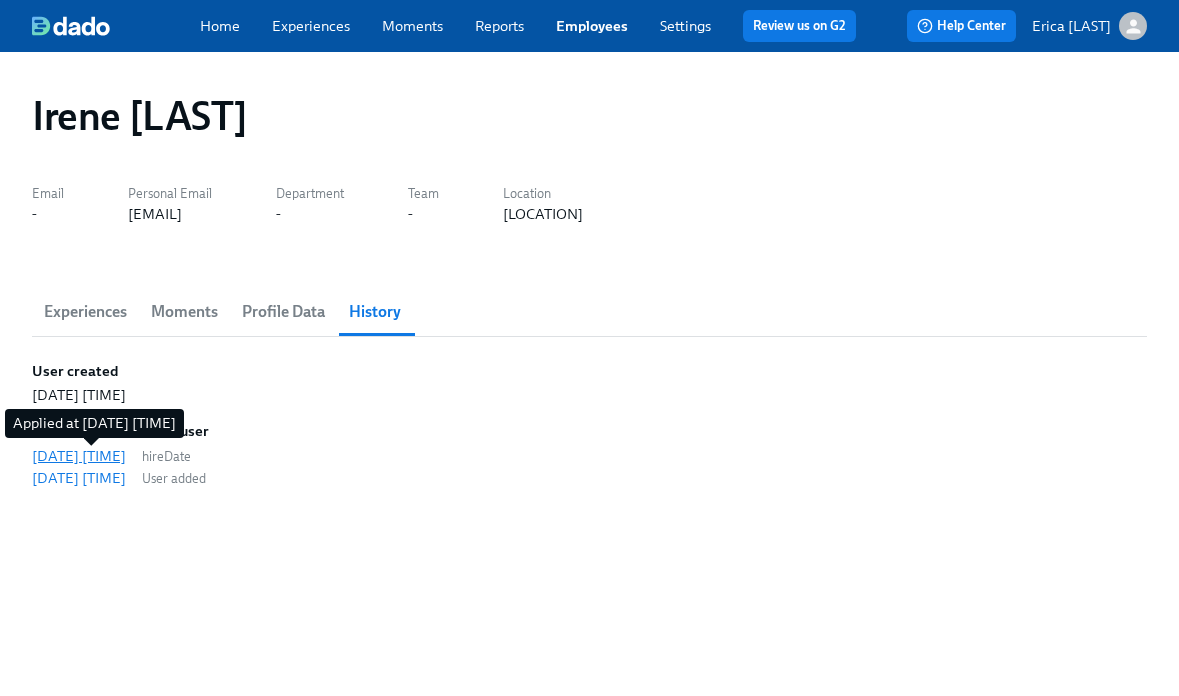 click on "[DATE] [TIME]" at bounding box center [79, 456] 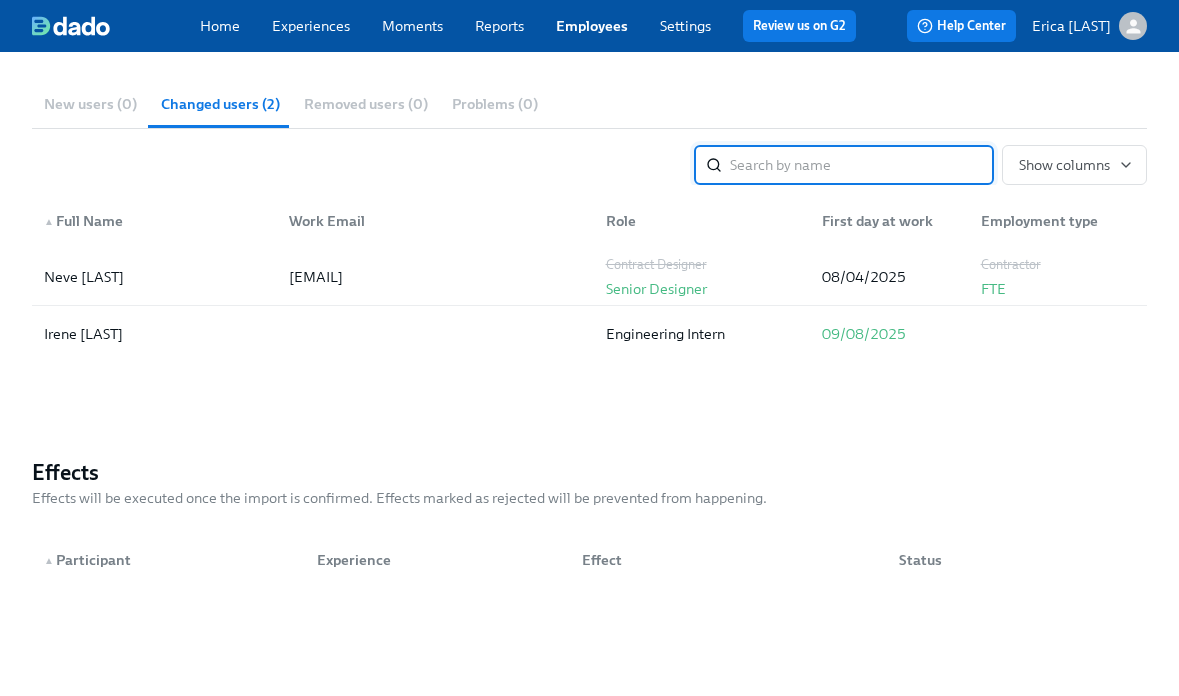 scroll, scrollTop: 369, scrollLeft: 0, axis: vertical 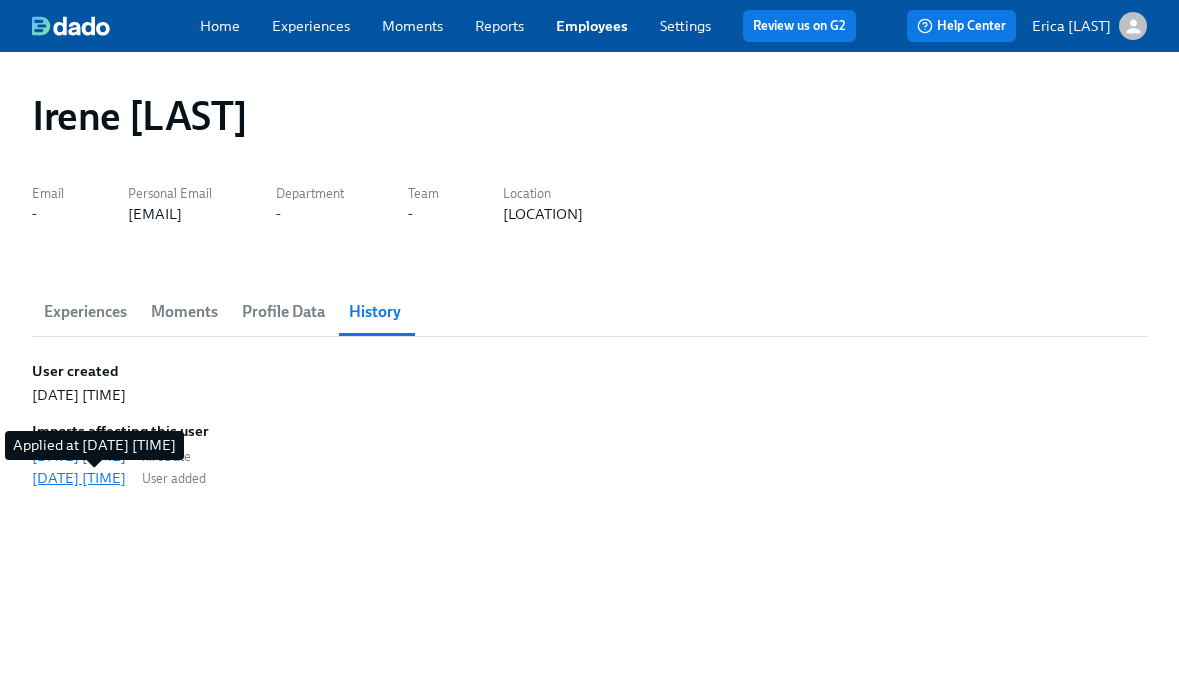 click on "[DATE] [TIME]" at bounding box center (79, 478) 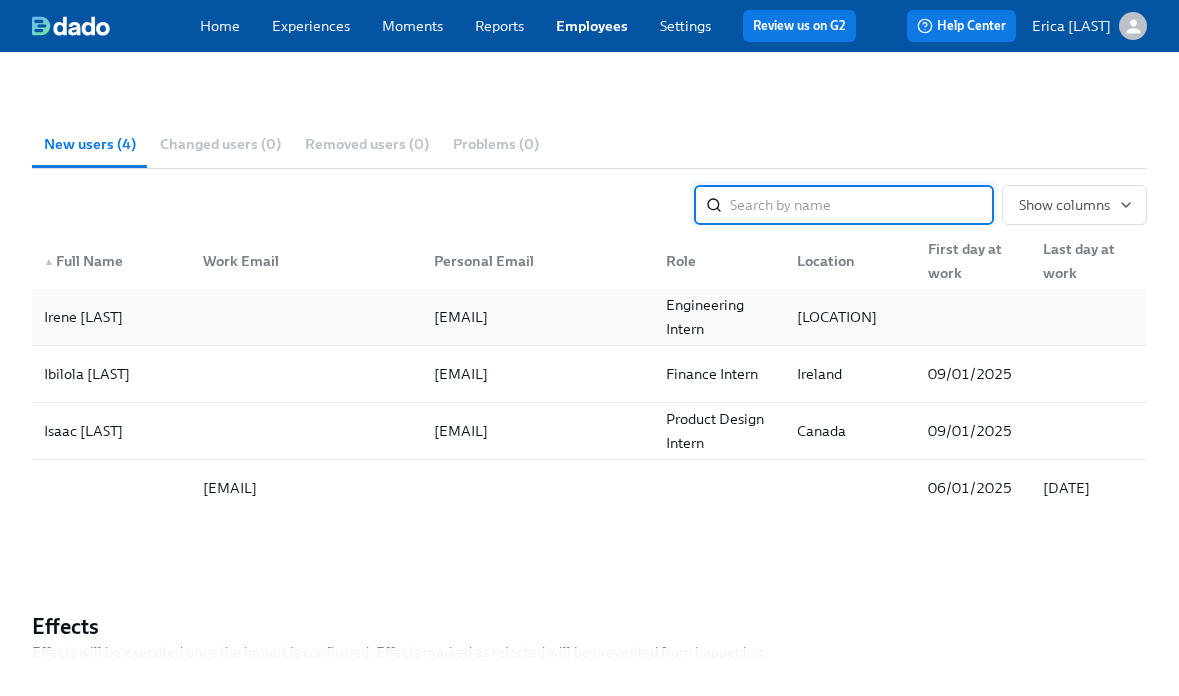 scroll, scrollTop: 329, scrollLeft: 0, axis: vertical 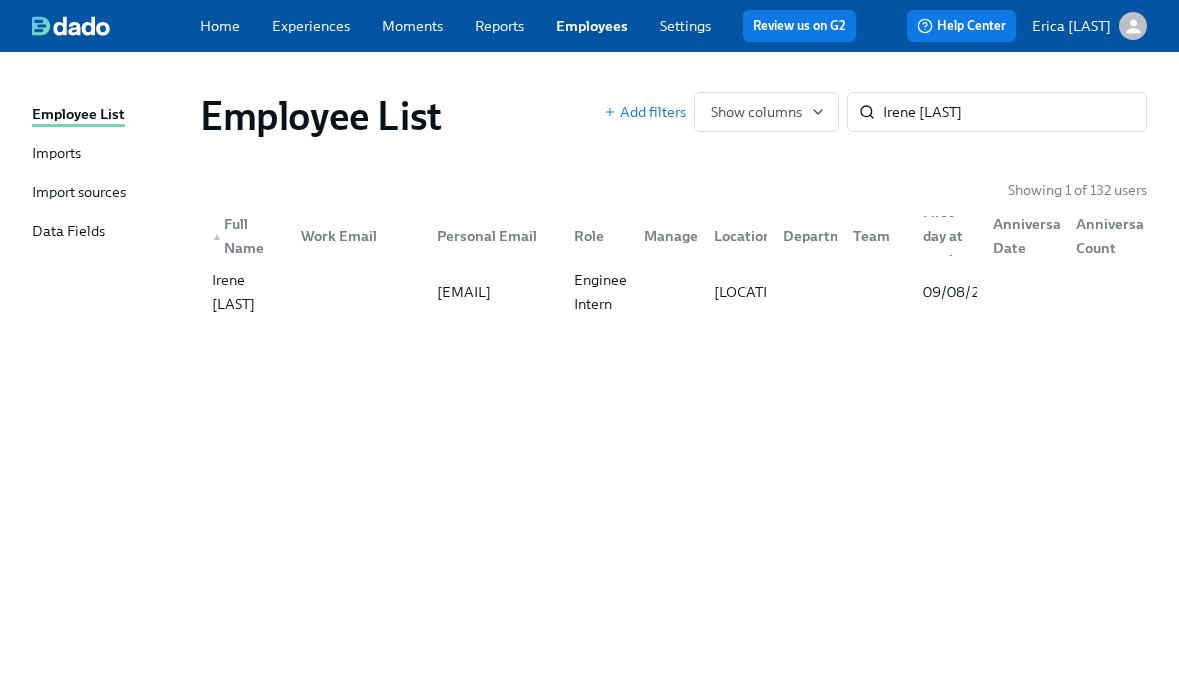 click on "Experiences" at bounding box center (311, 26) 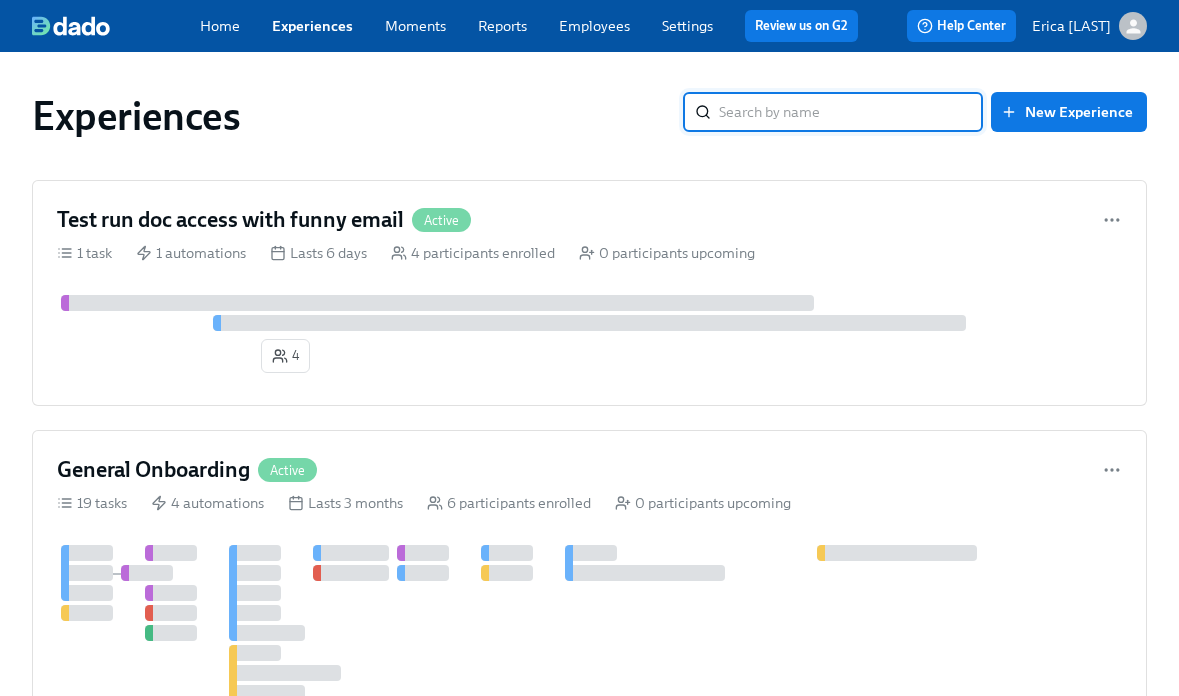 click at bounding box center (851, 112) 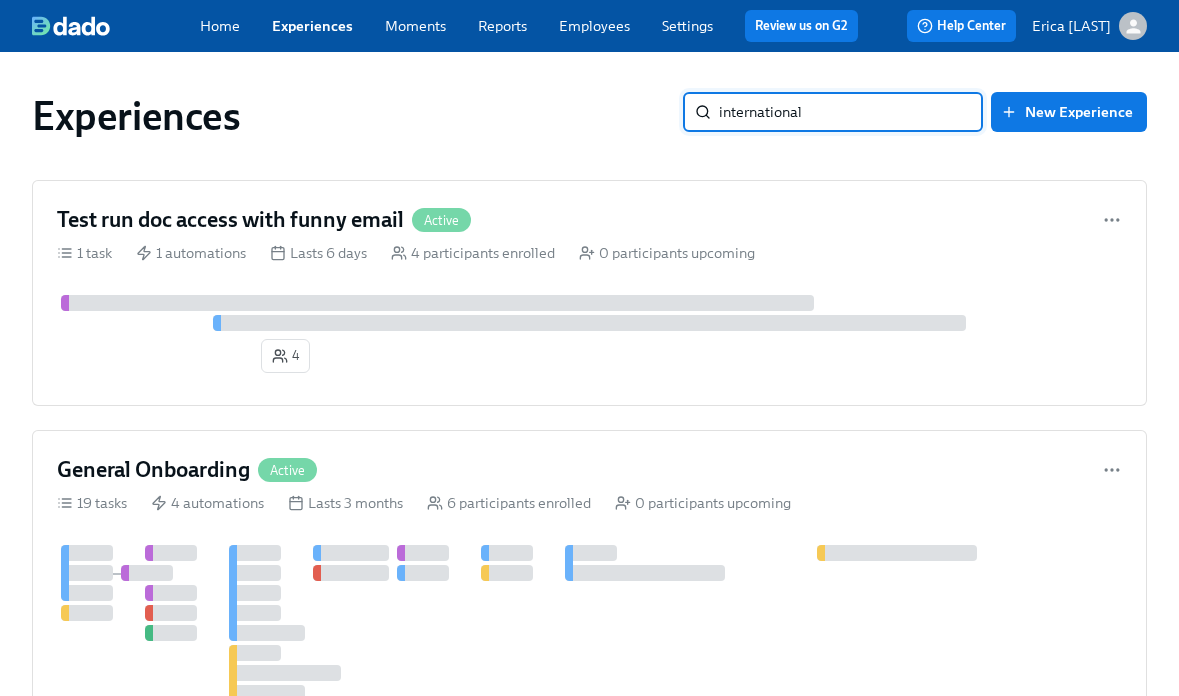 type on "international" 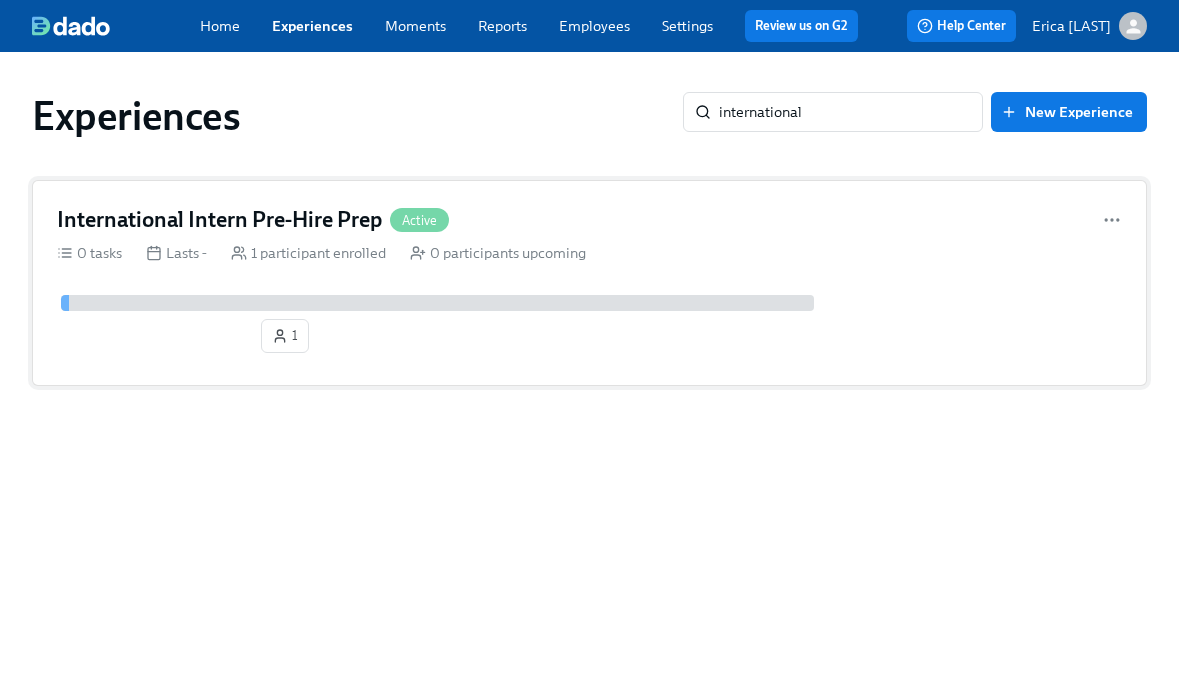 click on "1 participant   enrolled" at bounding box center [308, 253] 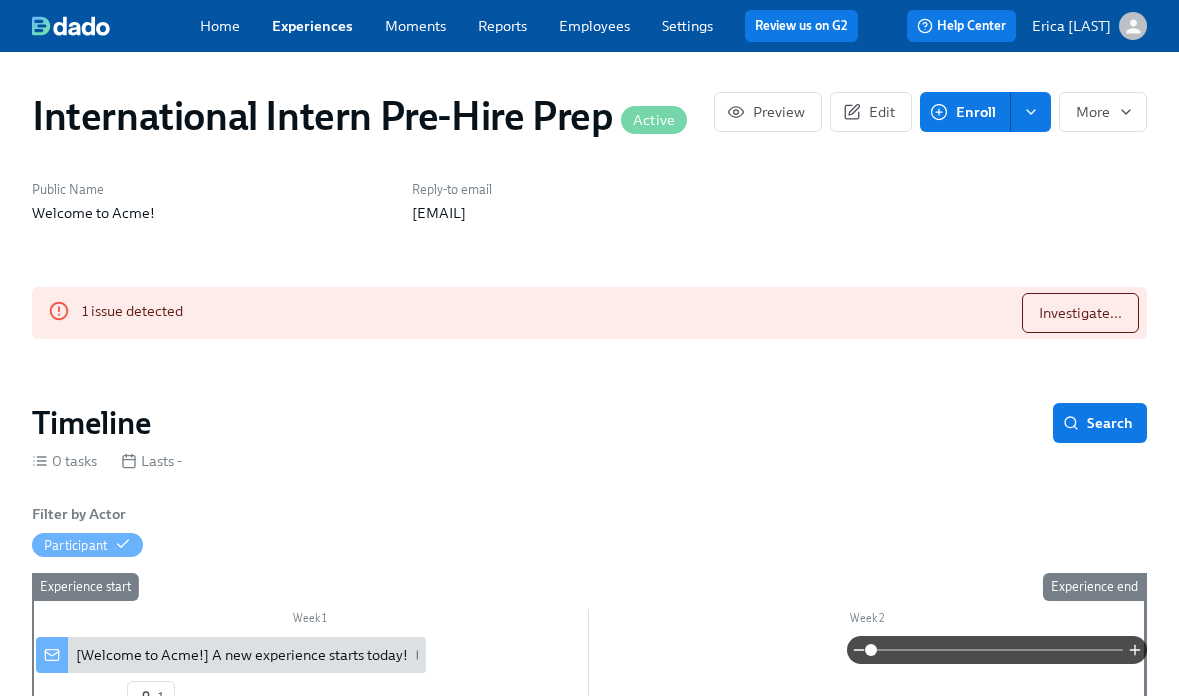 click 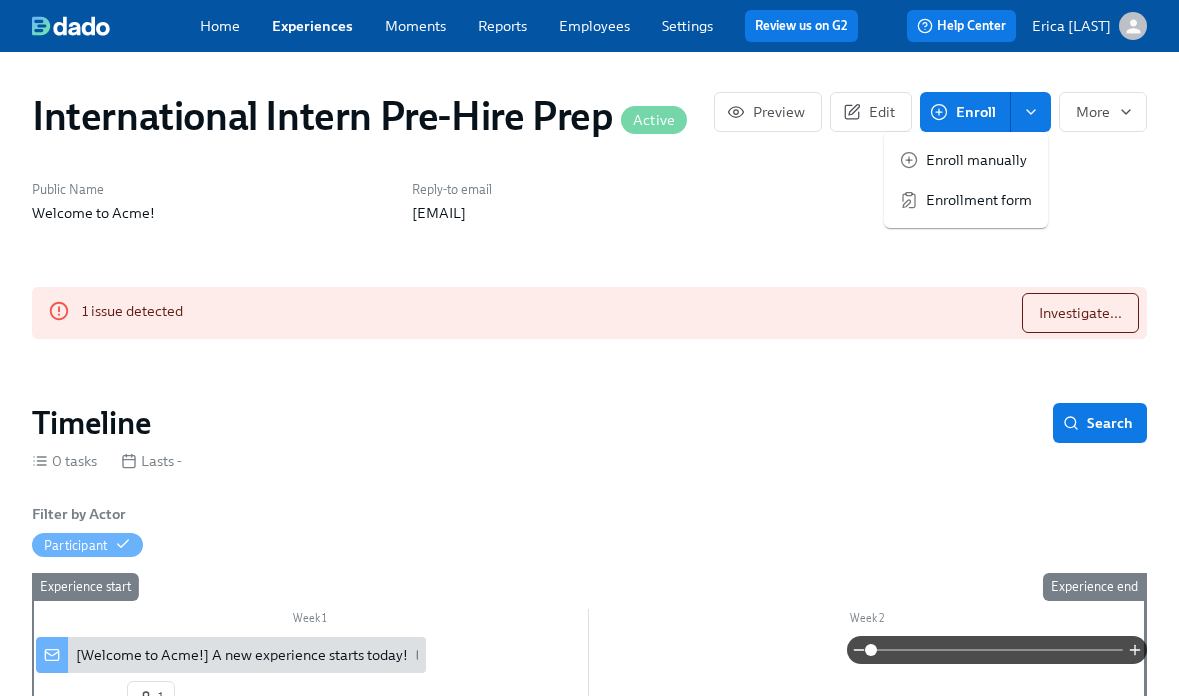click on "Public Name Welcome to Acme! Reply-to email kat@dadohr.com" at bounding box center (589, 201) 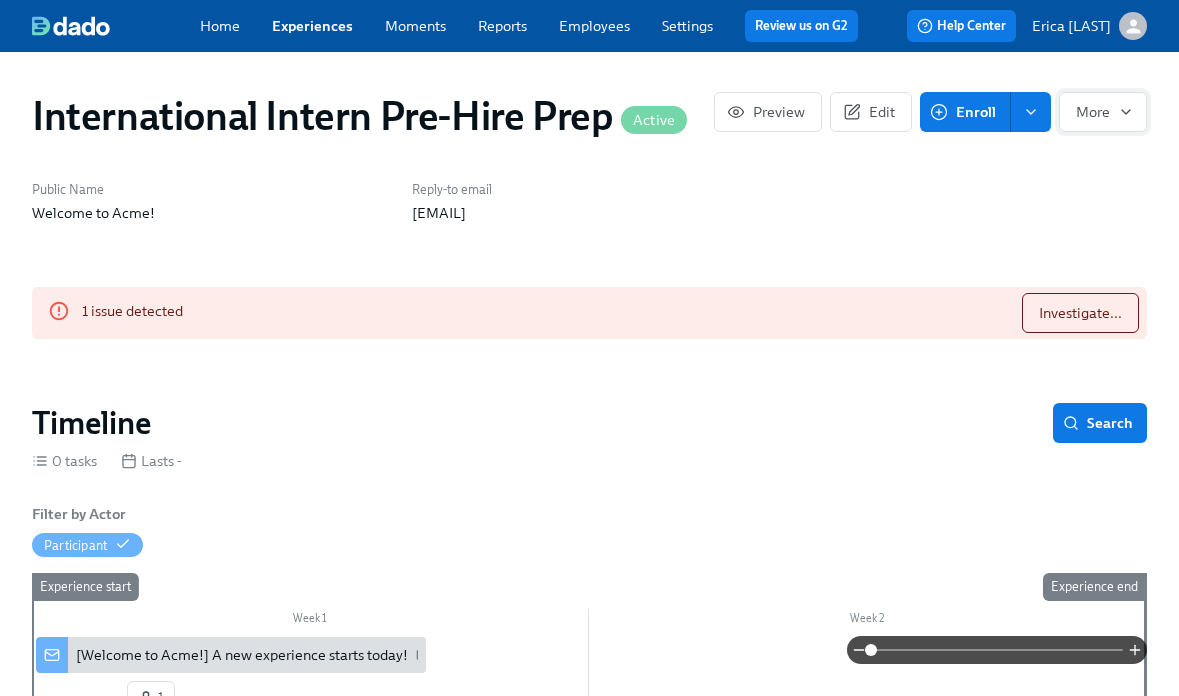 click on "More" at bounding box center [1103, 112] 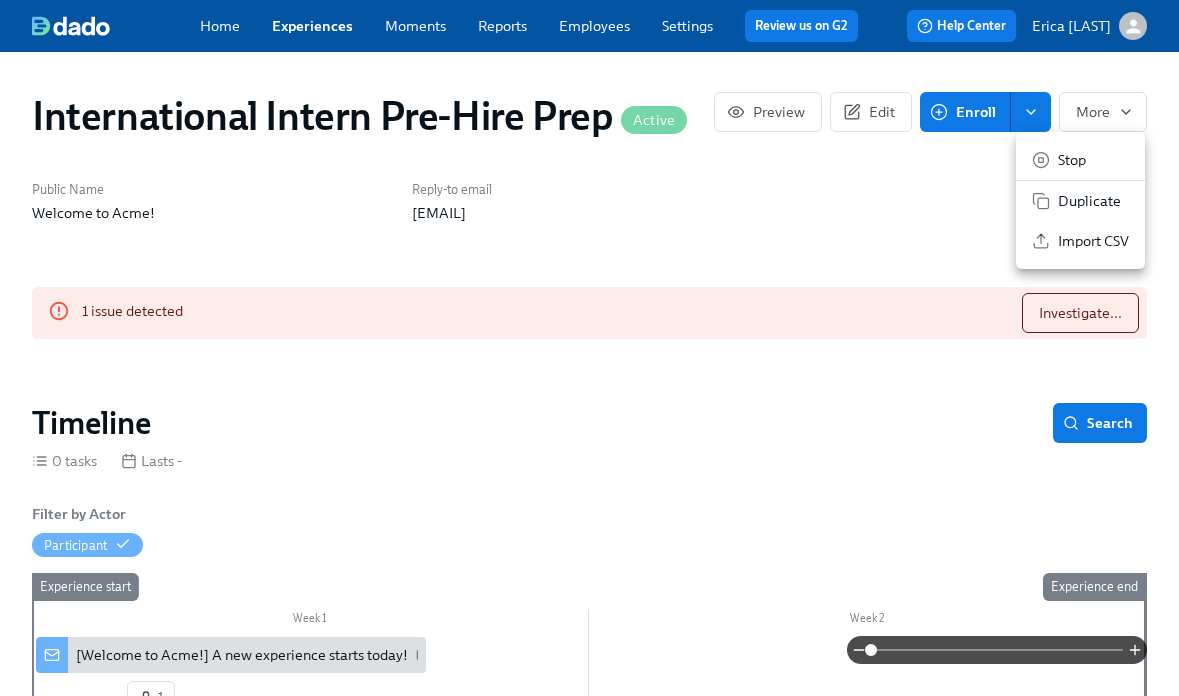 click at bounding box center [589, 348] 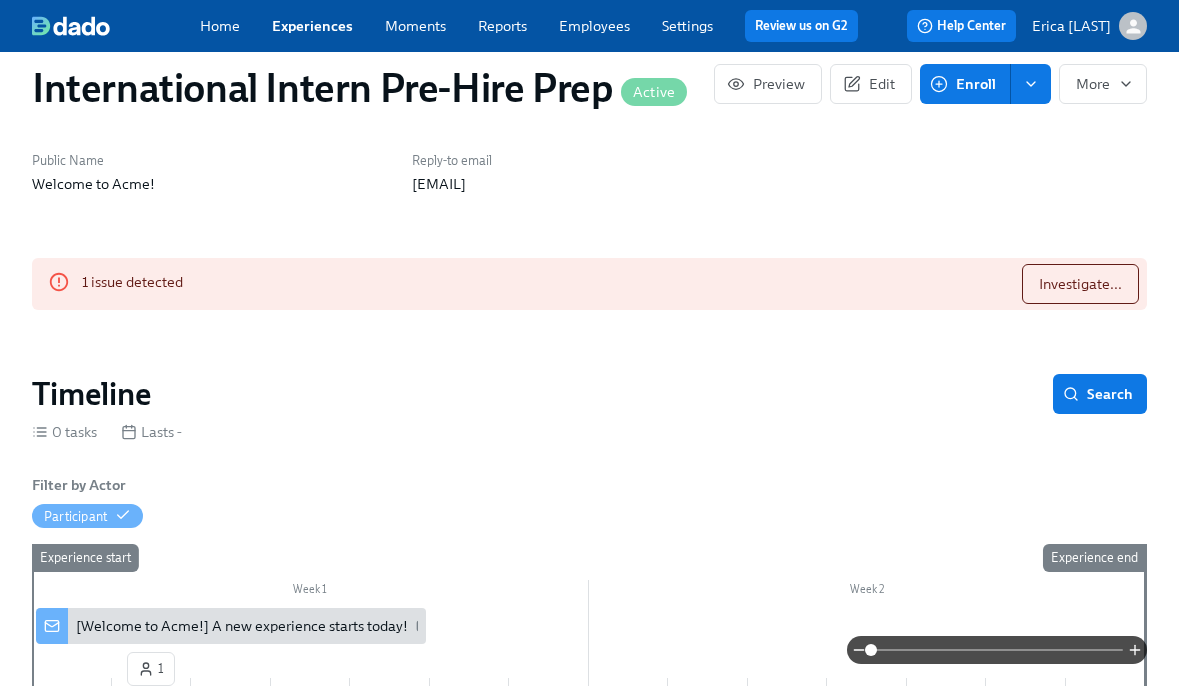 scroll, scrollTop: 36, scrollLeft: 0, axis: vertical 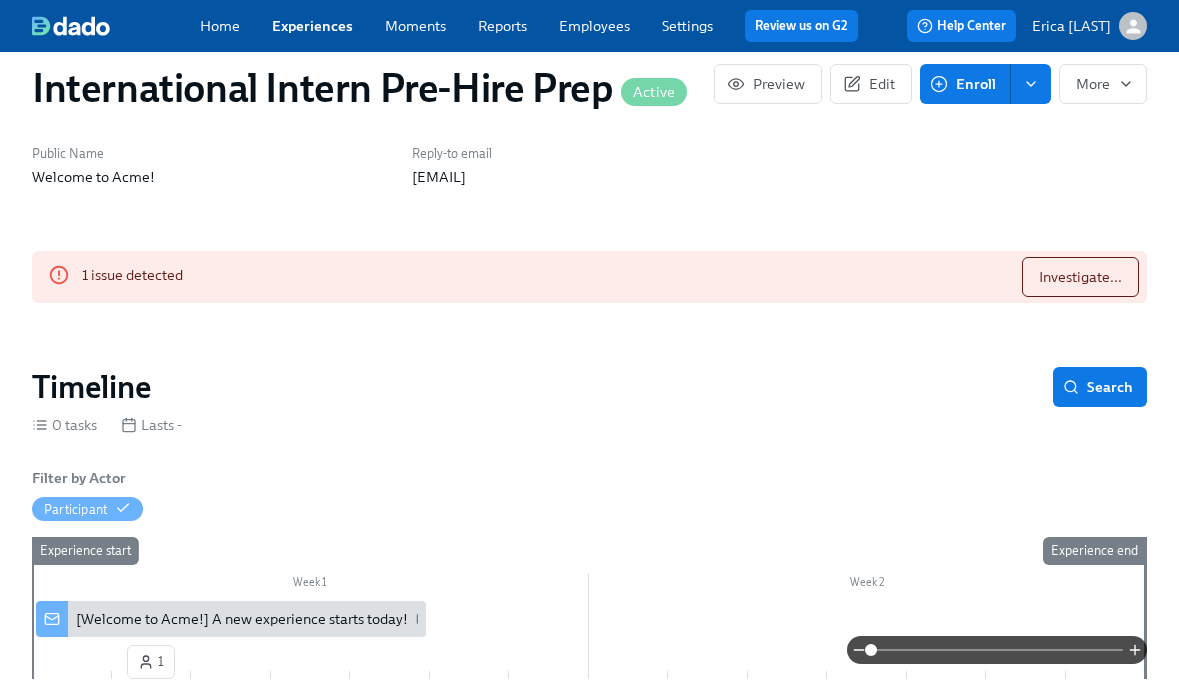 click on "Enroll" at bounding box center (965, 84) 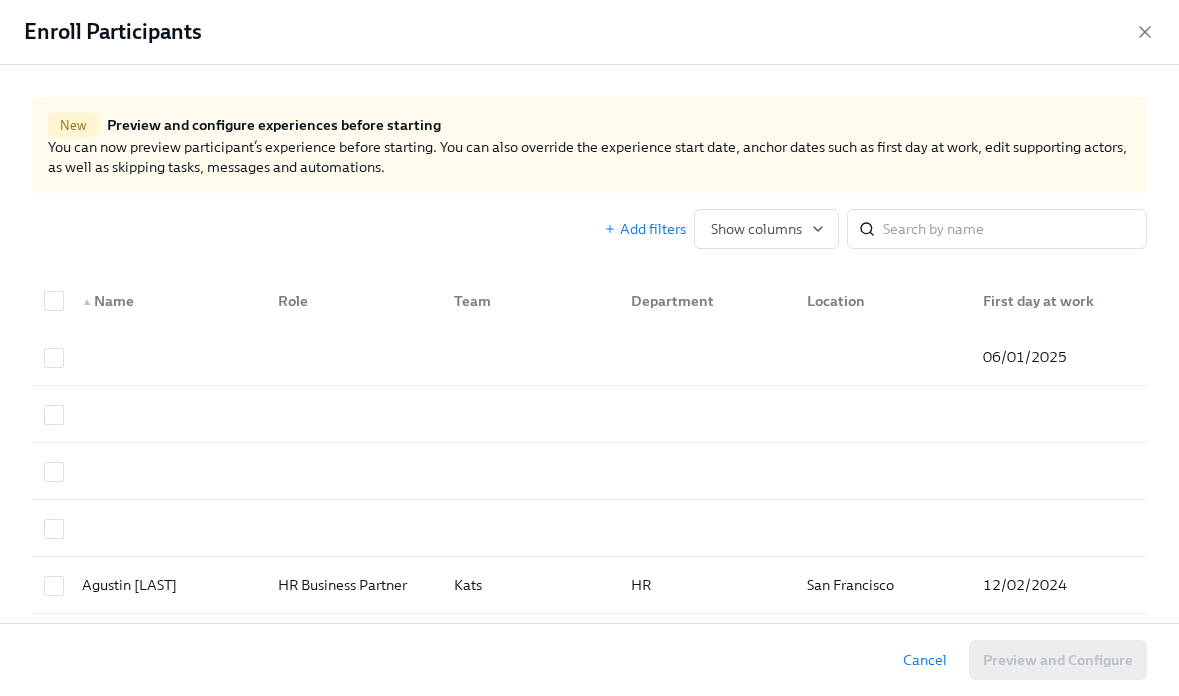 scroll, scrollTop: 1, scrollLeft: 0, axis: vertical 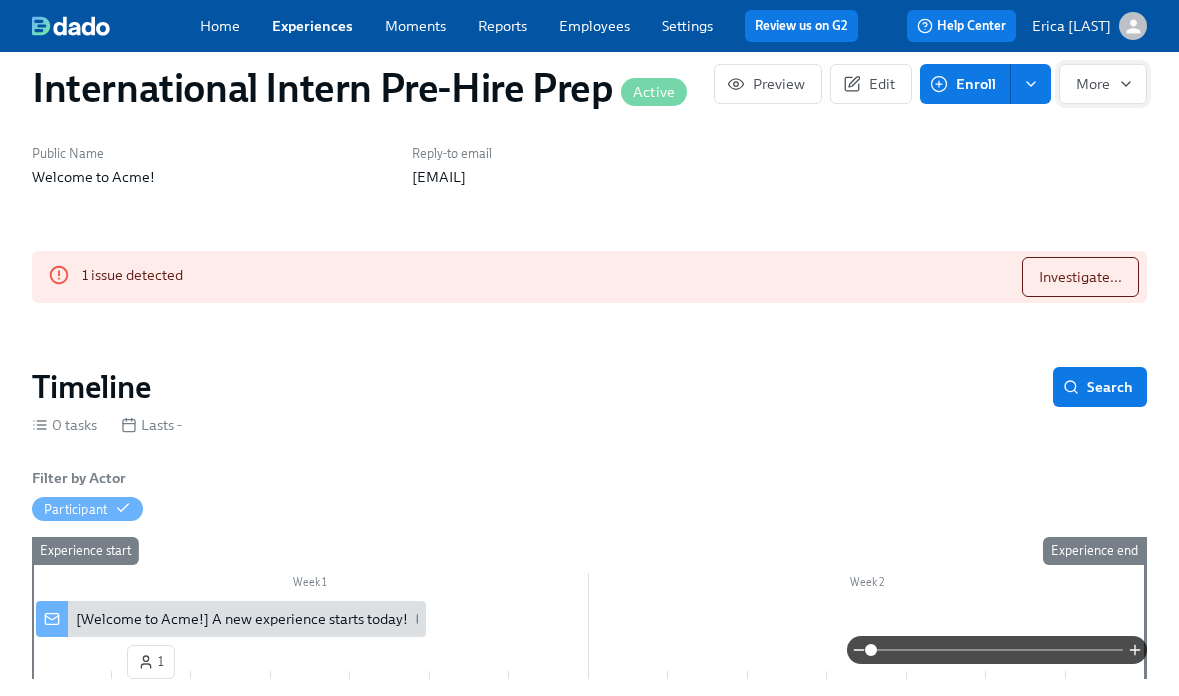 click 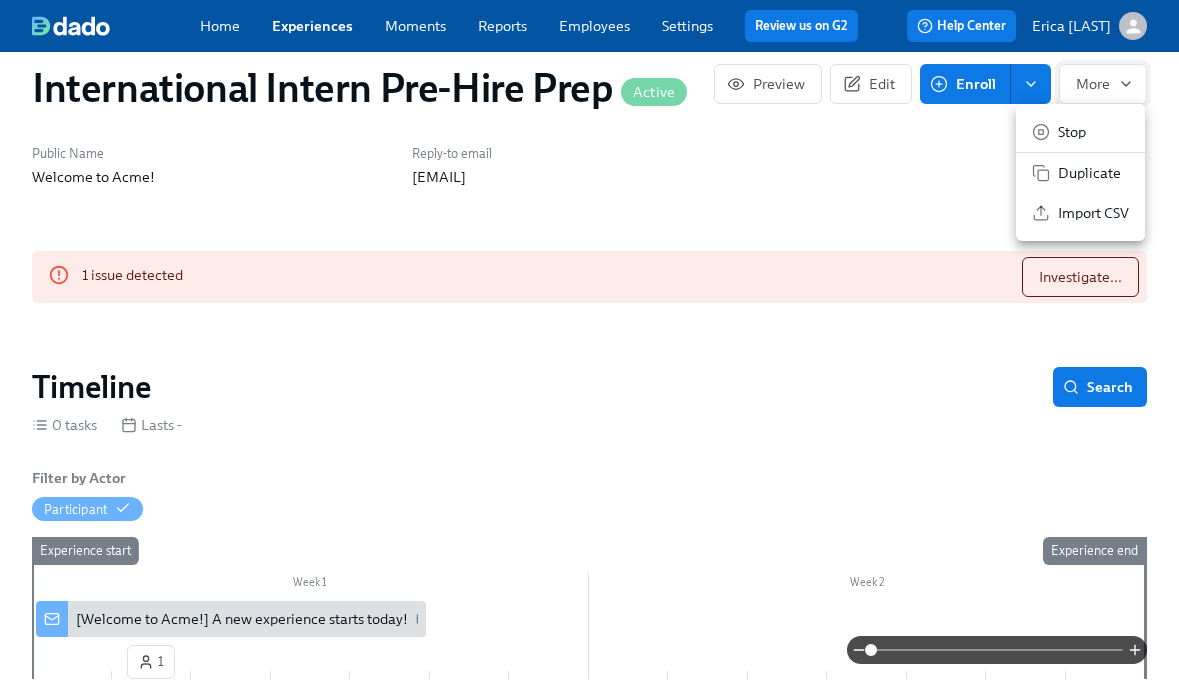 click at bounding box center [589, 348] 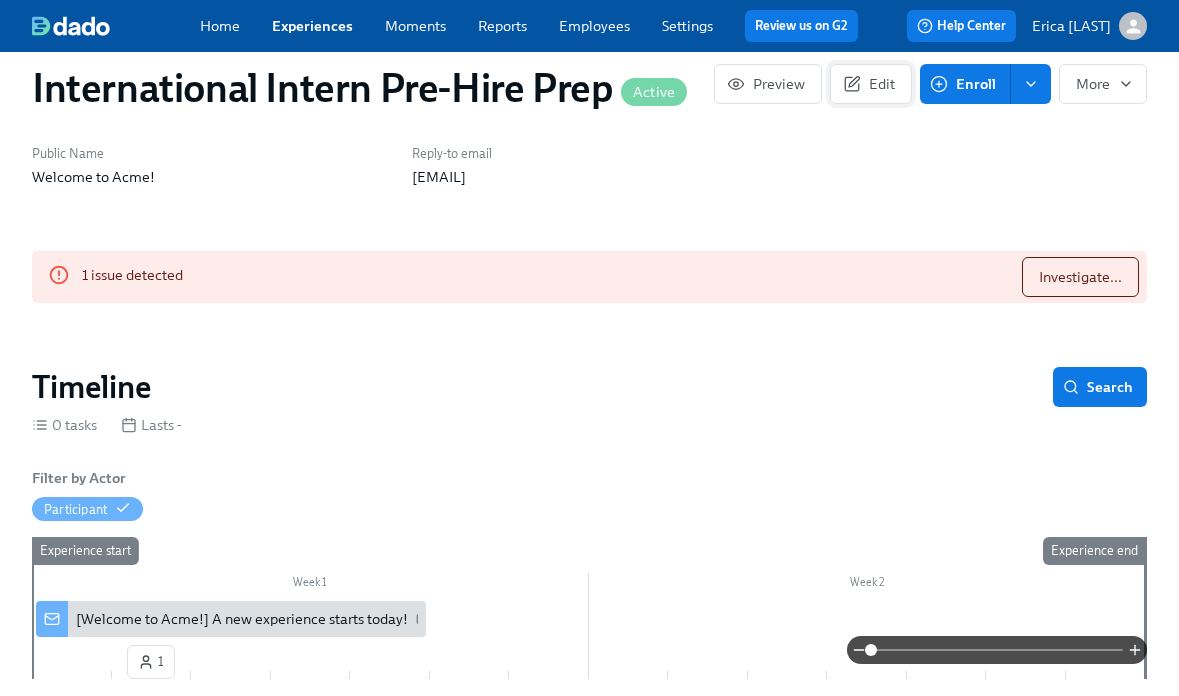 click on "Edit" at bounding box center [871, 84] 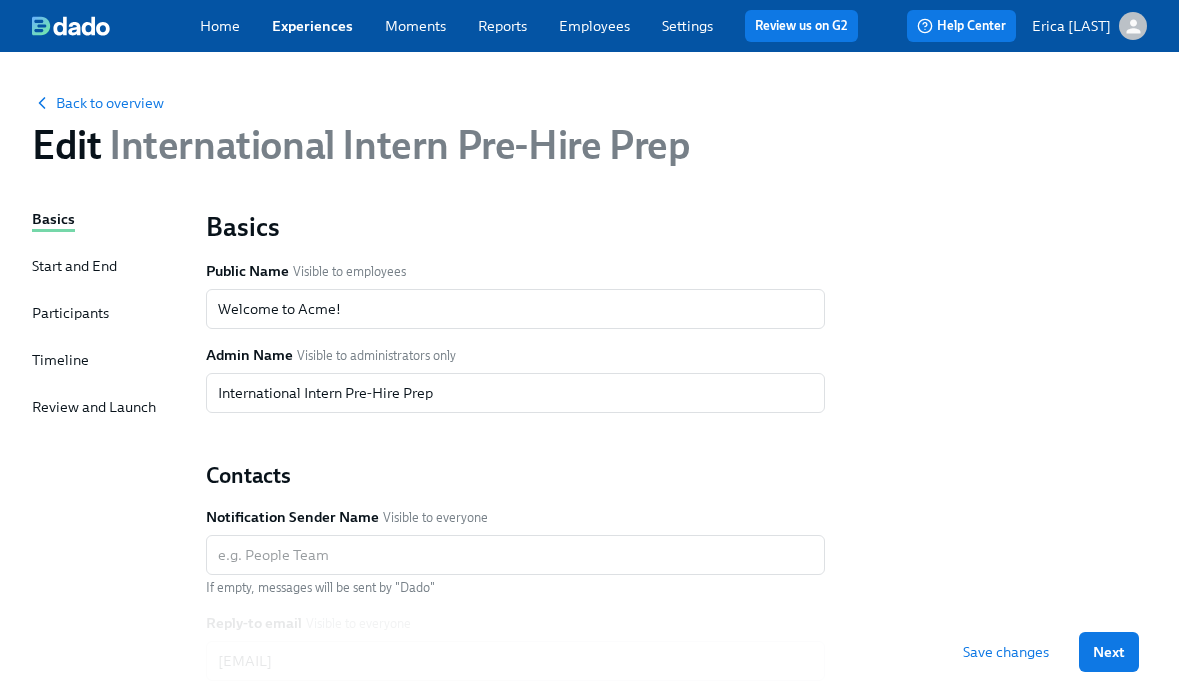 click on "Start and End" at bounding box center [74, 266] 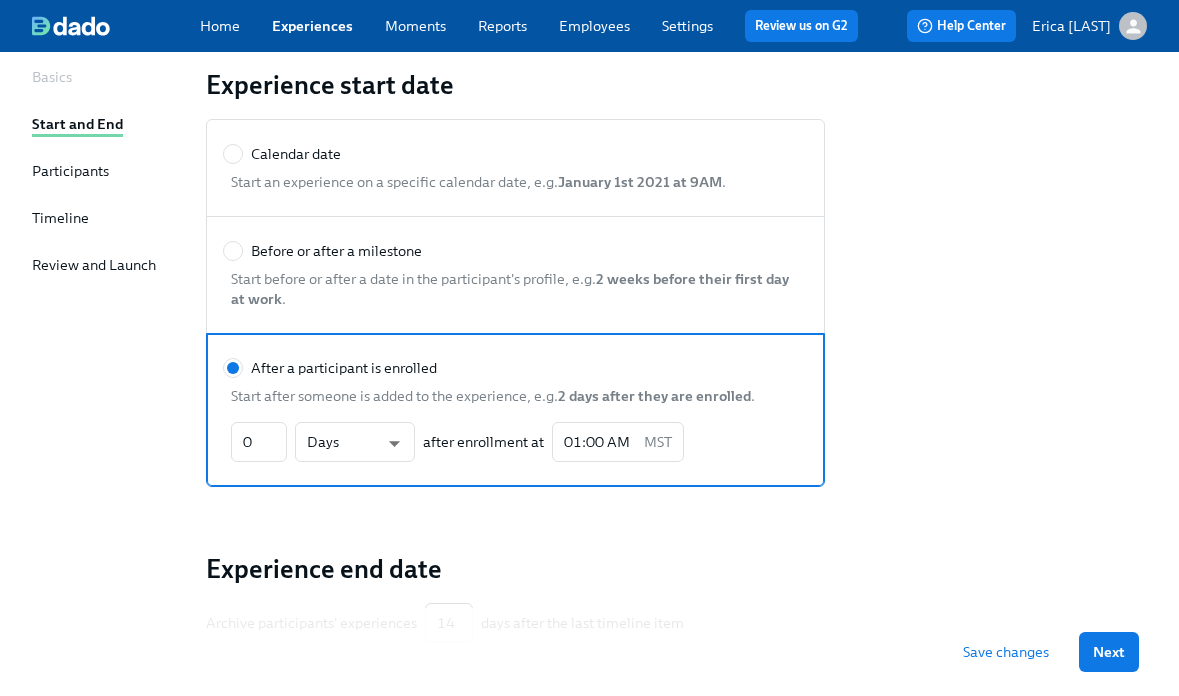 scroll, scrollTop: 123, scrollLeft: 0, axis: vertical 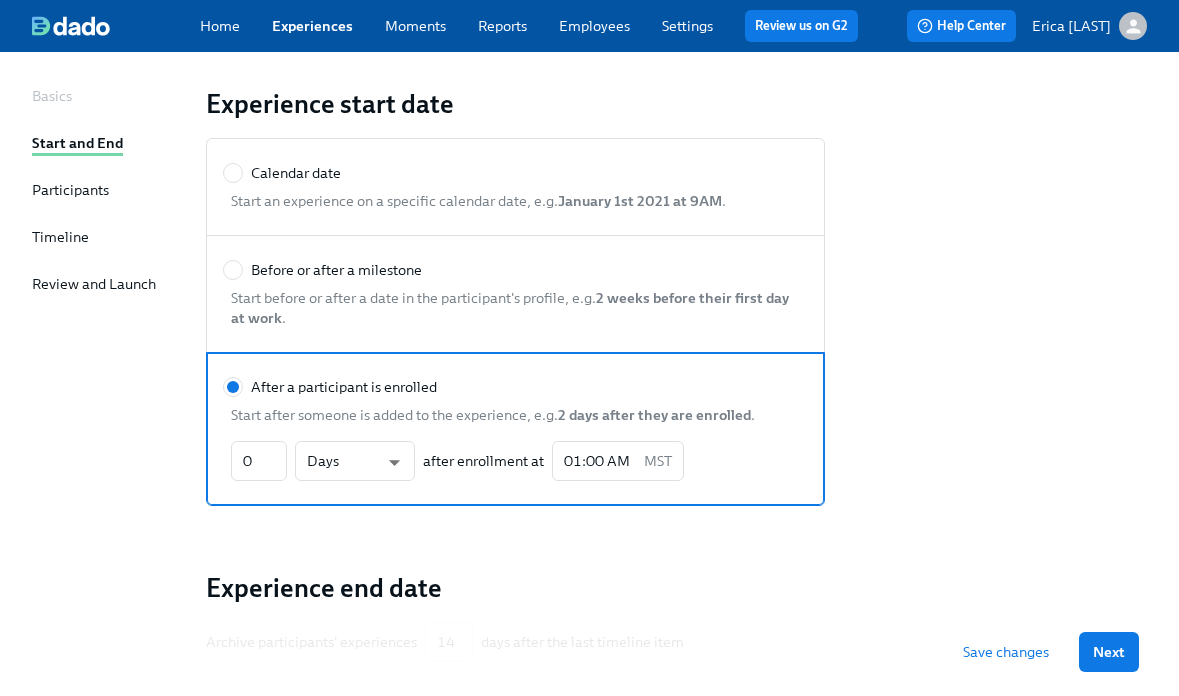 click on "Participants" at bounding box center (70, 190) 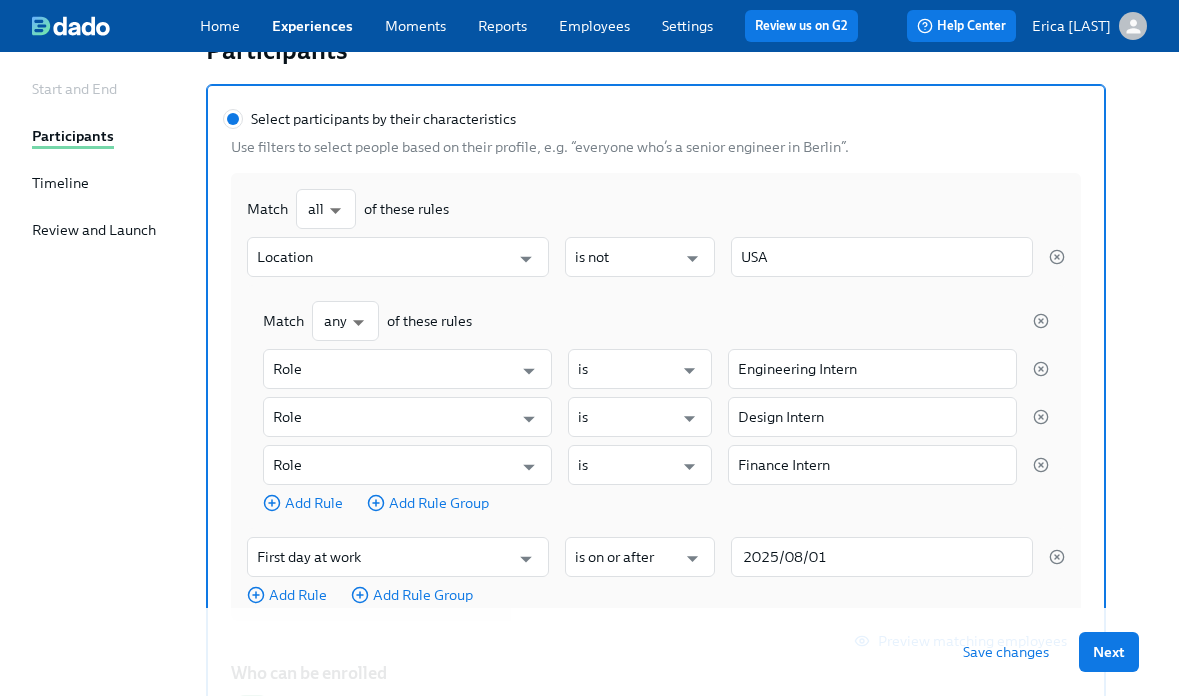 scroll, scrollTop: 178, scrollLeft: 0, axis: vertical 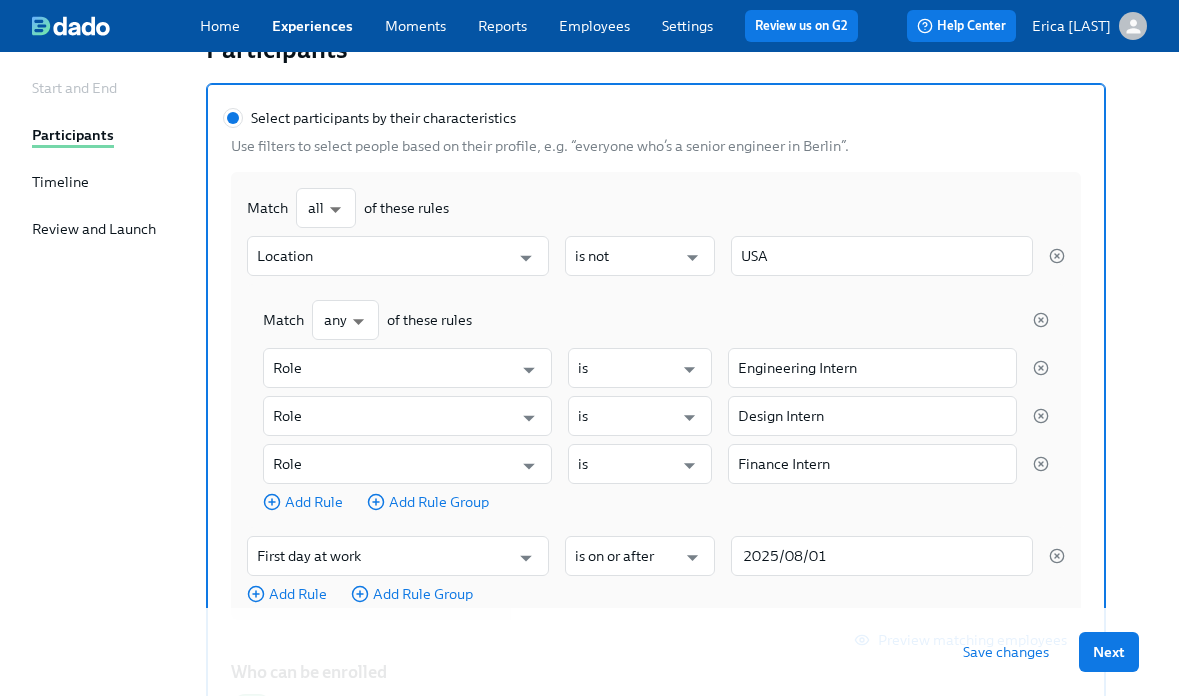 click on "Timeline" at bounding box center (60, 182) 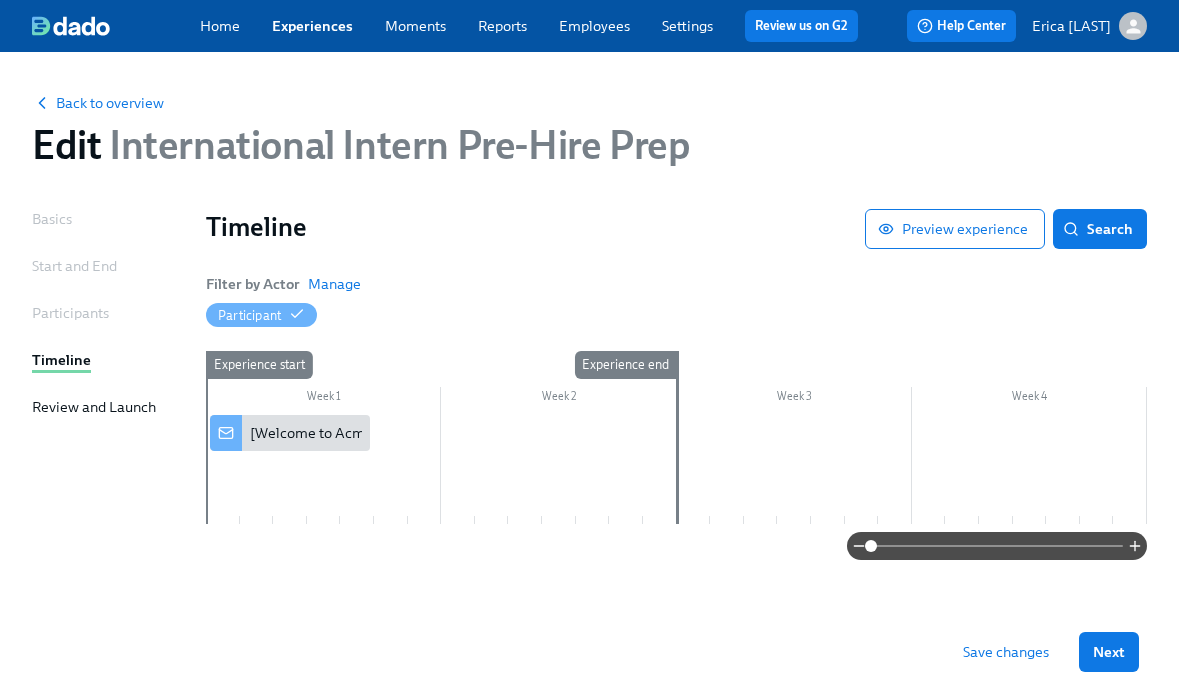 scroll, scrollTop: 0, scrollLeft: 0, axis: both 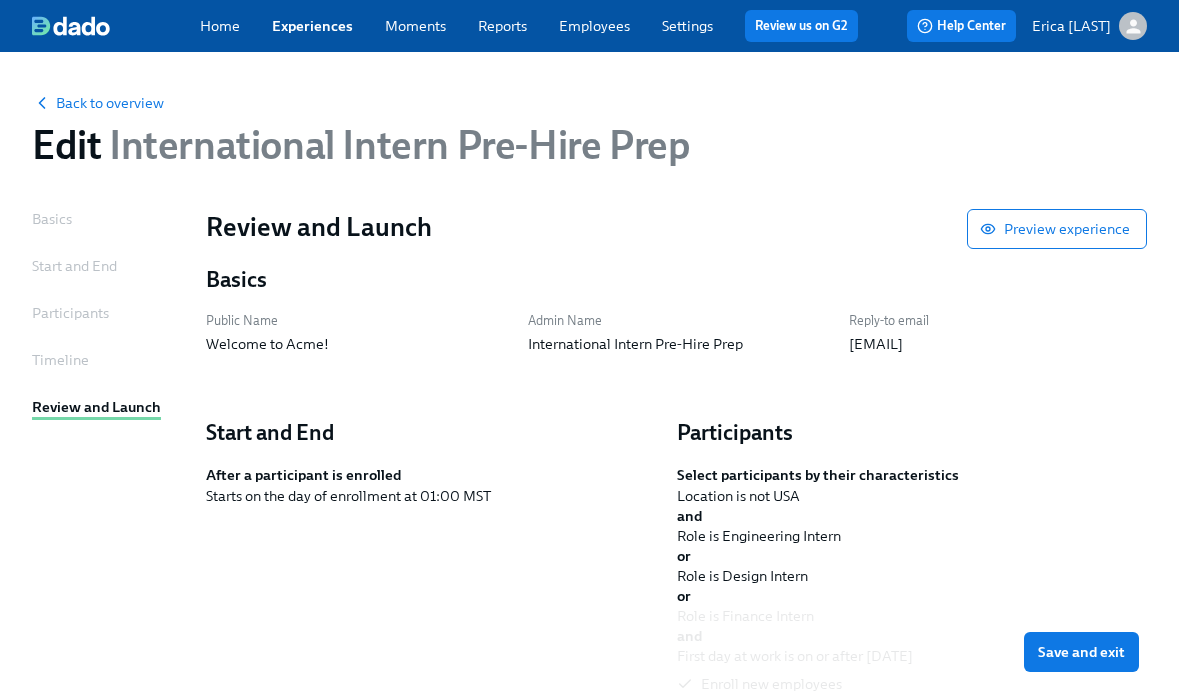 click on "Participants" at bounding box center (70, 314) 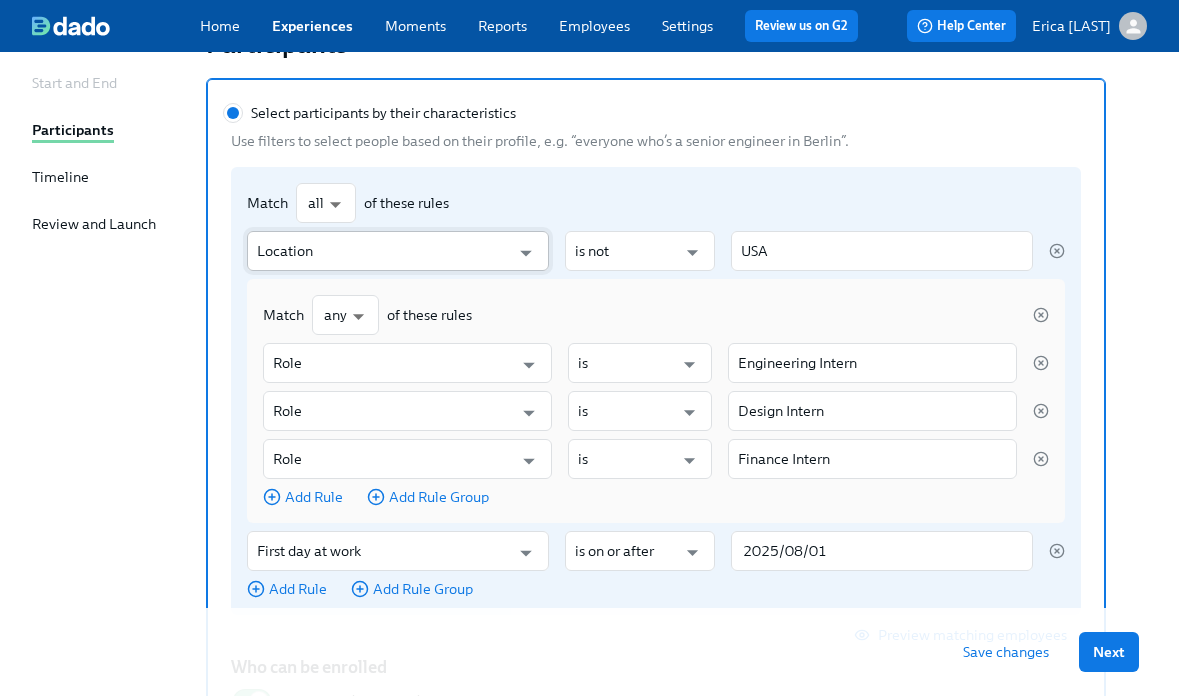 scroll, scrollTop: 184, scrollLeft: 0, axis: vertical 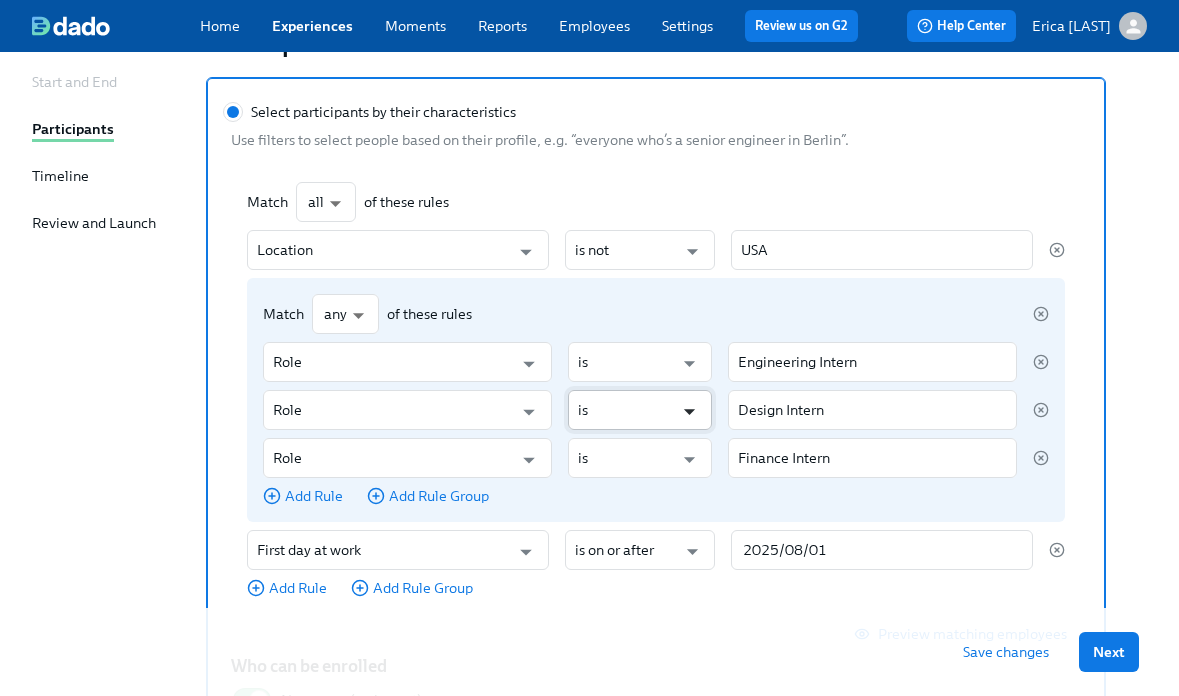 click 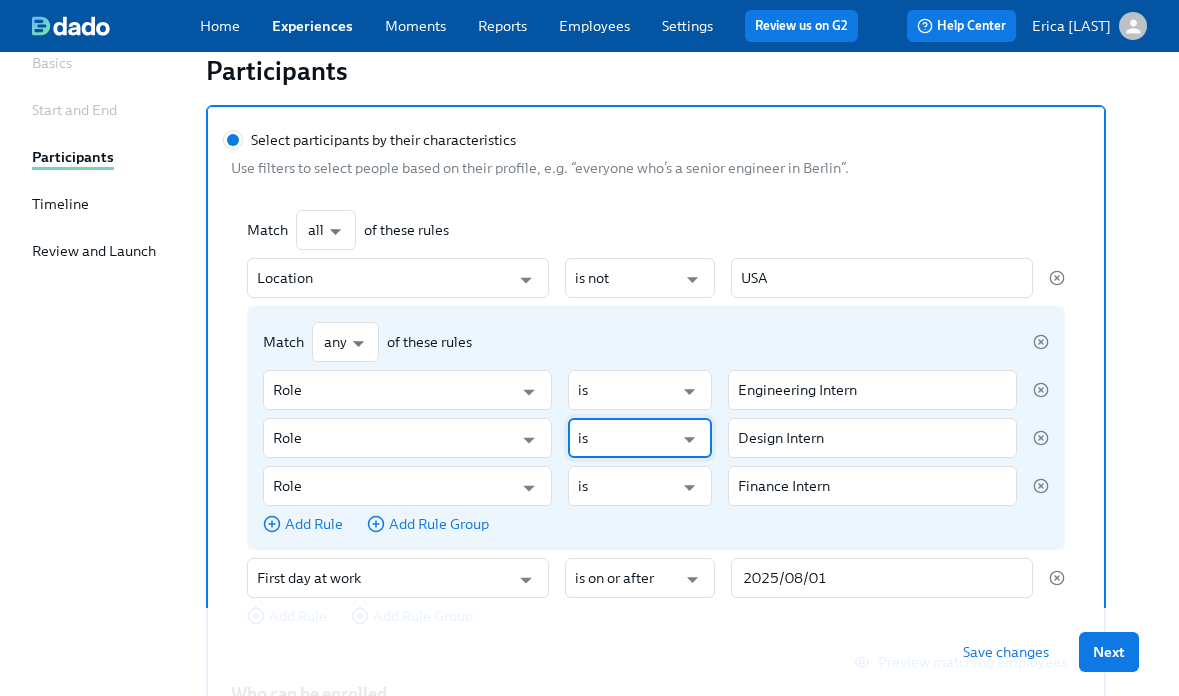 scroll, scrollTop: 161, scrollLeft: 0, axis: vertical 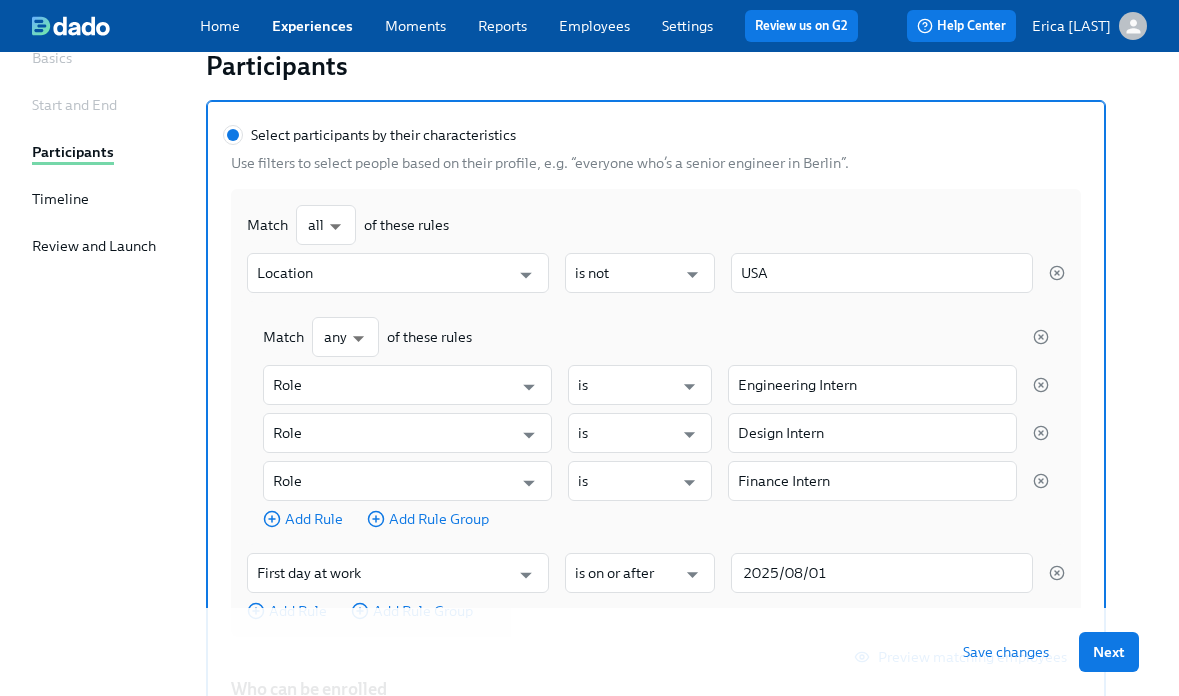 click on "Select participants by their characteristics Use filters to select people based on their profile, e.g. “everyone who’s a senior engineer in Berlin”. Match all all ​ of these rules Location ​ is not ​ USA ​ Match any any ​ of these rules Role ​ is ​ Engineering Intern ​ Role ​ is ​ Design Intern ​ Role ​ is ​ Finance Intern ​ Add Rule Add Rule Group First day at work ​ is on or after ​ 2025/08/01 ​ Add Rule Add Rule Group Preview matching employees Who can be enrolled New users (on import) Users matching the rules will be pre-enrolled to this experience when they are imported to Dado. Existing users (on data change) Existing users can be pre-enrolled to this experience  when their data changes and the new data matches the rules. Add participants later Start the experience without participants and add people individually later" at bounding box center [676, 533] 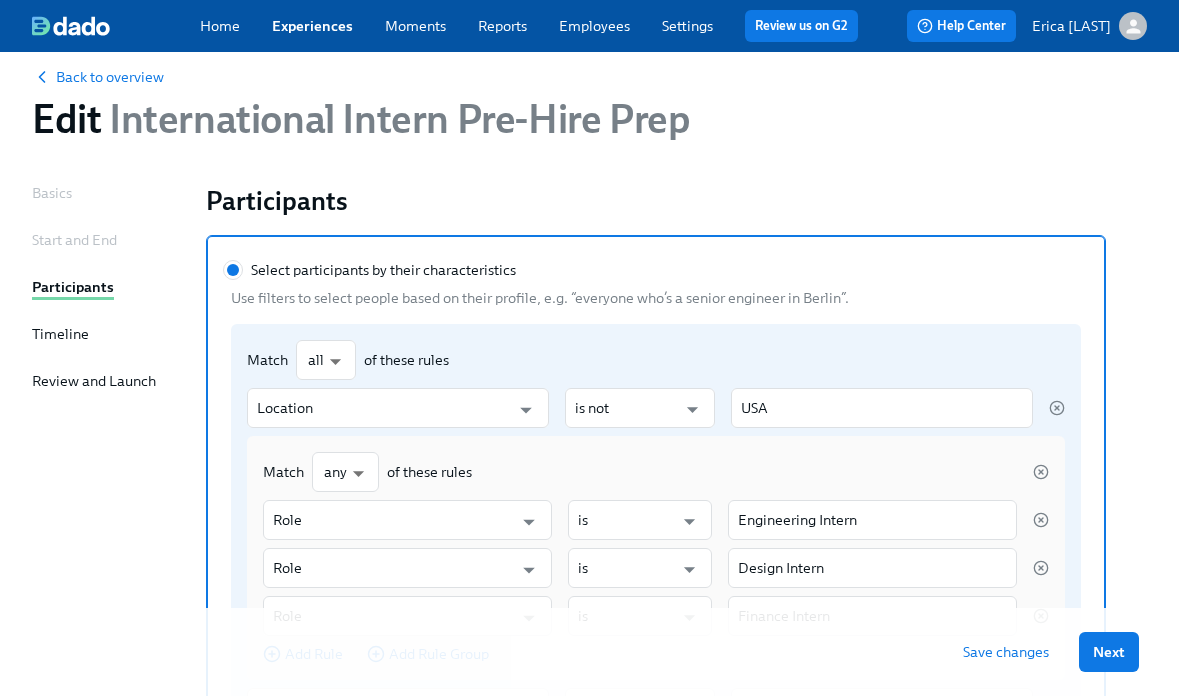 scroll, scrollTop: 0, scrollLeft: 0, axis: both 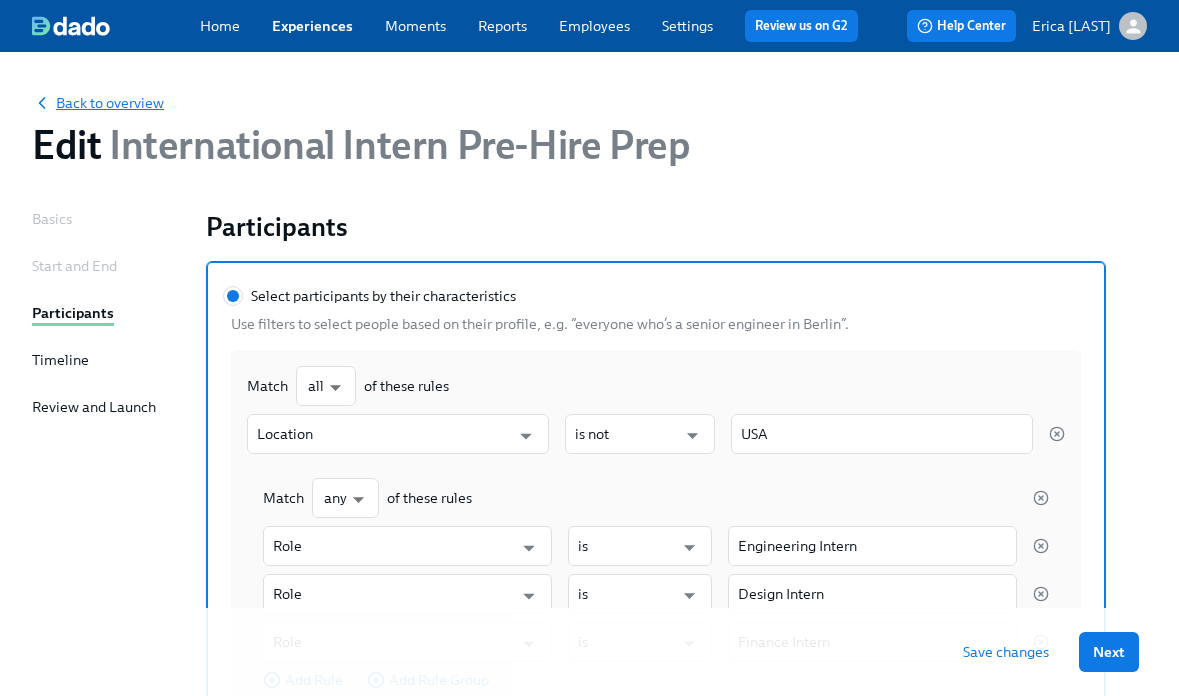 click on "Back to overview" at bounding box center (98, 103) 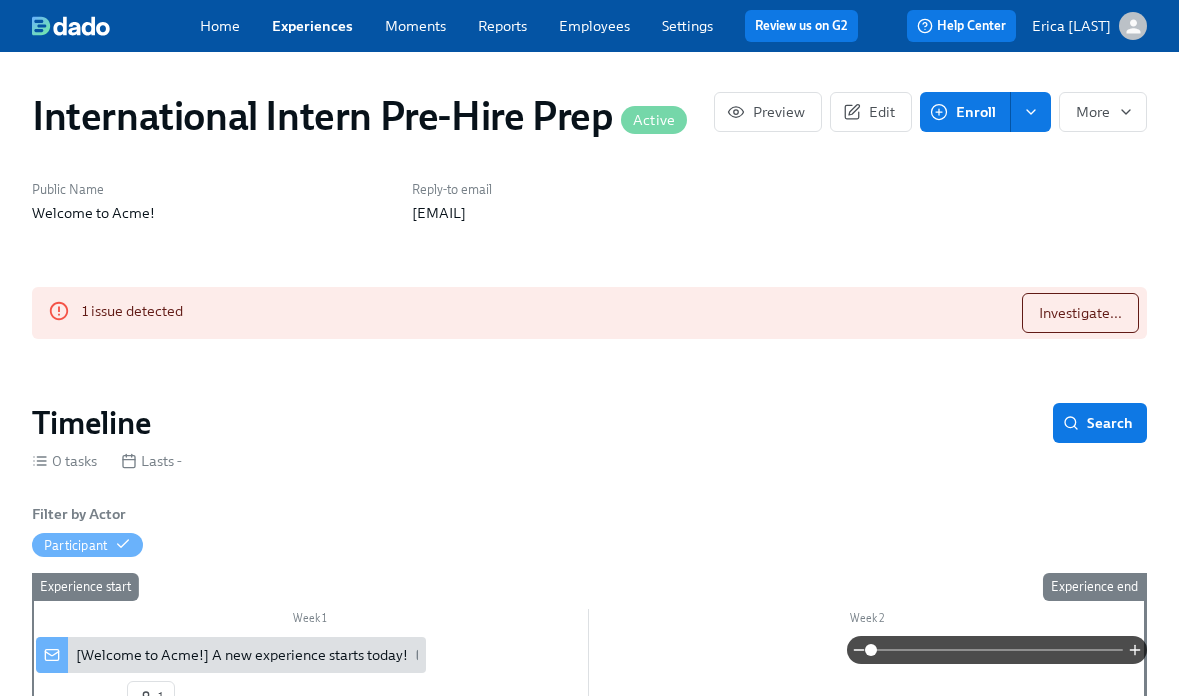 click on "1 issue detected Investigate..." at bounding box center [589, 313] 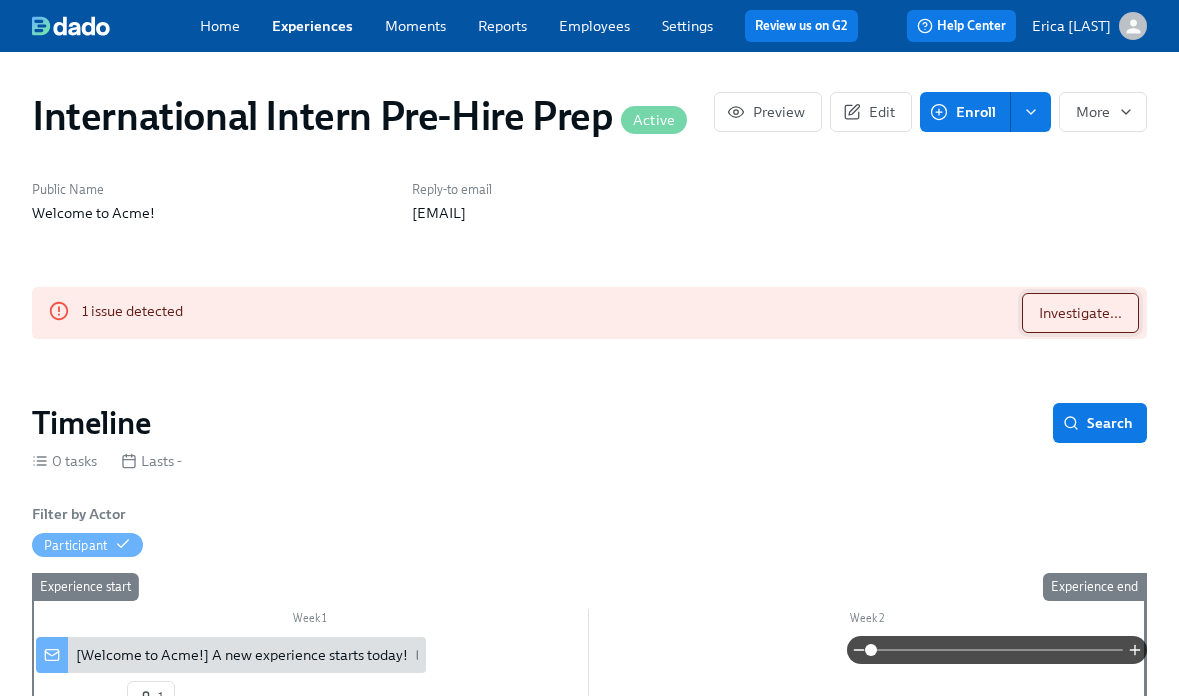 click on "Investigate..." at bounding box center (1080, 313) 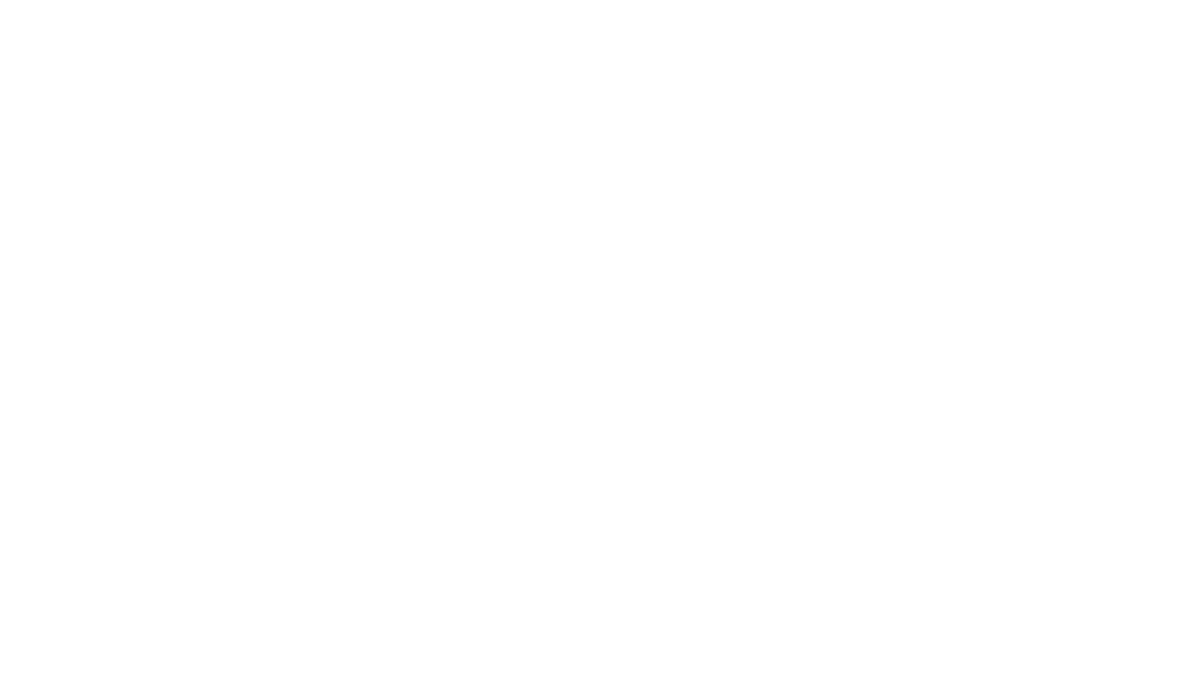 scroll, scrollTop: 0, scrollLeft: 0, axis: both 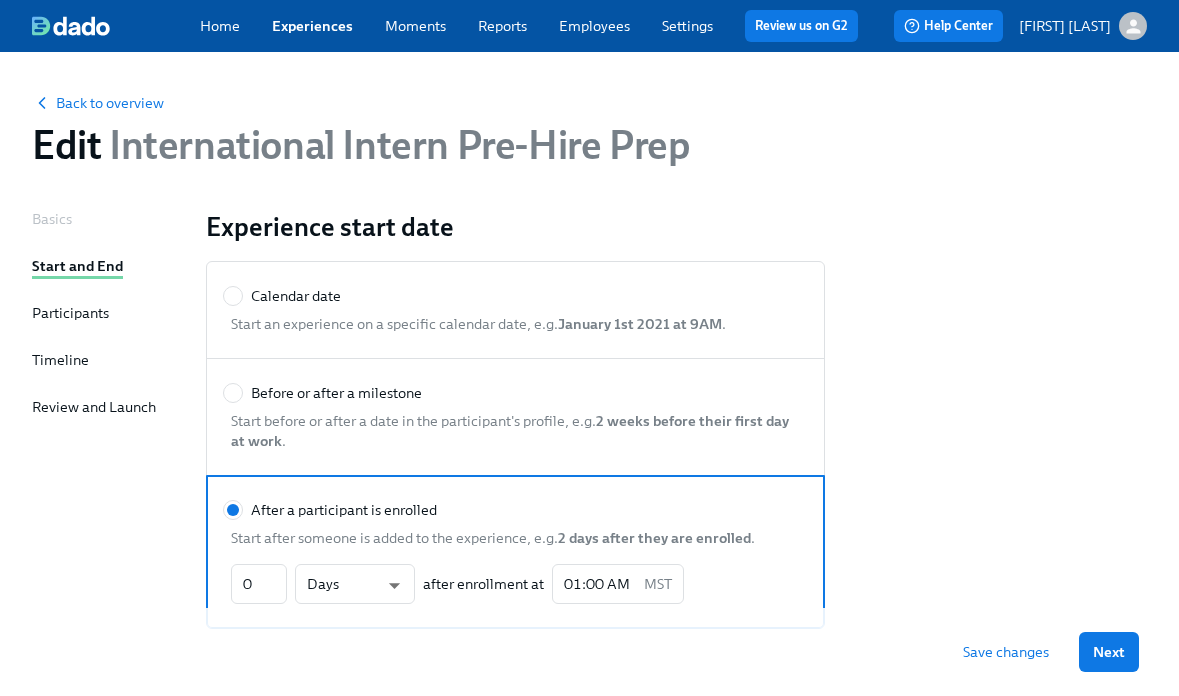 click on "Participants" at bounding box center [70, 313] 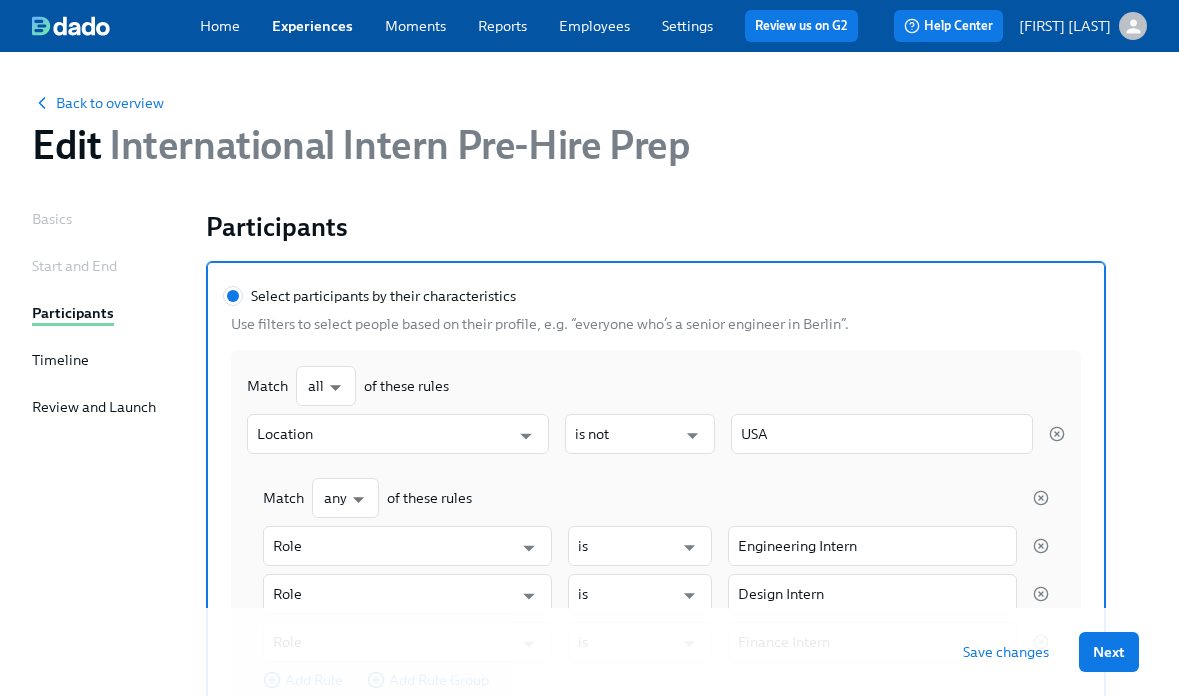 click on "International Intern Pre-Hire Prep" at bounding box center [589, 130] 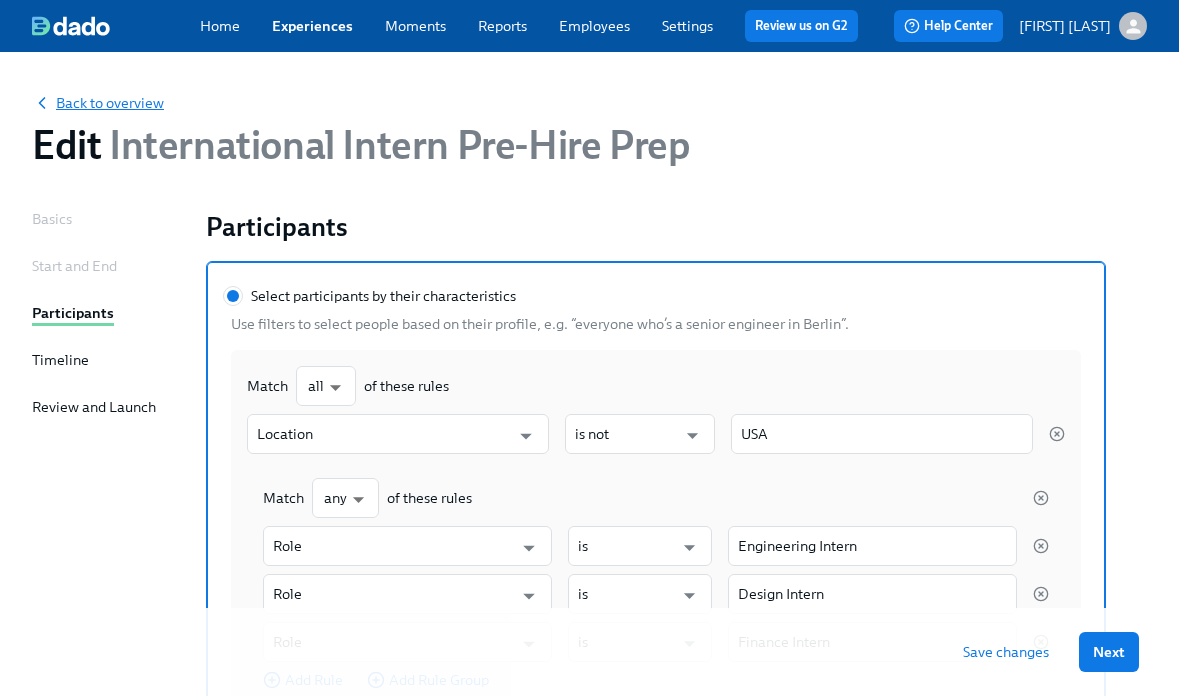 click on "Back to overview" at bounding box center (98, 103) 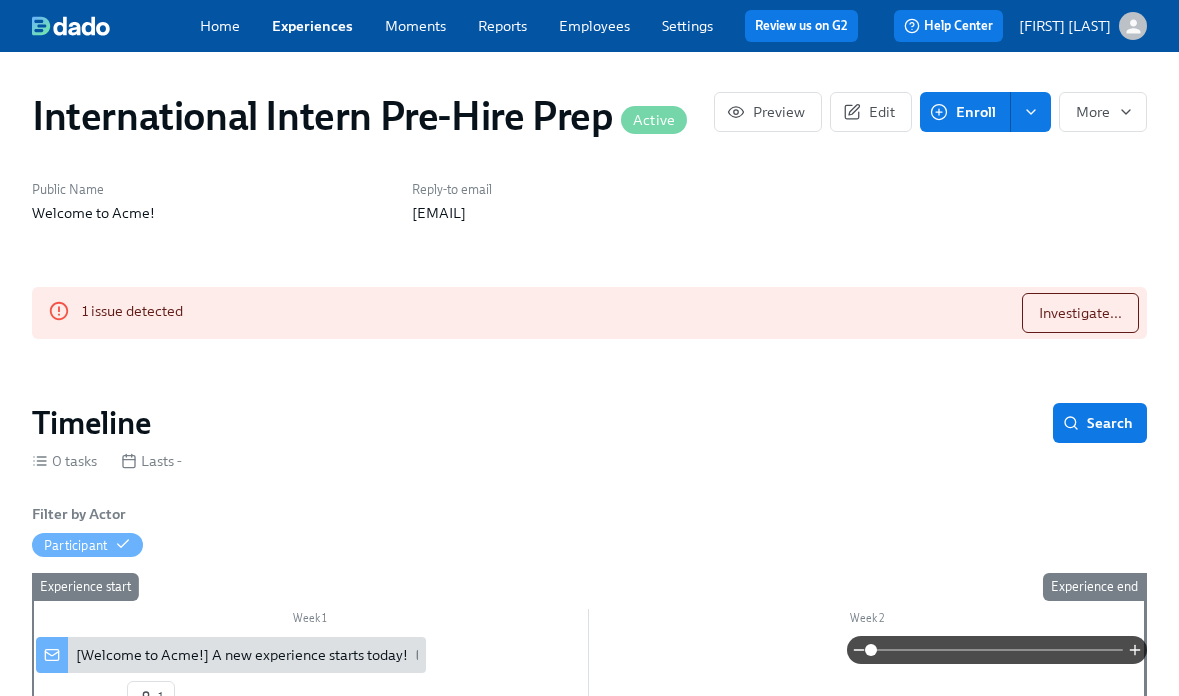 click on "Employees" at bounding box center (594, 26) 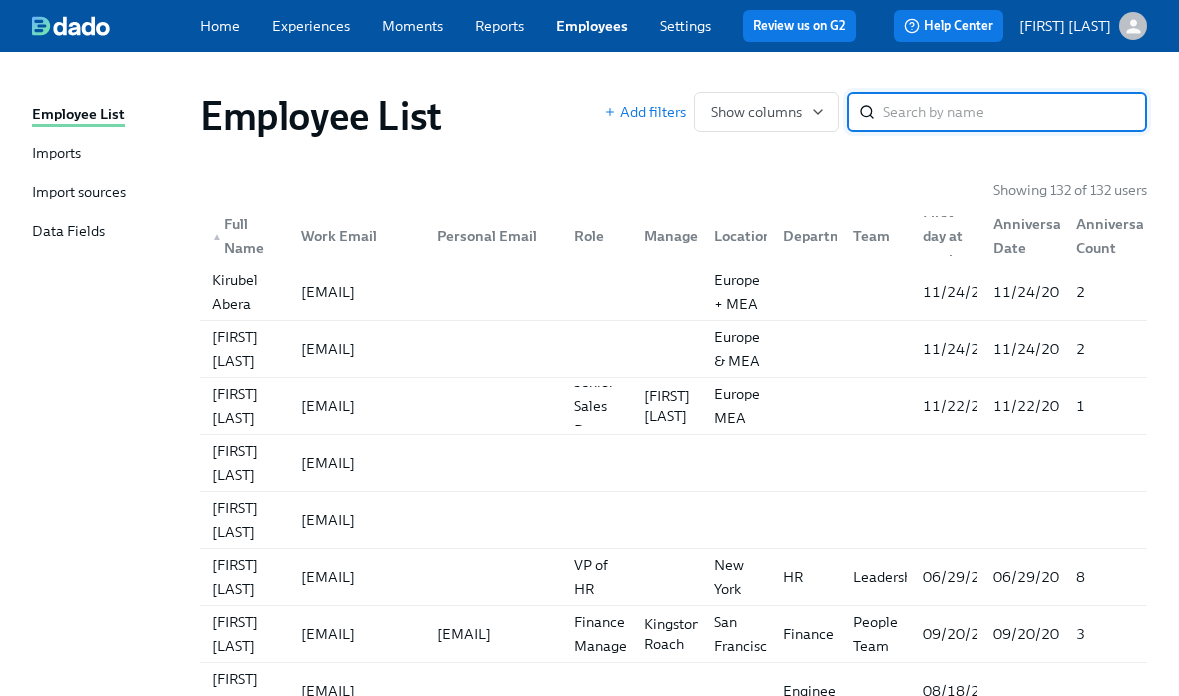 click at bounding box center (1015, 112) 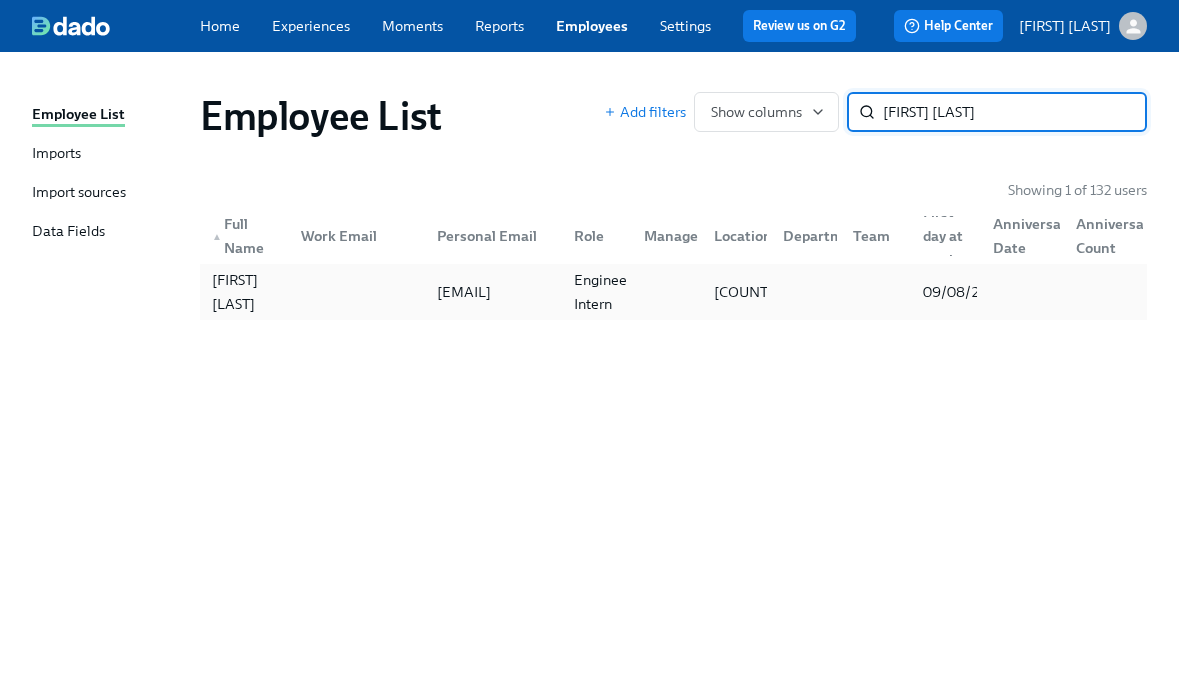 type on "[FIRST] [LAST]" 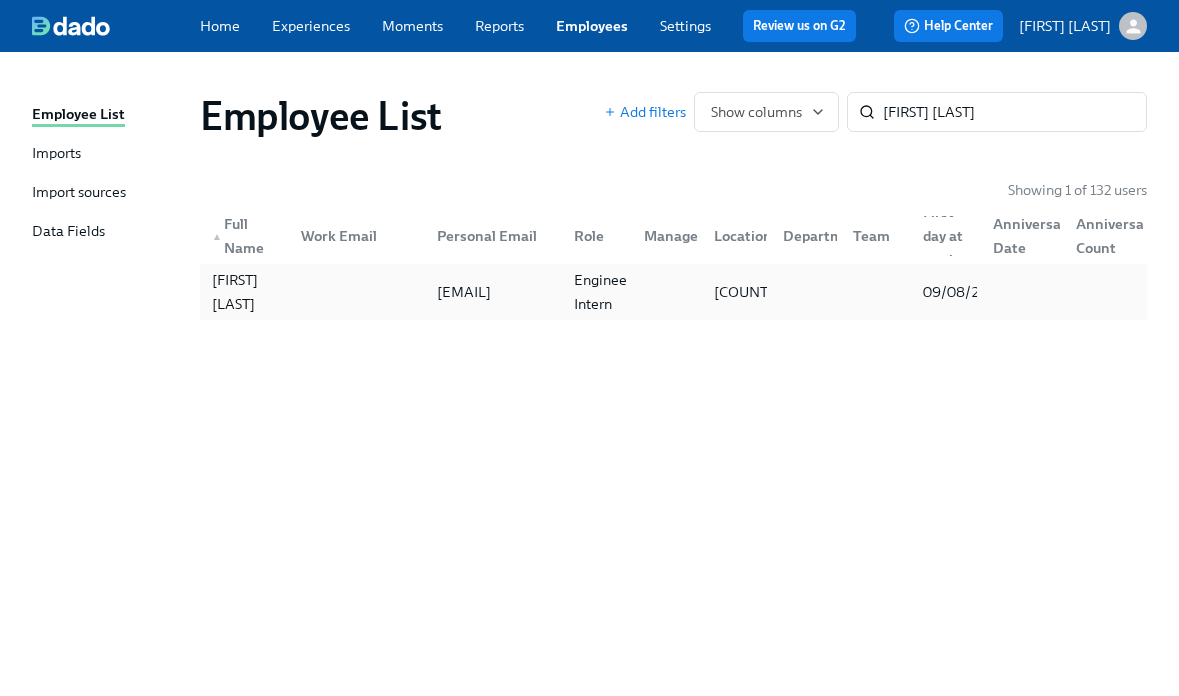 click at bounding box center (353, 292) 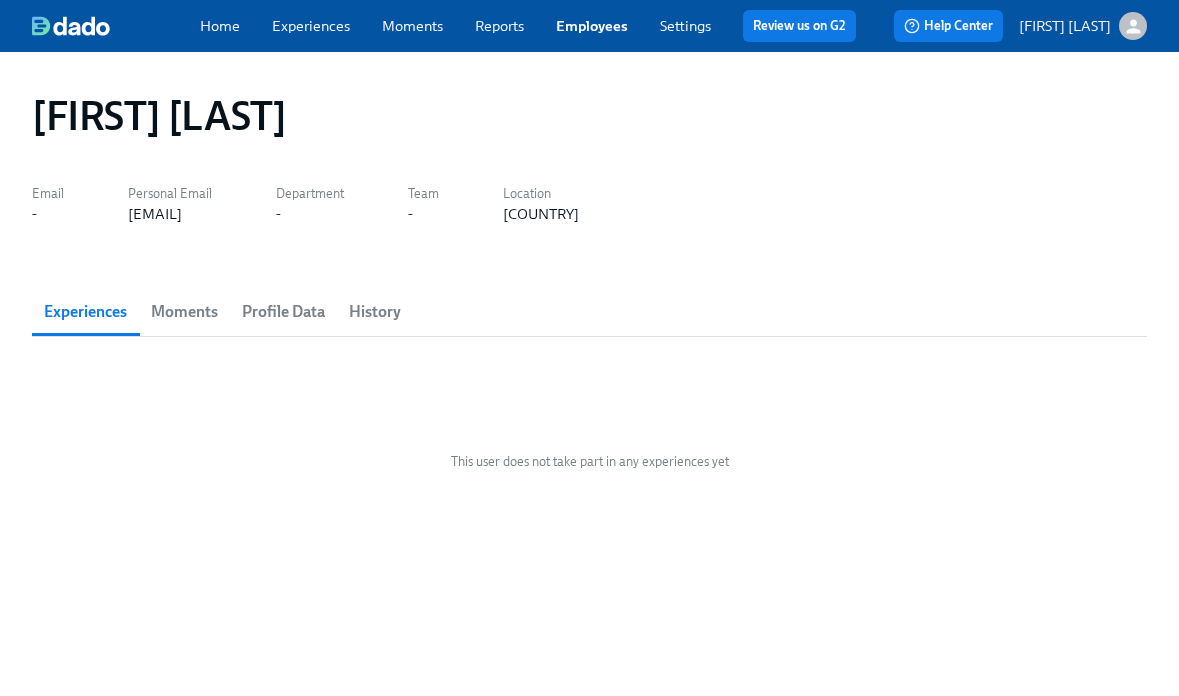 click on "History" at bounding box center (375, 312) 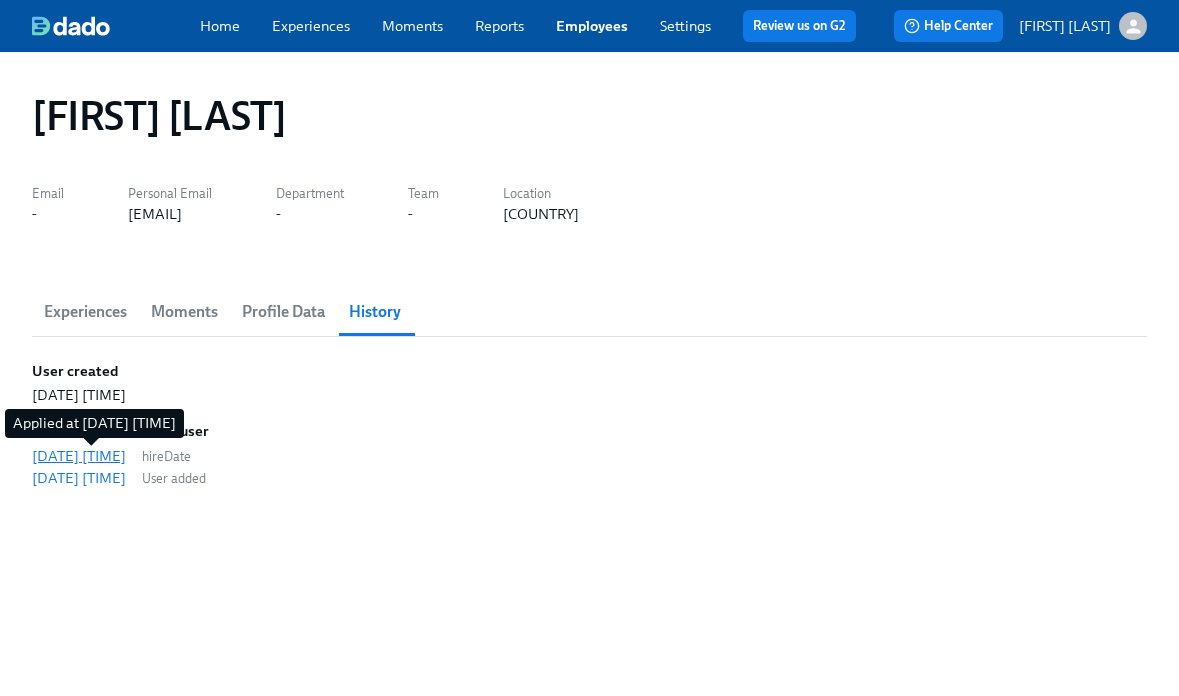click on "[DATE] [TIME]" at bounding box center [79, 456] 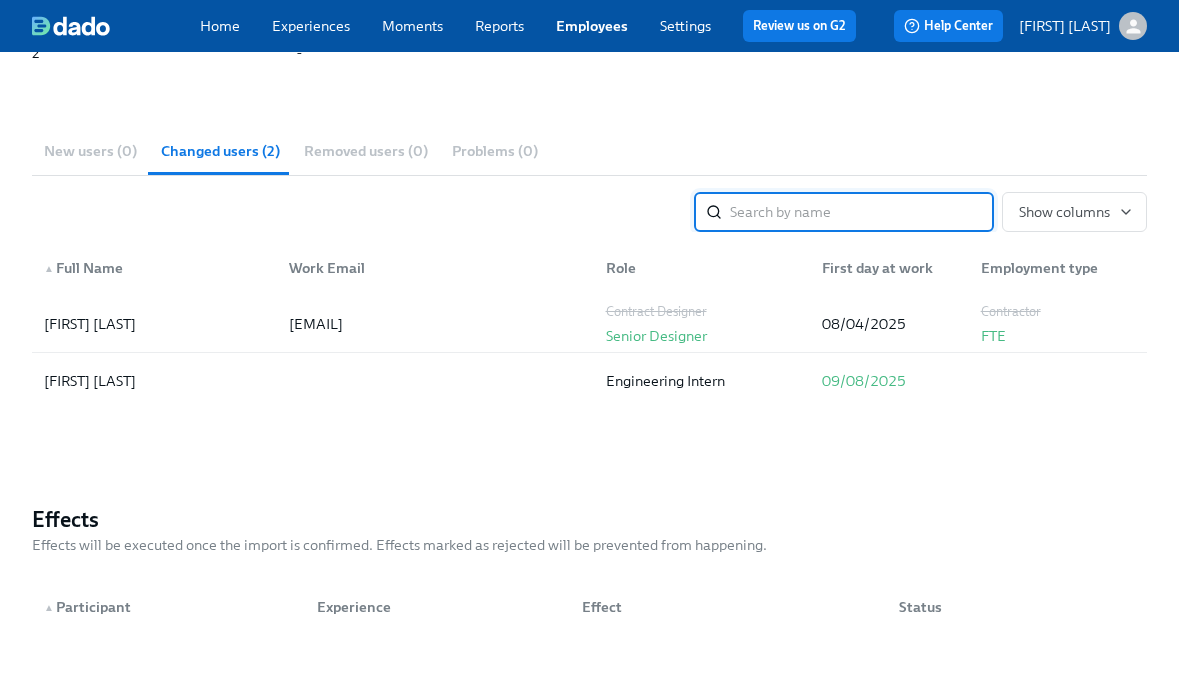 scroll, scrollTop: 262, scrollLeft: 0, axis: vertical 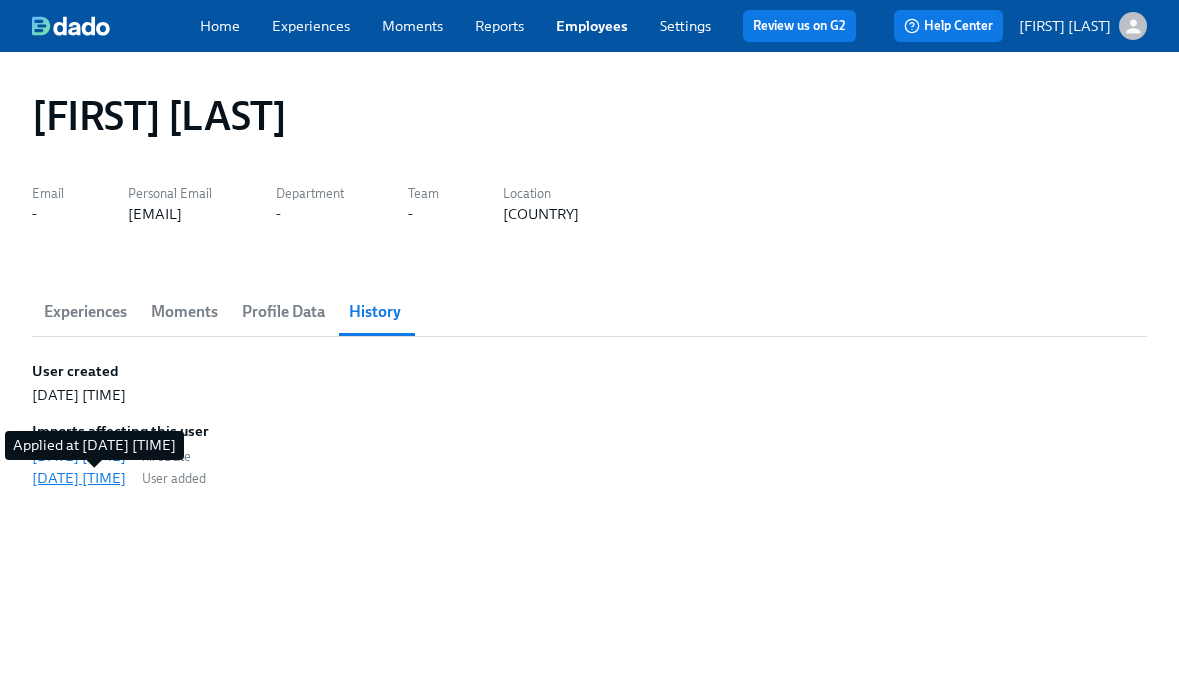 click on "[DATE] [TIME]" at bounding box center [79, 478] 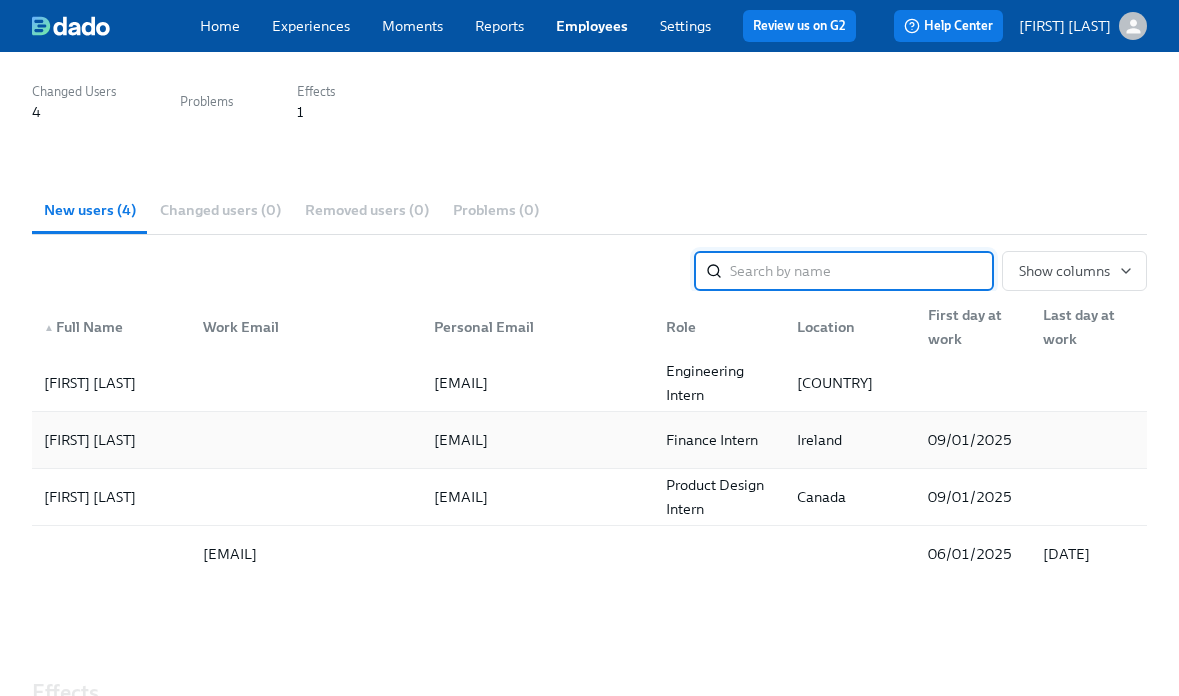 scroll, scrollTop: 256, scrollLeft: 0, axis: vertical 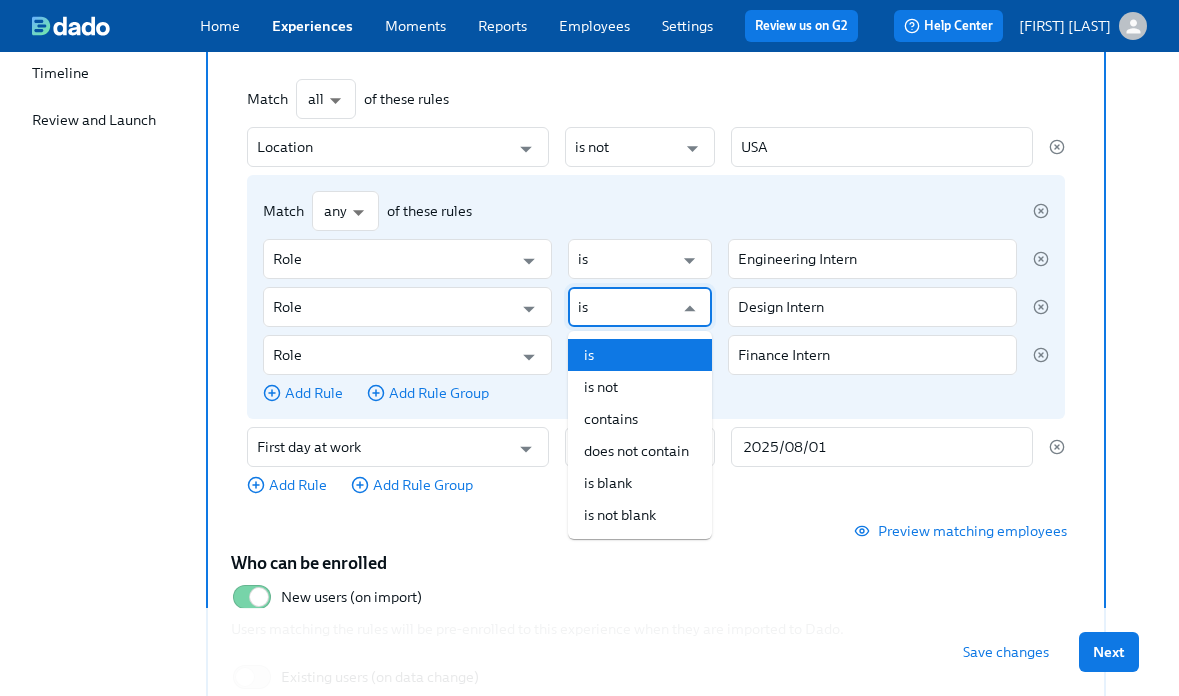 click on "is" at bounding box center (625, 307) 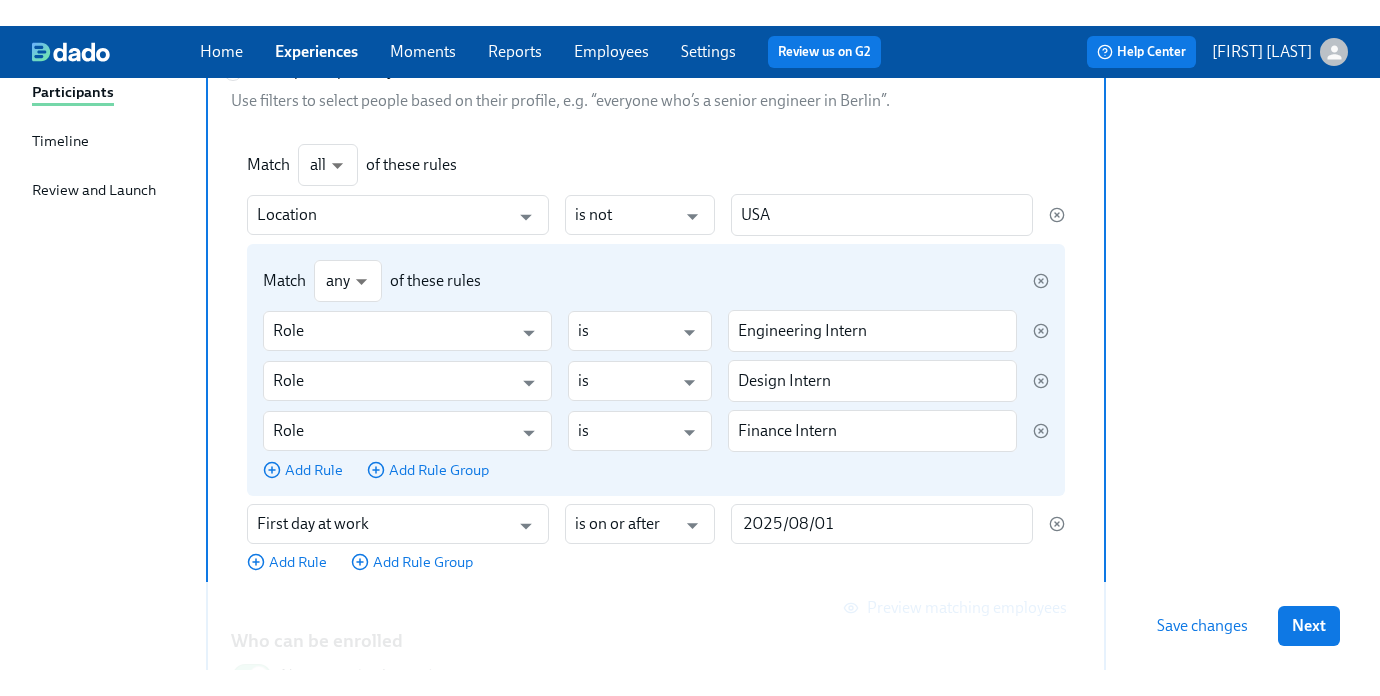 scroll, scrollTop: 278, scrollLeft: 0, axis: vertical 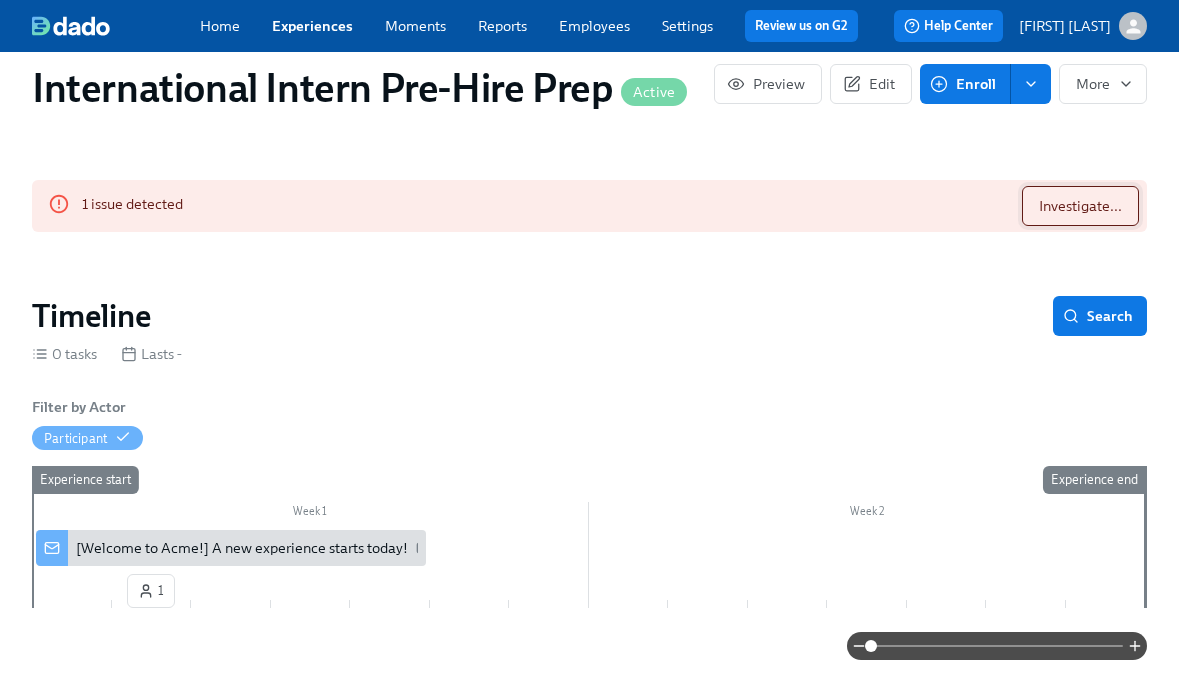 click on "Investigate..." at bounding box center [1080, 206] 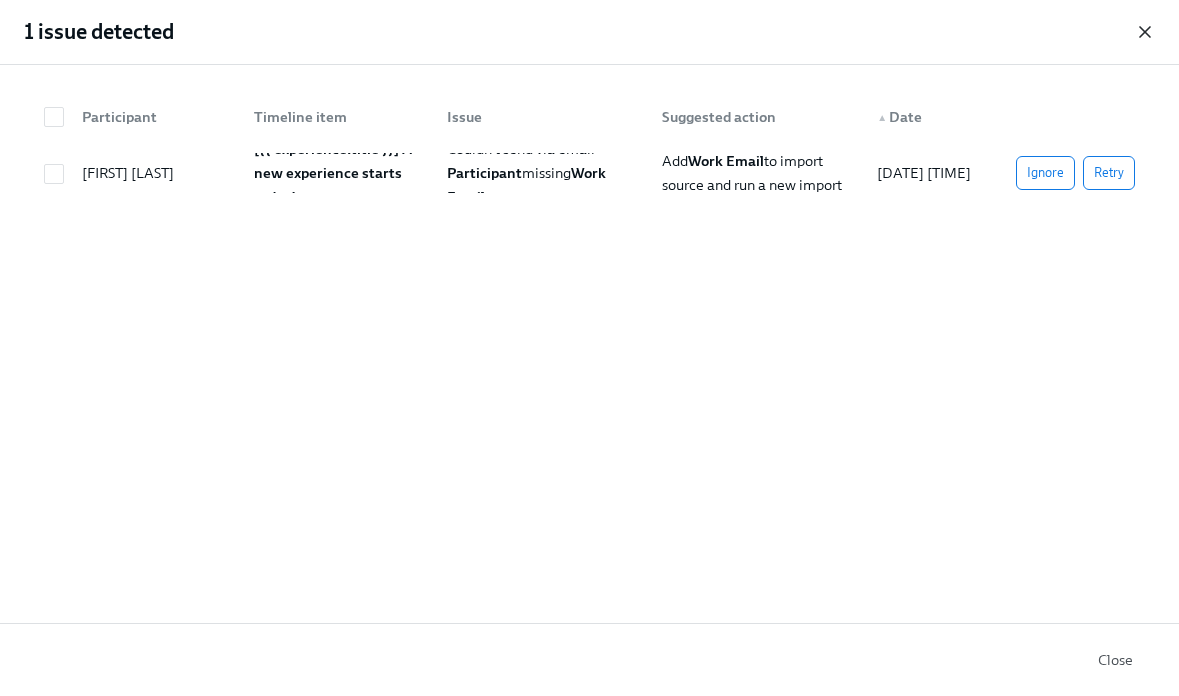 click 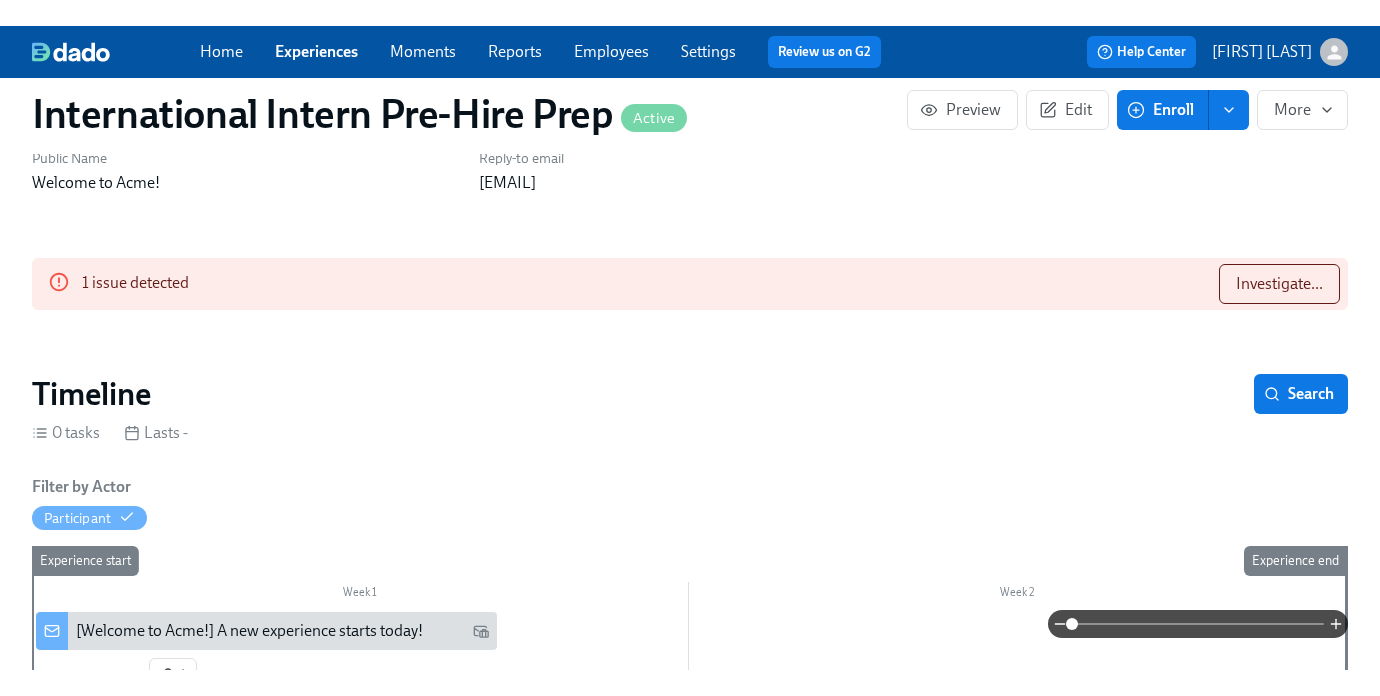 scroll, scrollTop: 45, scrollLeft: 0, axis: vertical 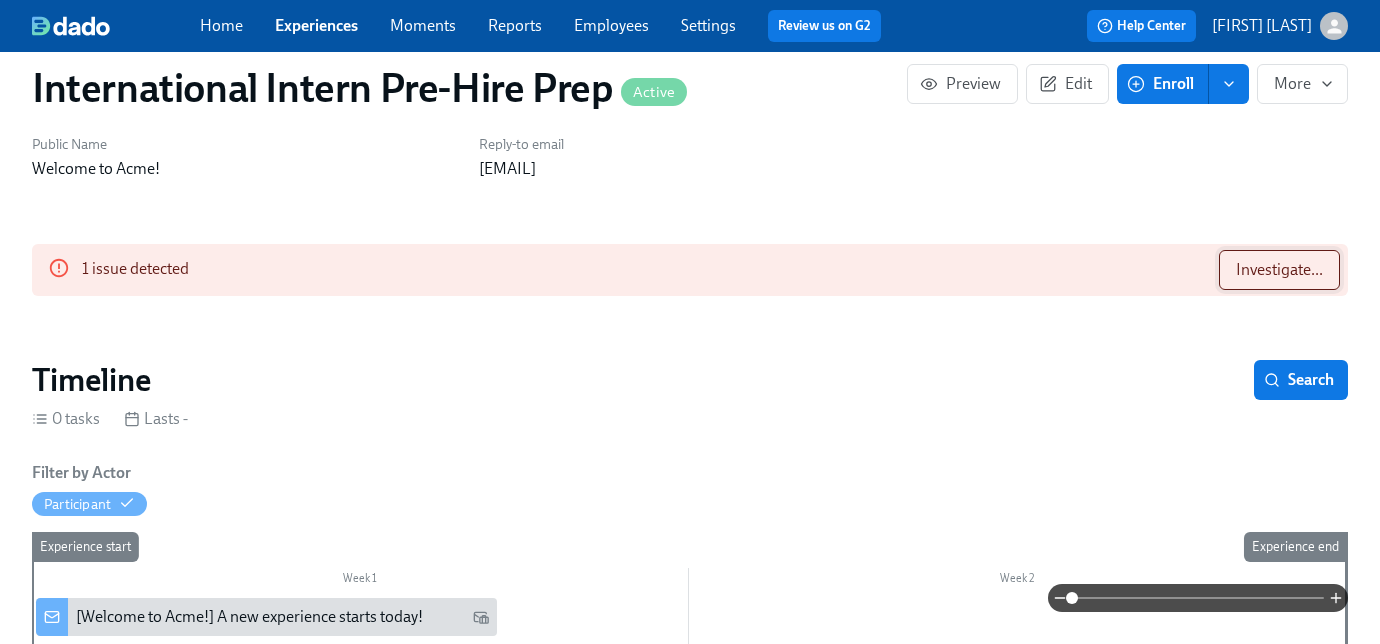 click on "Investigate..." at bounding box center [1279, 270] 